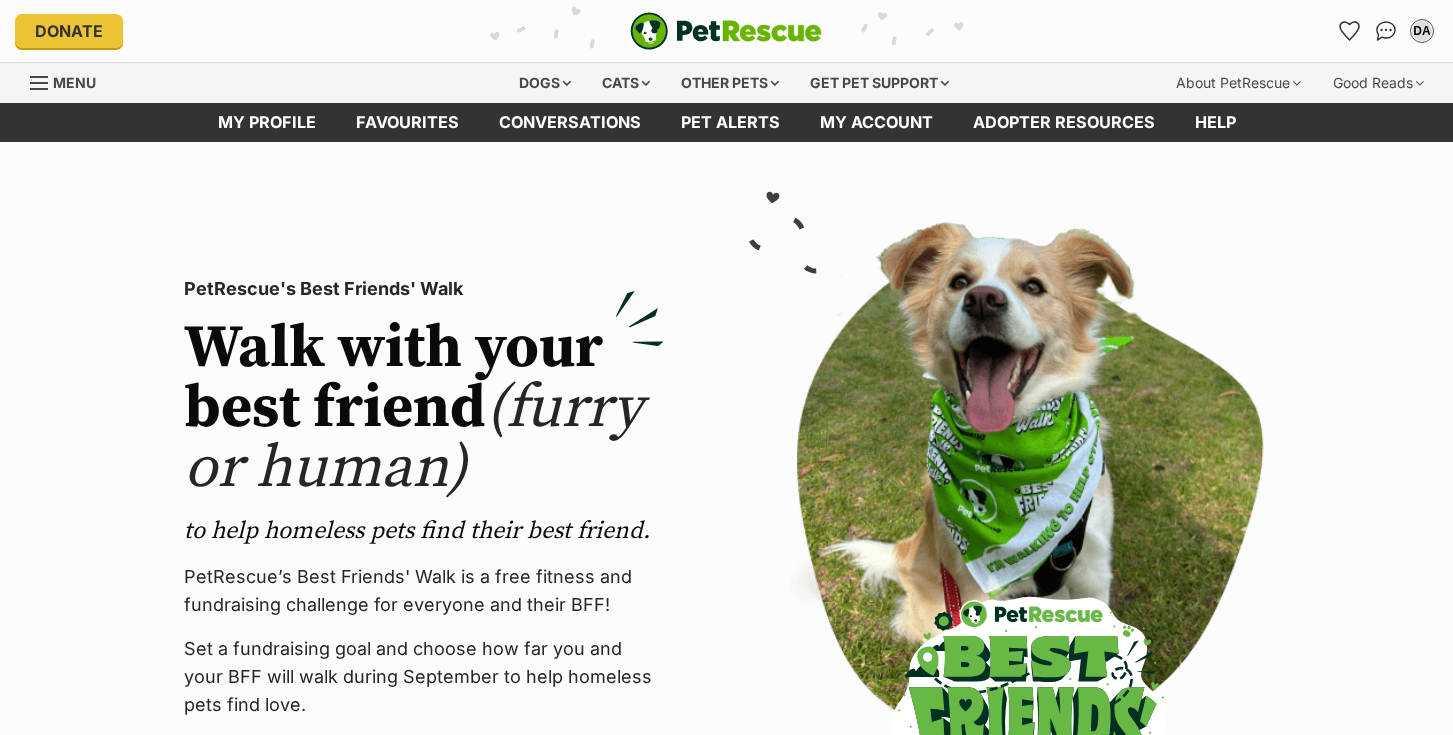 scroll, scrollTop: 0, scrollLeft: 0, axis: both 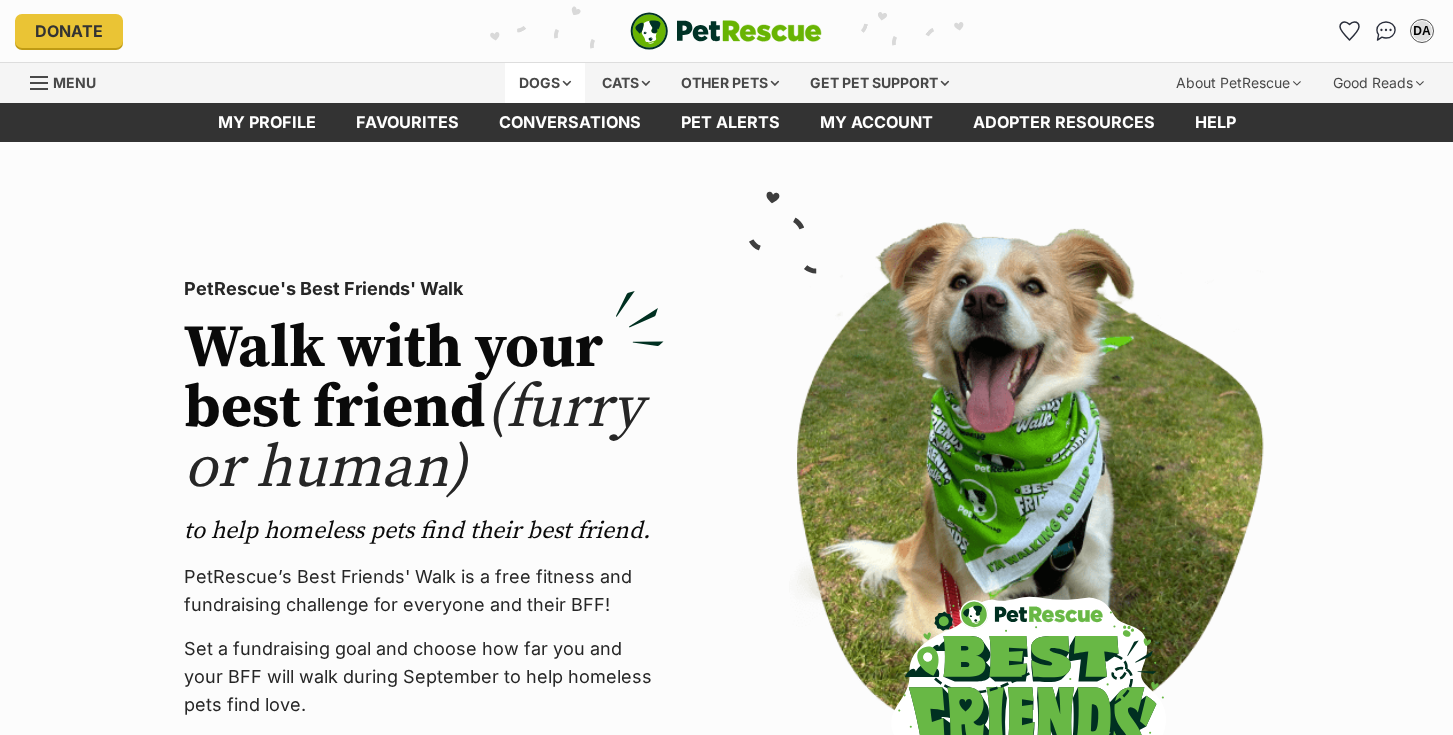 click on "Dogs" at bounding box center [545, 83] 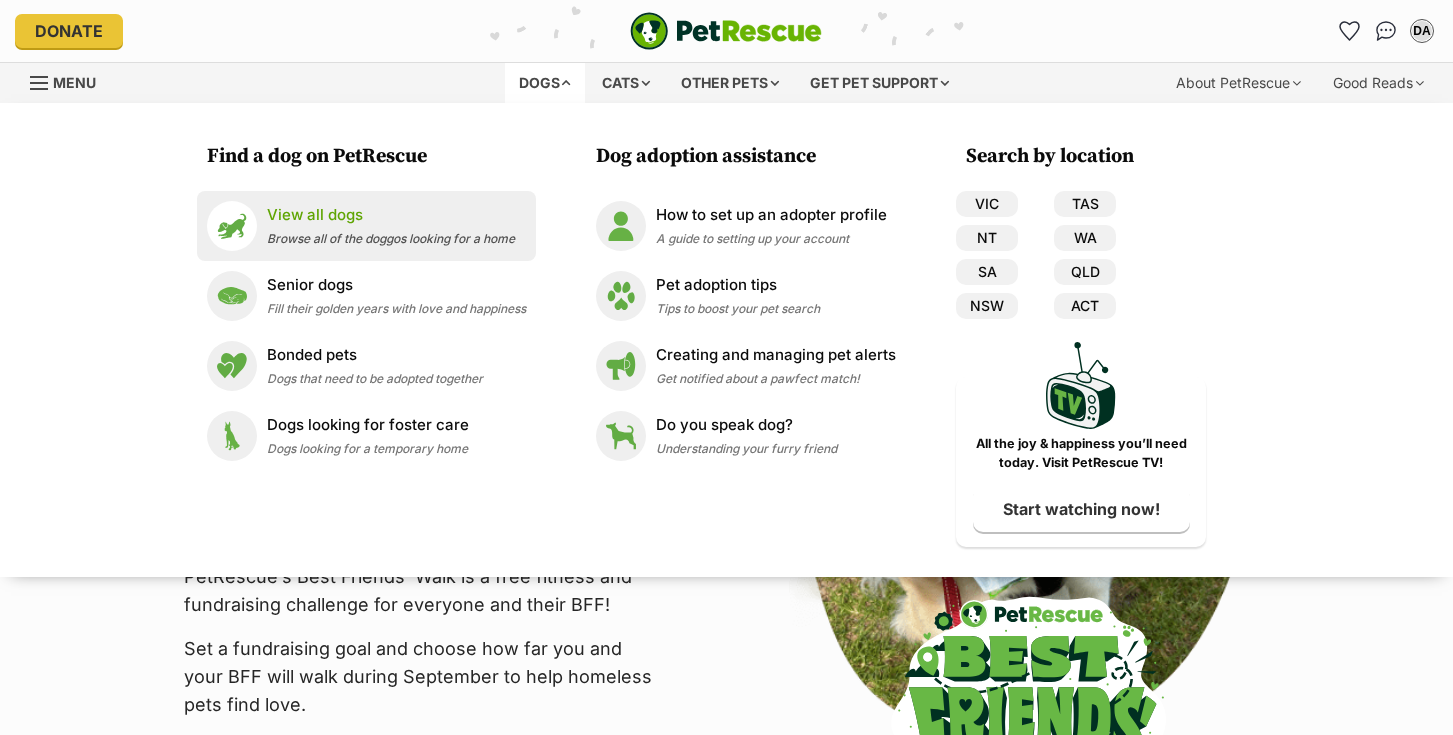 click on "View all dogs" at bounding box center [391, 215] 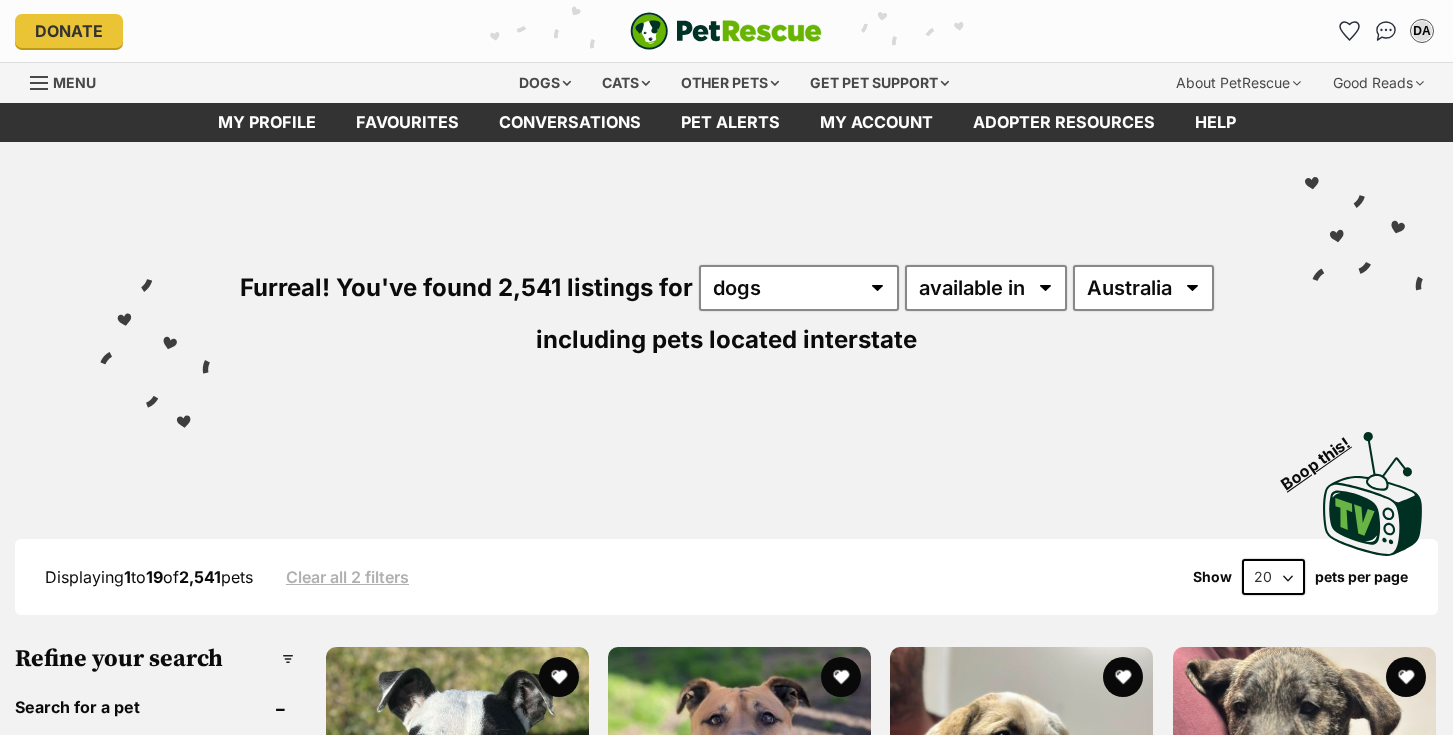 scroll, scrollTop: 0, scrollLeft: 0, axis: both 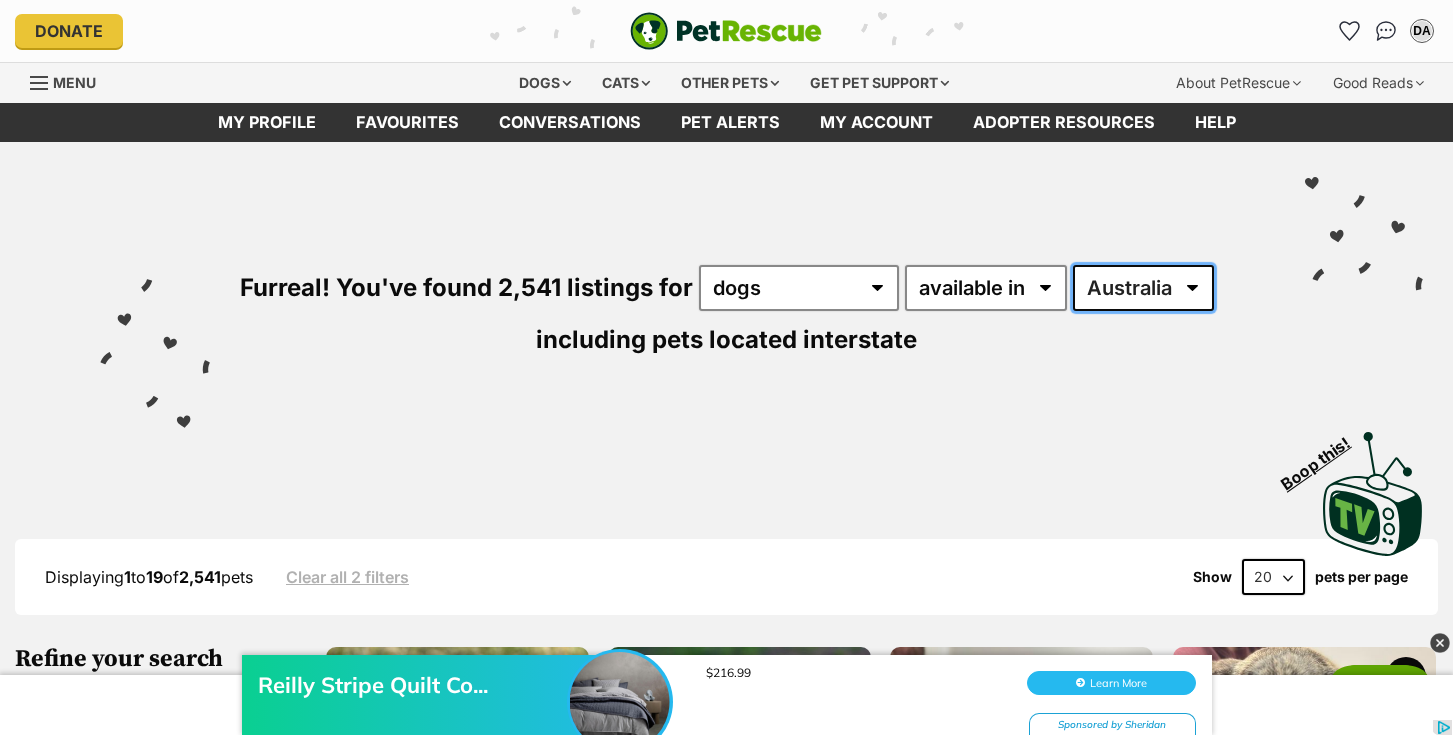 click on "Australia
ACT
NSW
NT
QLD
SA
TAS
VIC
WA" at bounding box center (1143, 288) 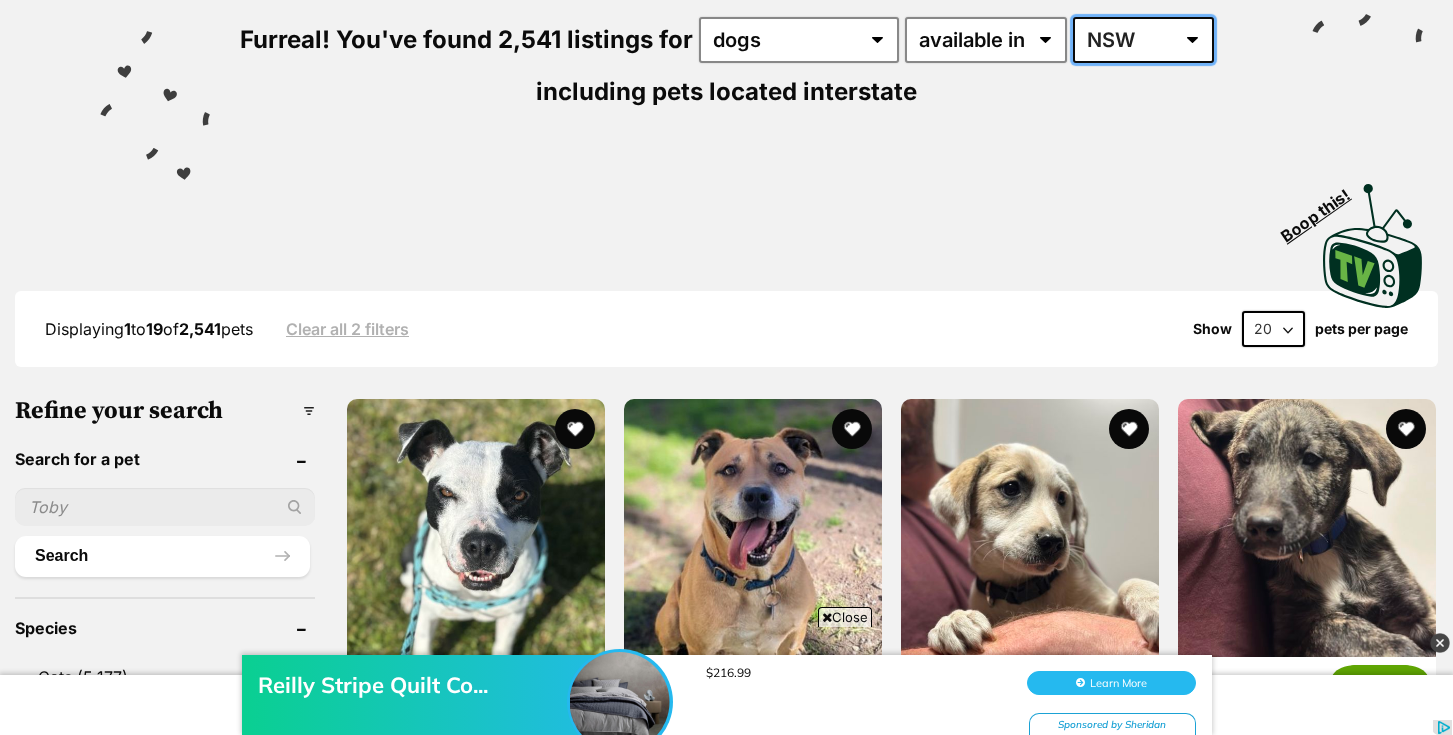 scroll, scrollTop: 369, scrollLeft: 0, axis: vertical 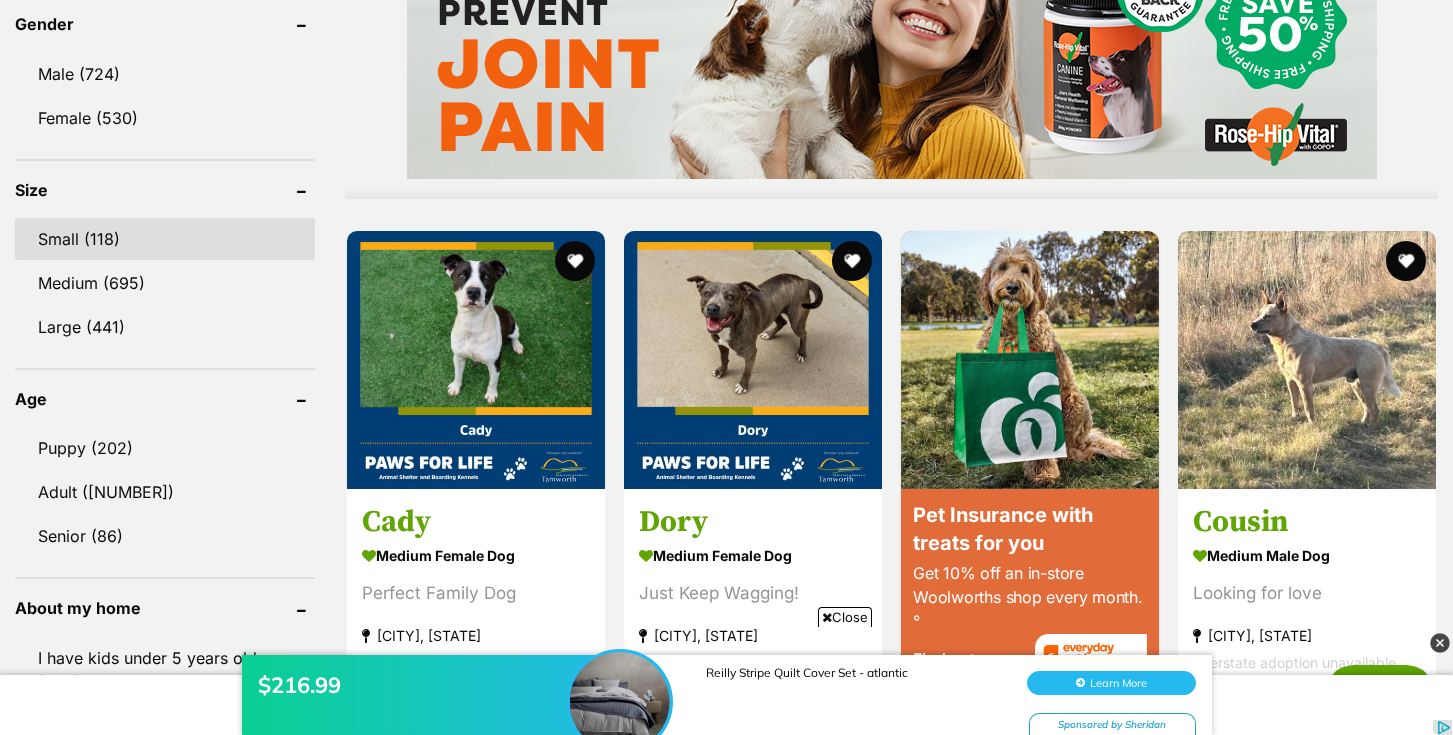 click on "Small (118)" at bounding box center [165, 239] 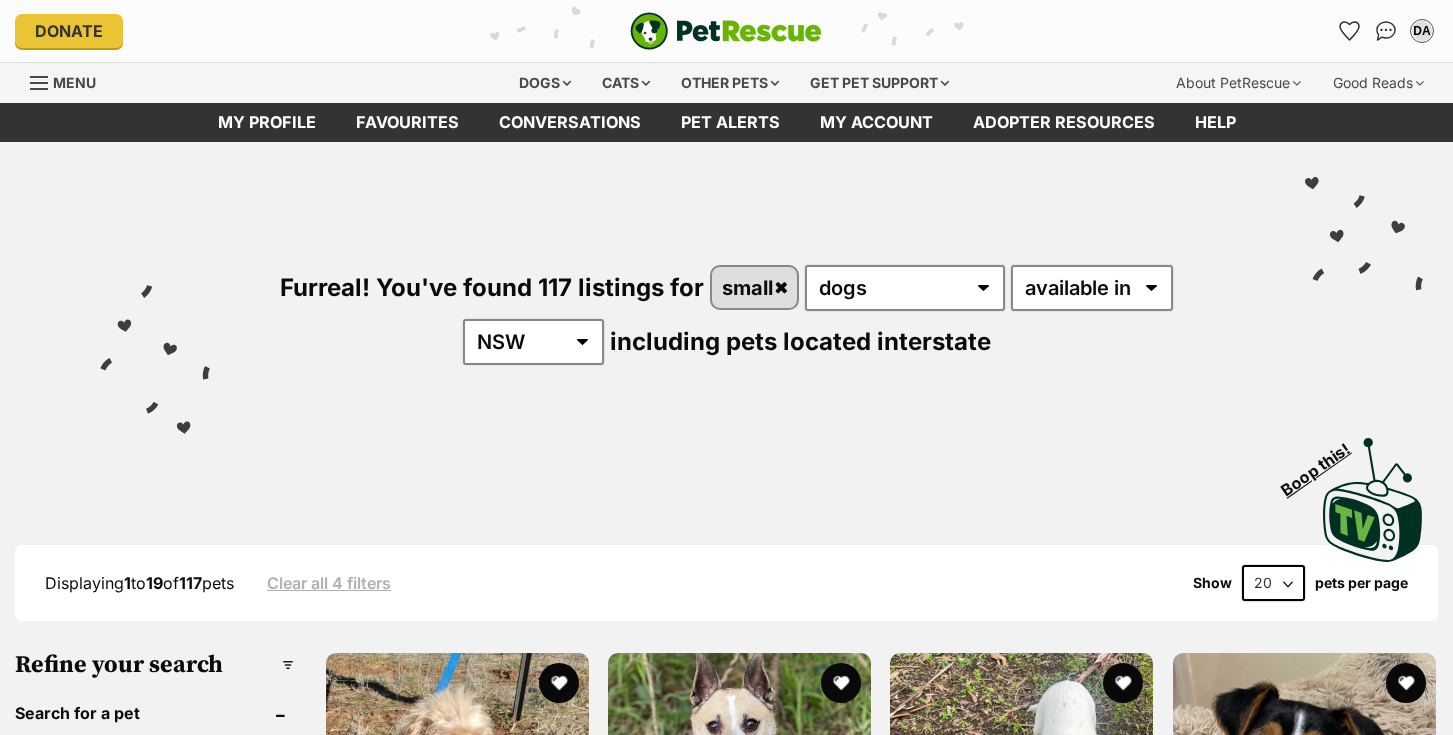 scroll, scrollTop: 0, scrollLeft: 0, axis: both 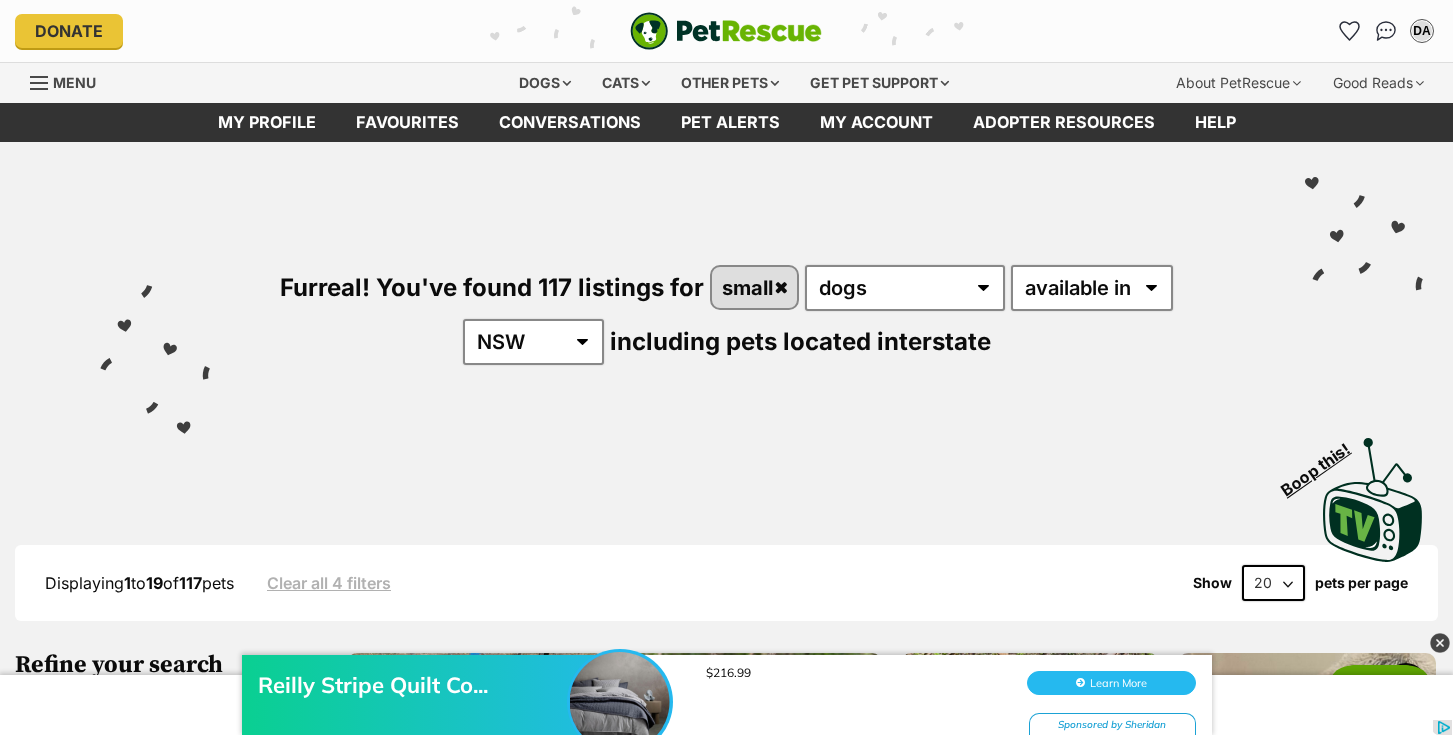 click on "Menu" at bounding box center (74, 82) 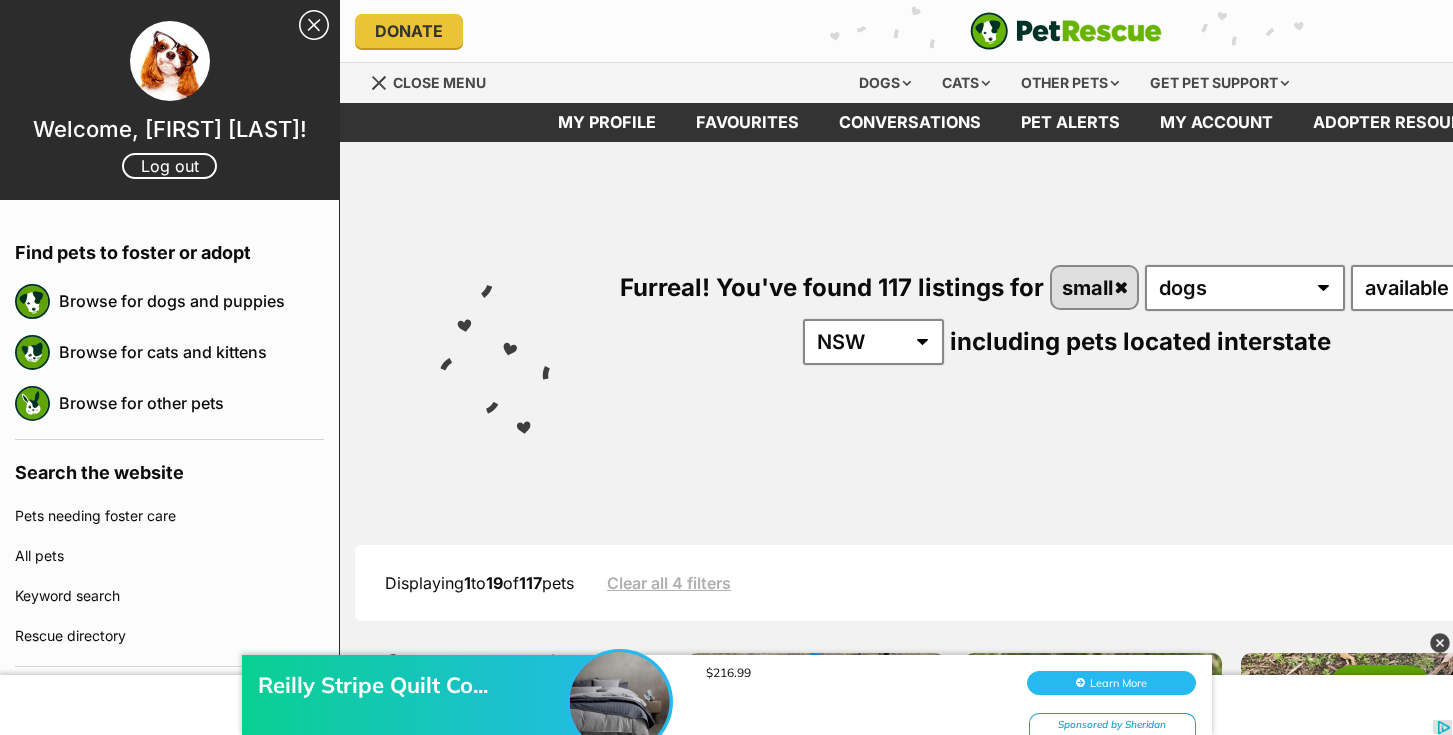 click on "Close Sidebar" at bounding box center (314, 25) 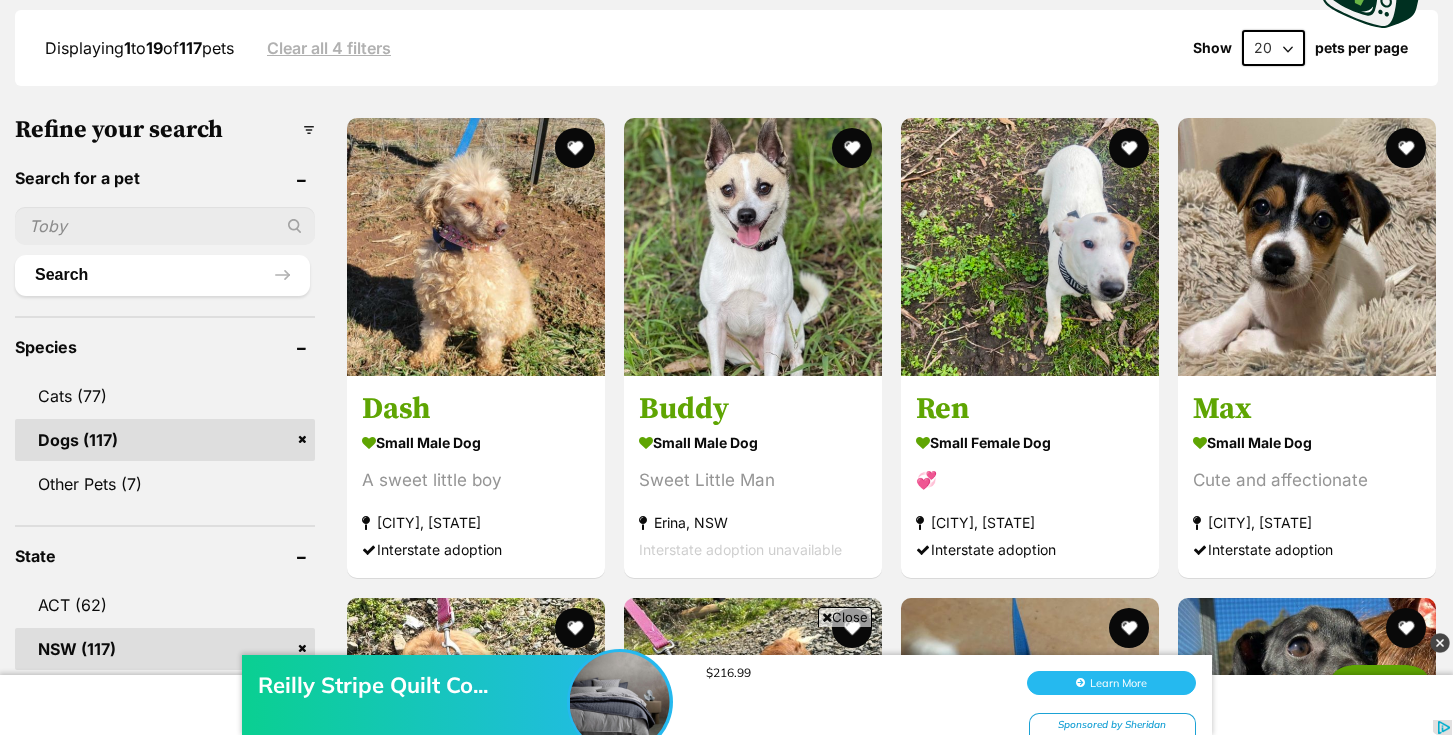 scroll, scrollTop: 589, scrollLeft: 0, axis: vertical 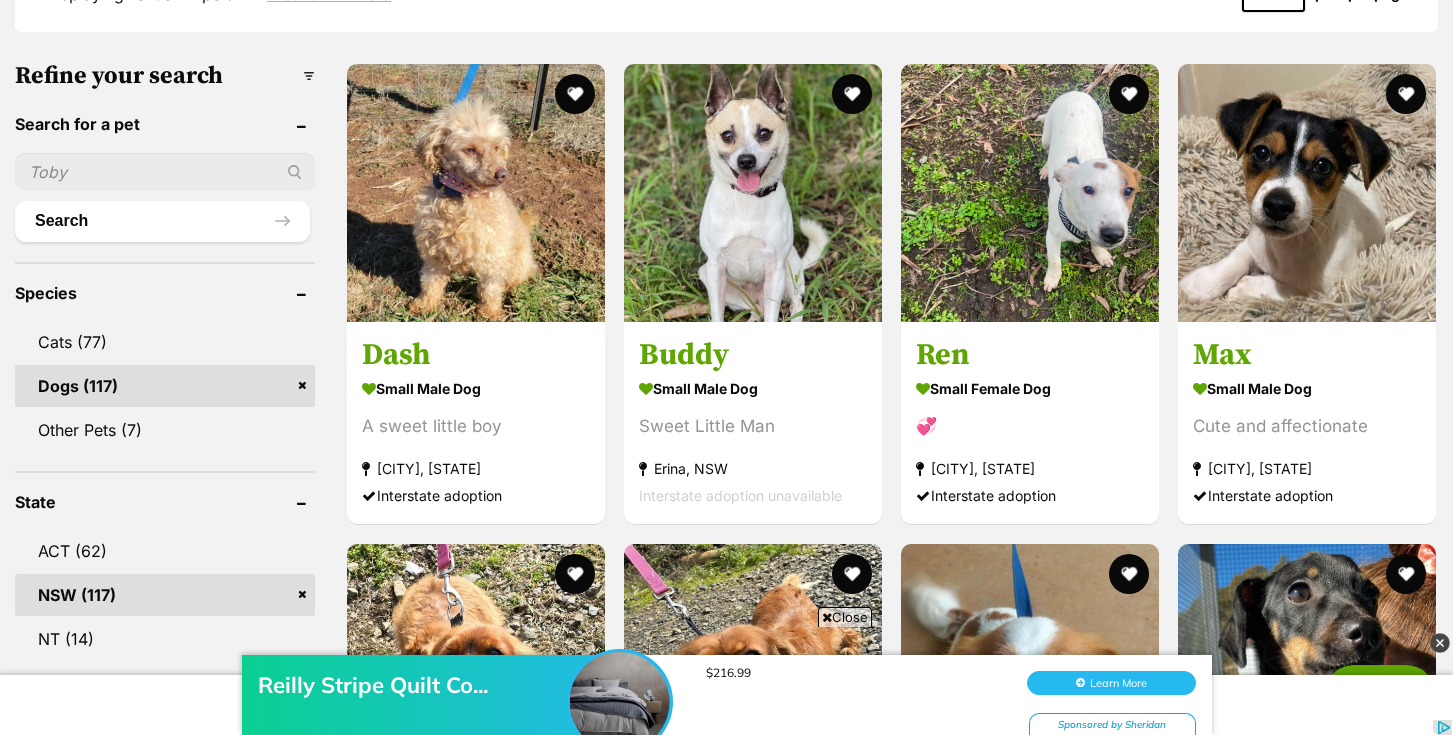 click at bounding box center [165, 172] 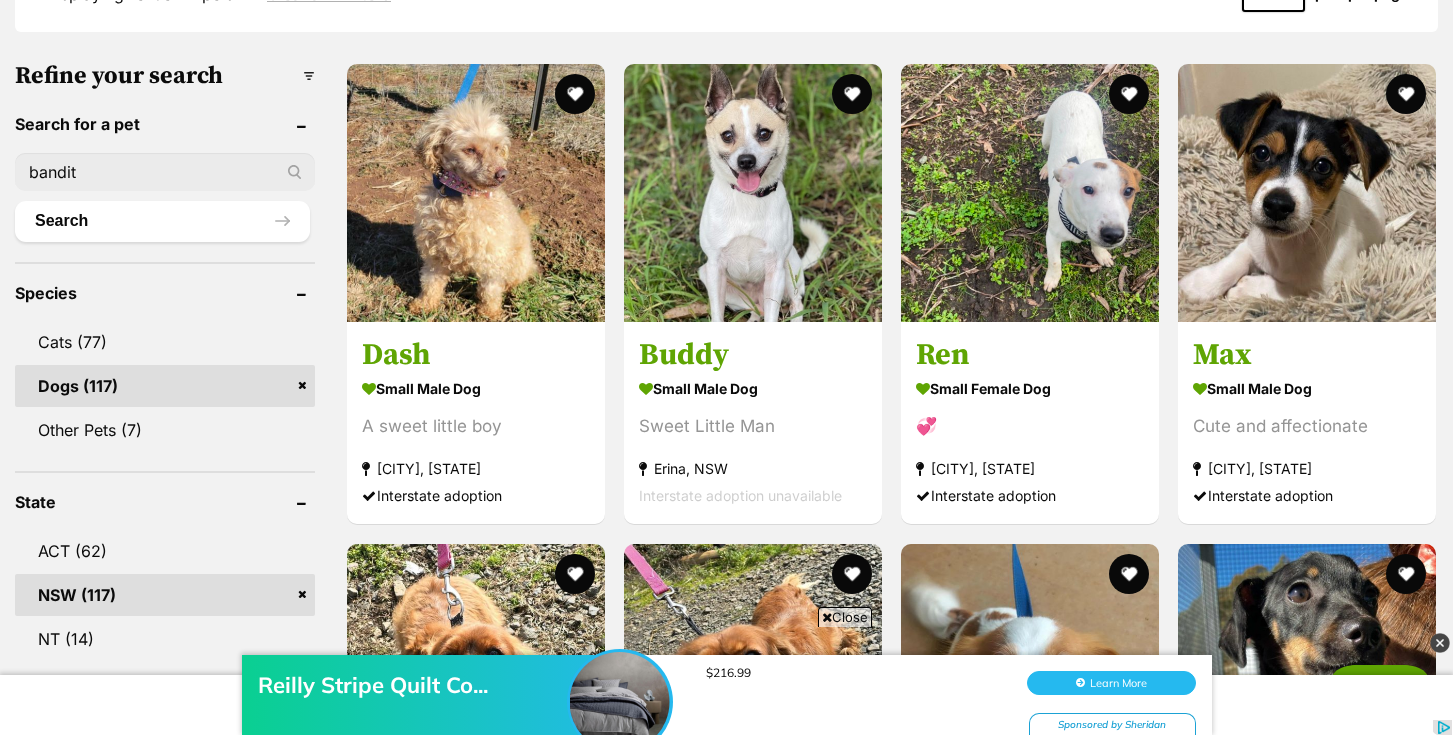 type on "bandit" 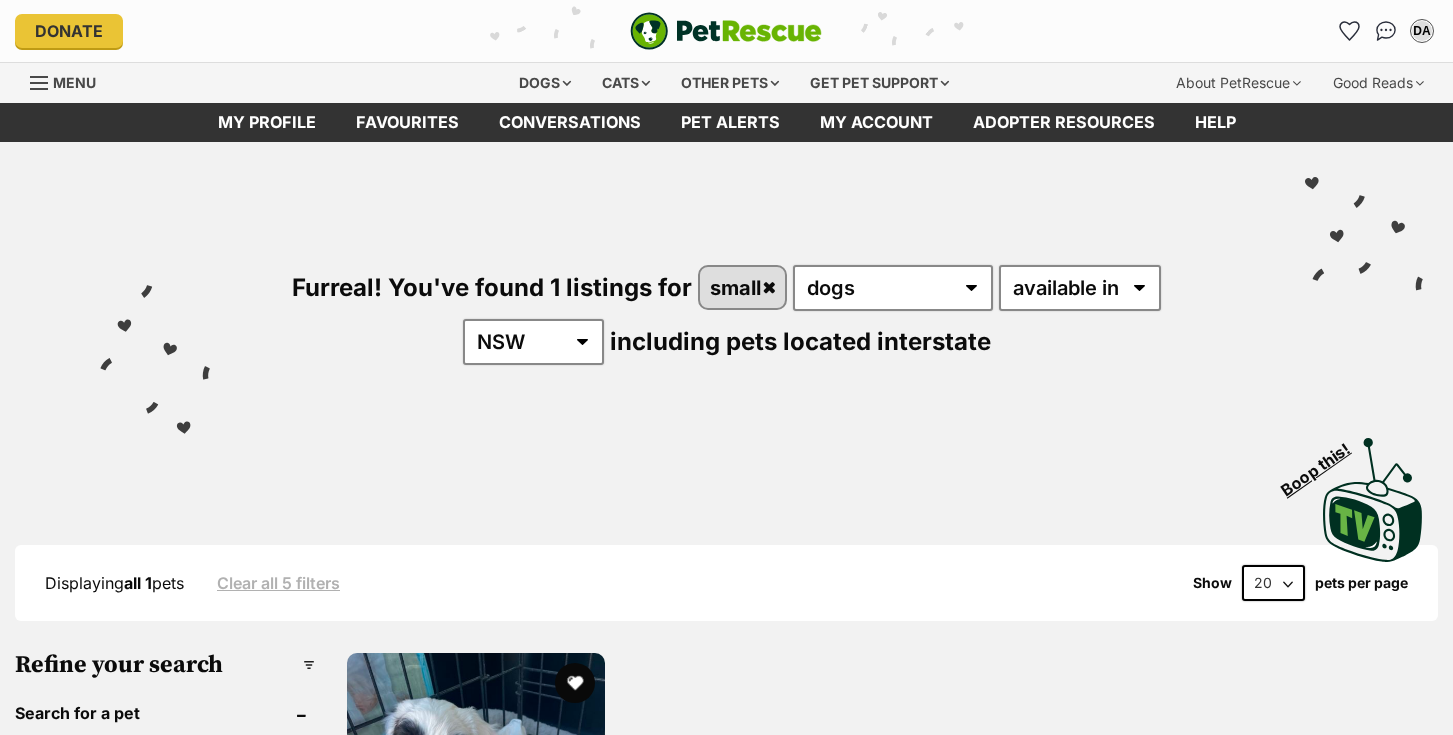 scroll, scrollTop: 0, scrollLeft: 0, axis: both 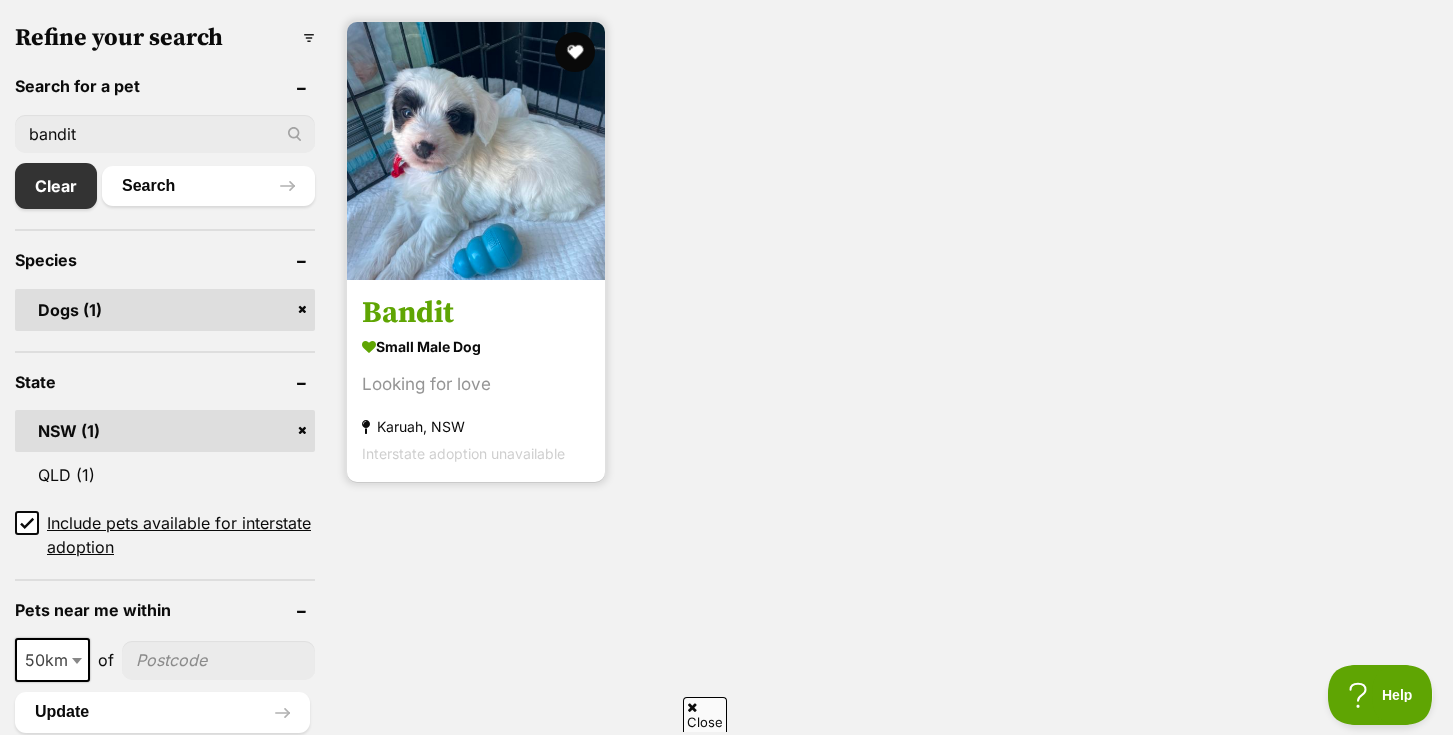 click at bounding box center [476, 151] 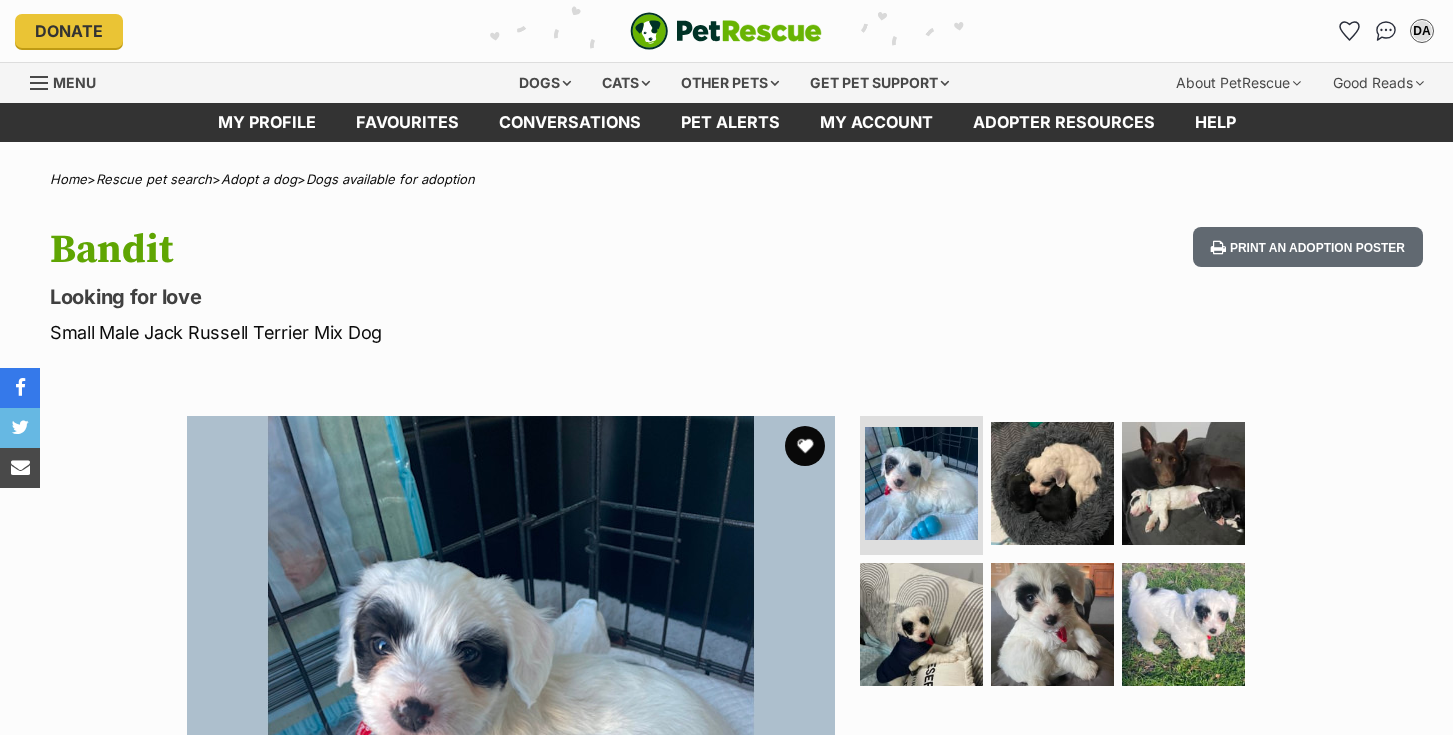 scroll, scrollTop: 0, scrollLeft: 0, axis: both 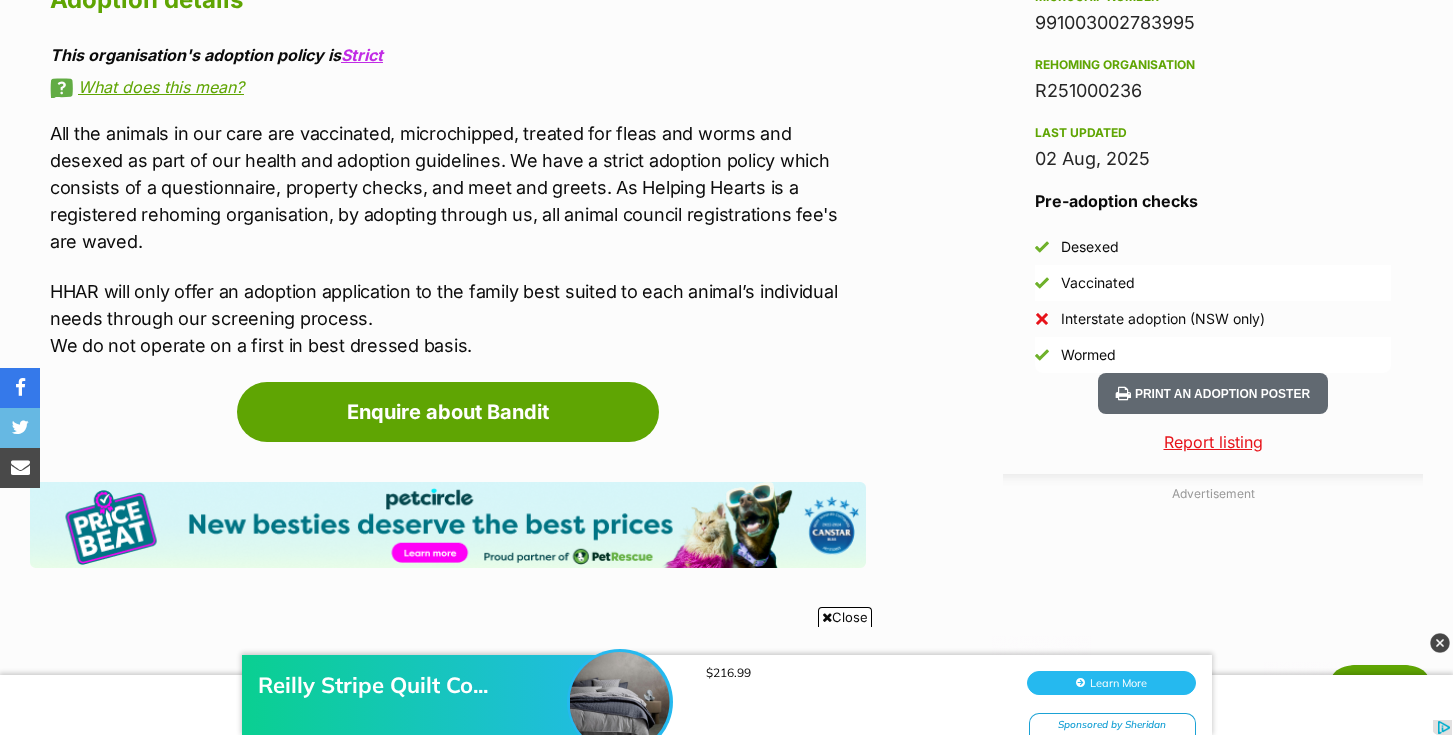 click on "What does this mean?" at bounding box center (458, 87) 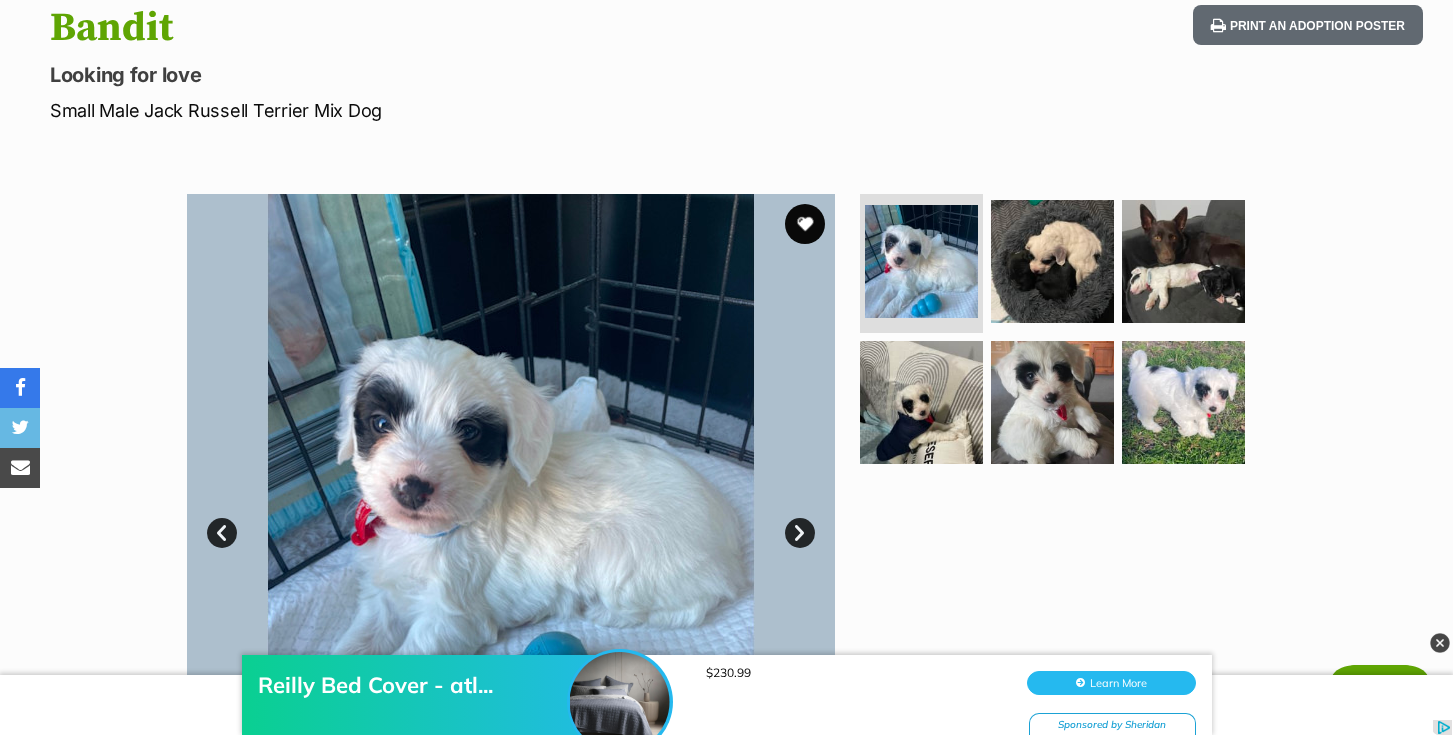 scroll, scrollTop: 0, scrollLeft: 0, axis: both 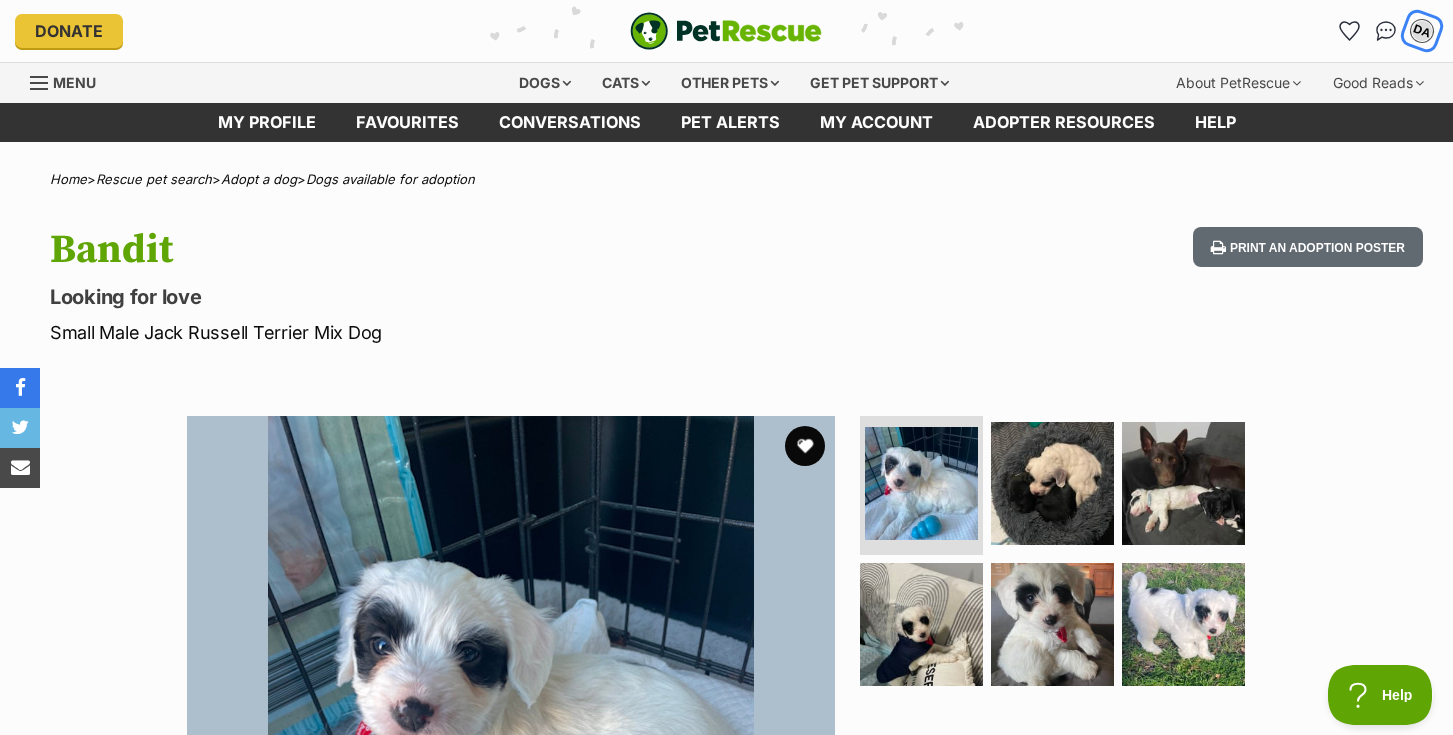 click on "DA" at bounding box center [1422, 31] 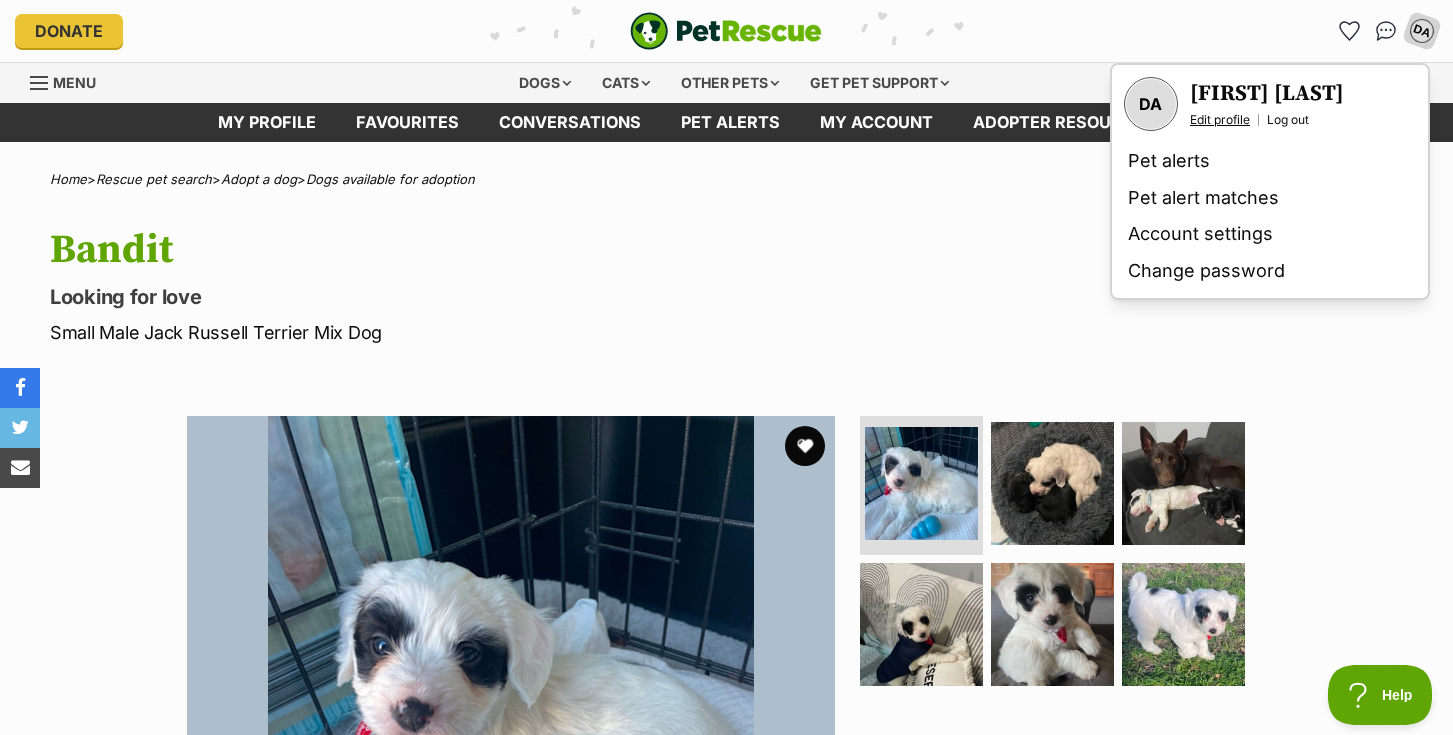click on "Edit profile" at bounding box center (1220, 120) 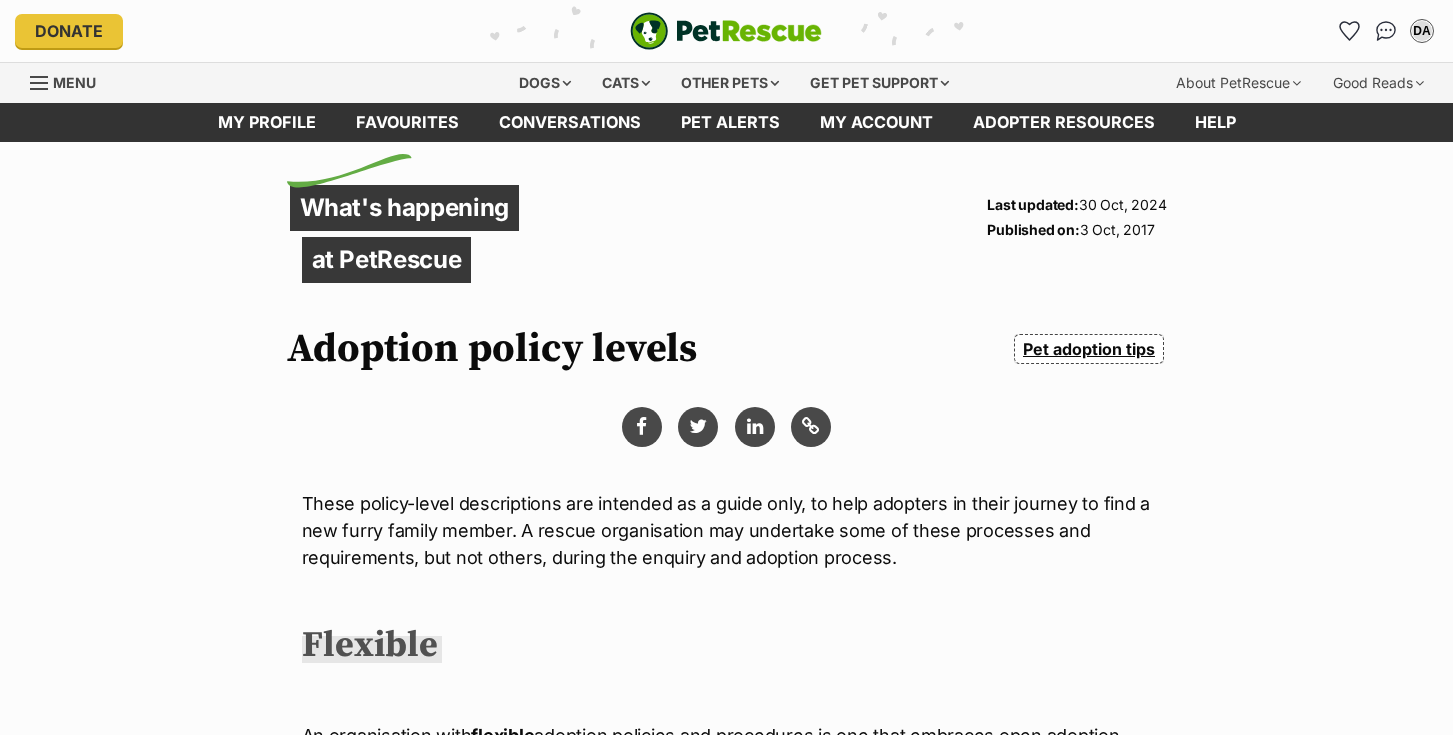 scroll, scrollTop: 0, scrollLeft: 0, axis: both 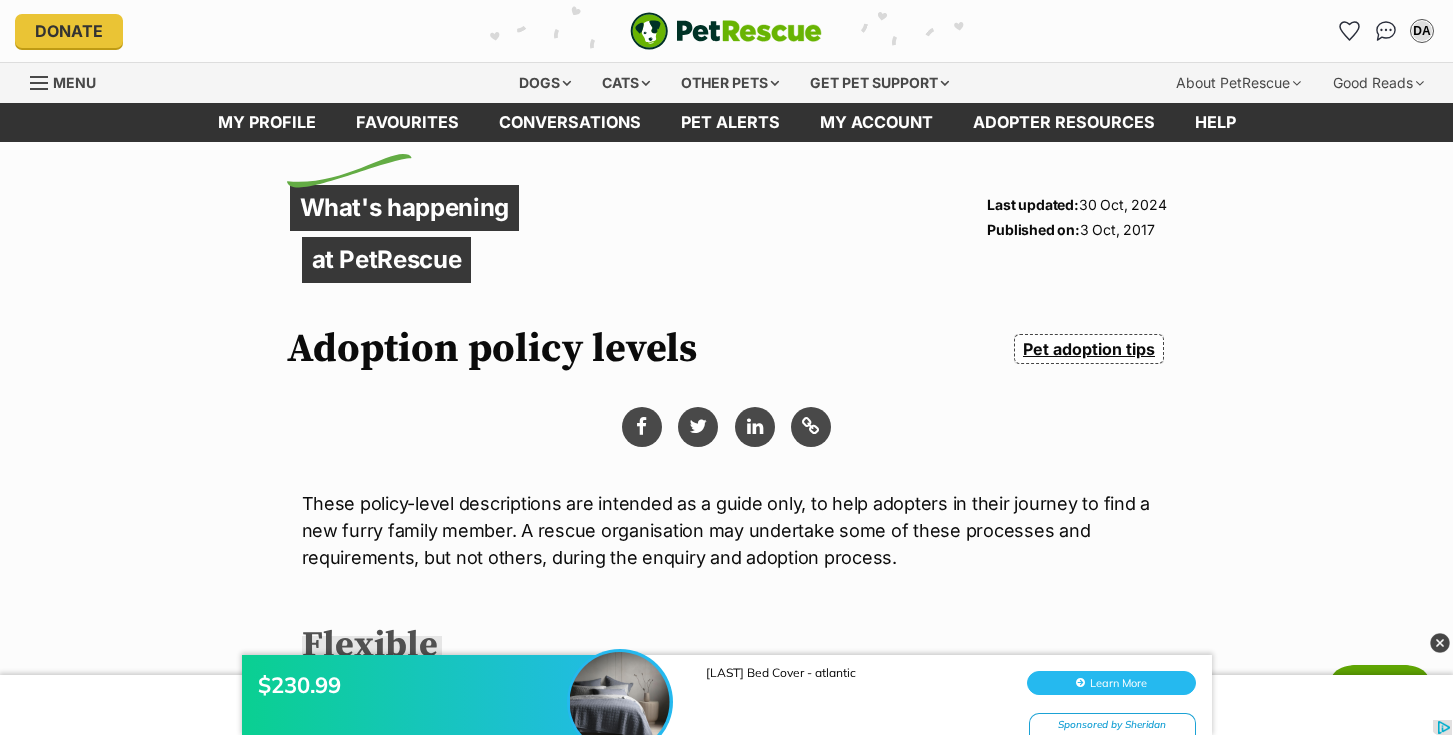 click on "Pet adoption tips" at bounding box center [1088, 349] 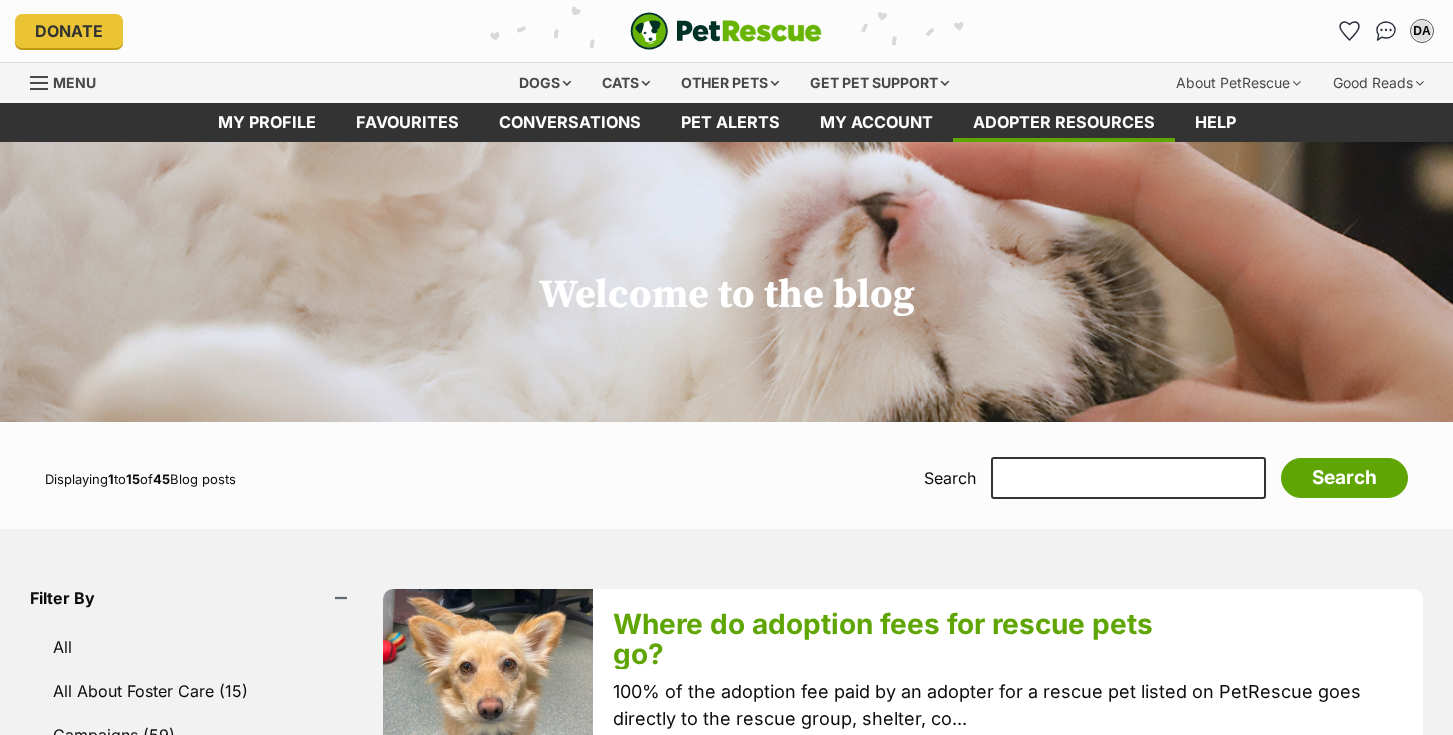 scroll, scrollTop: 0, scrollLeft: 0, axis: both 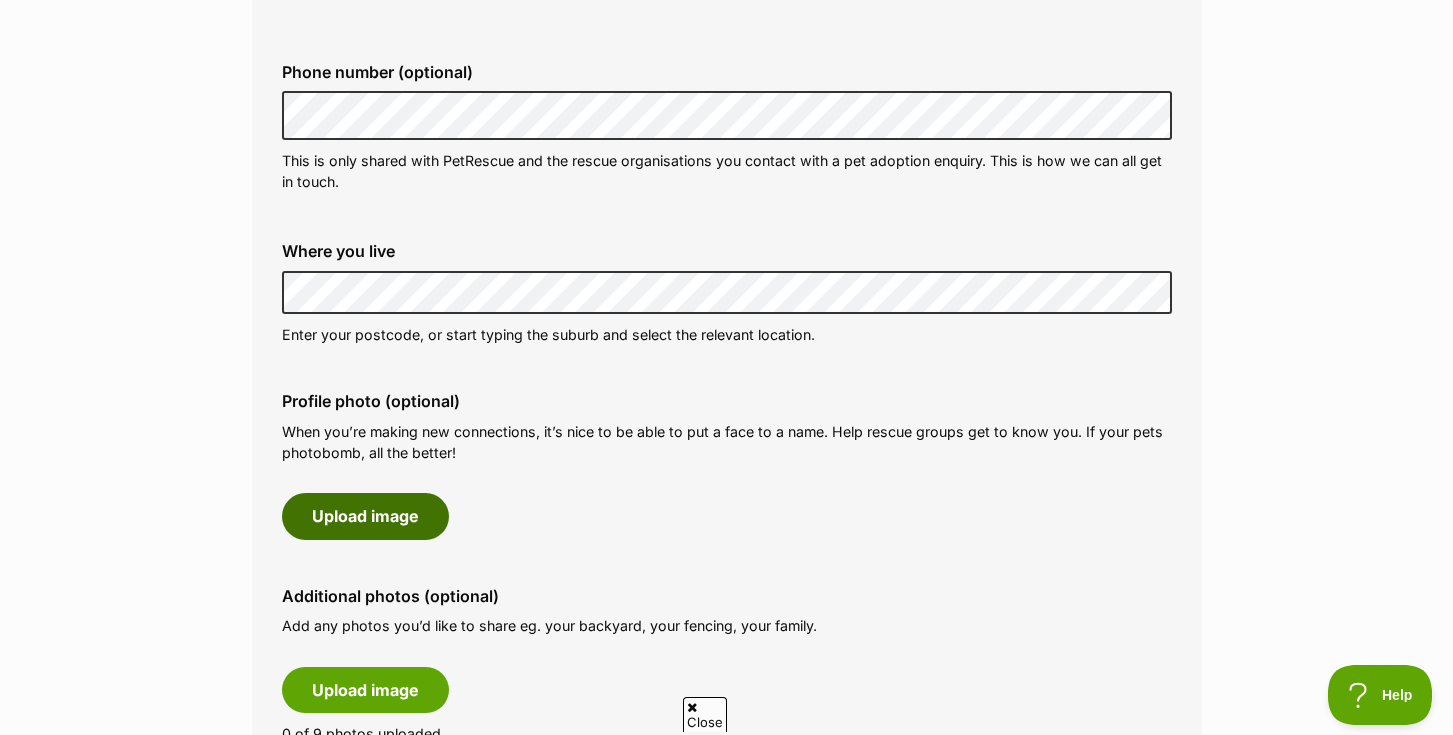 click on "Upload image" at bounding box center [365, 516] 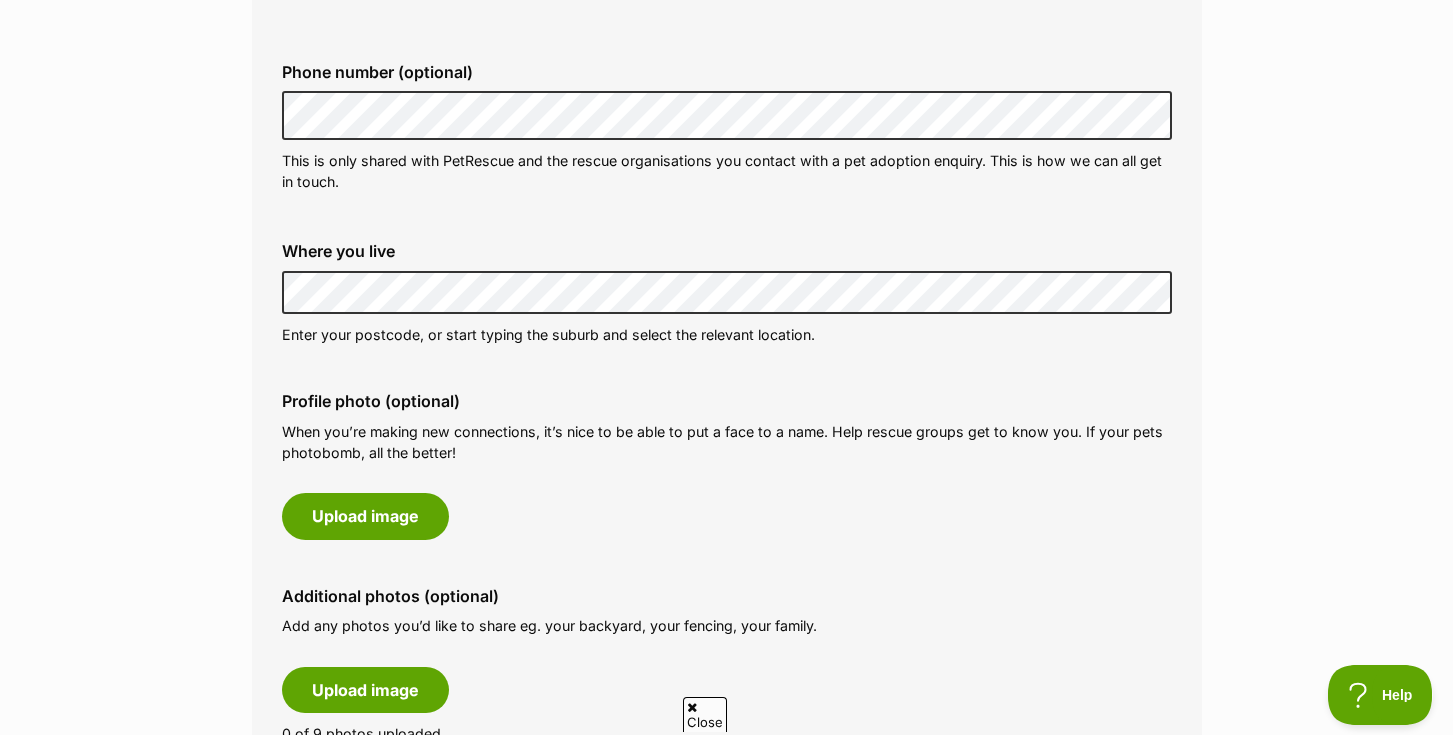scroll, scrollTop: 0, scrollLeft: 0, axis: both 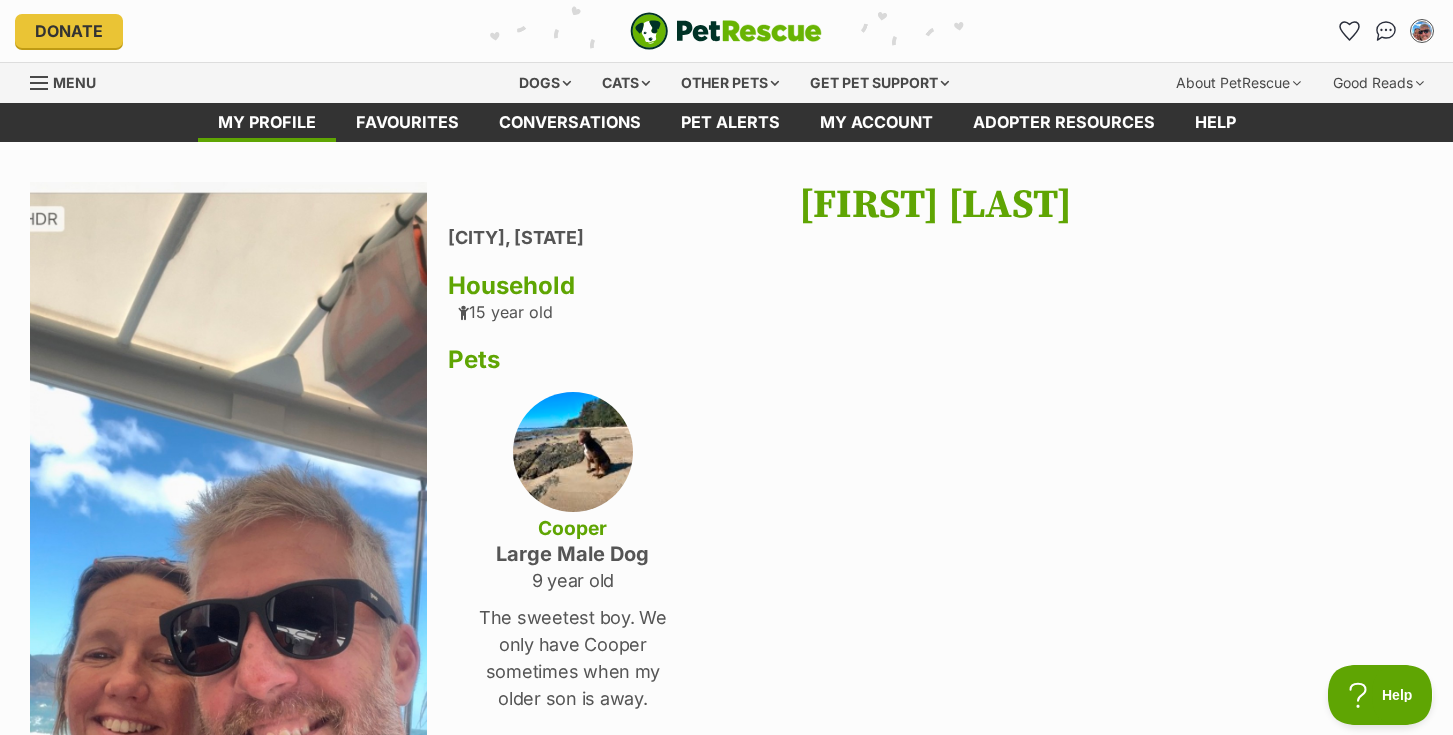 click at bounding box center (228, 611) 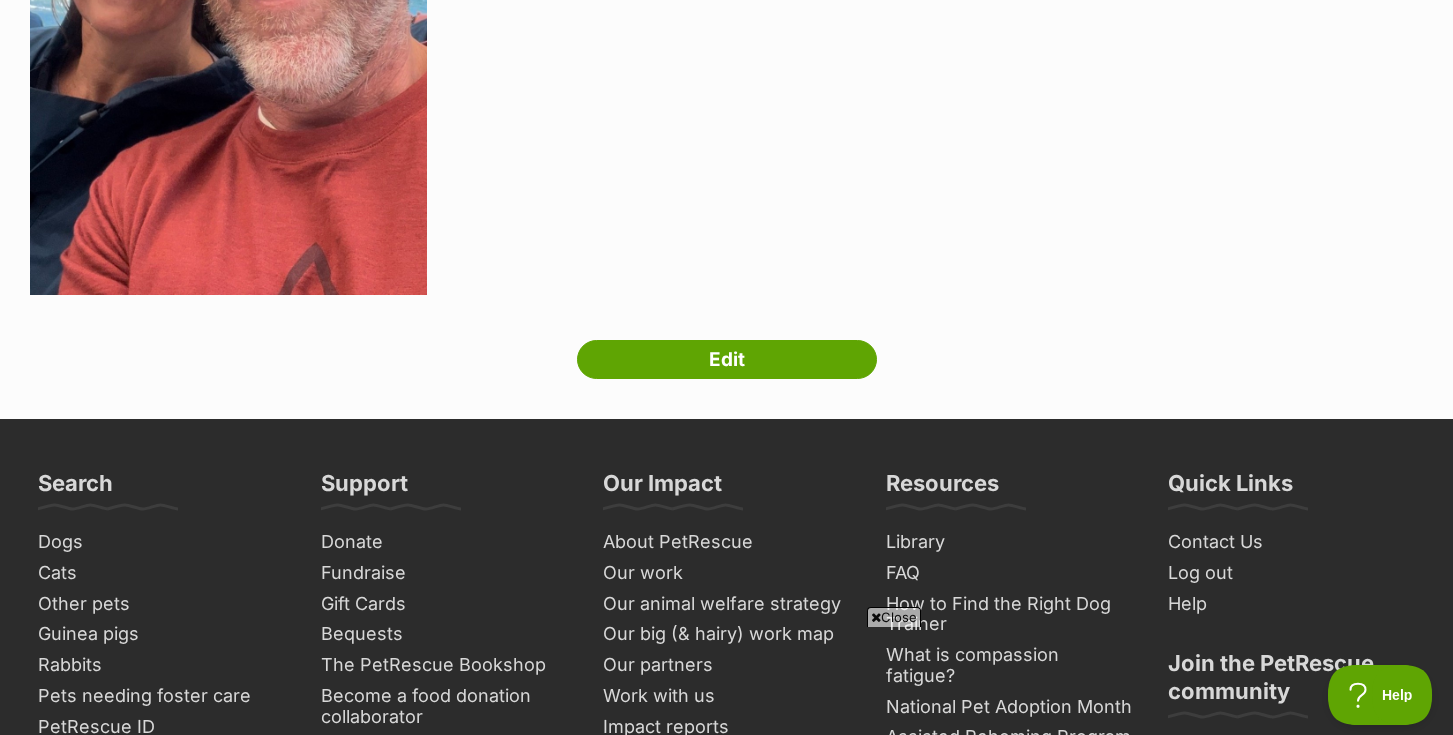 scroll, scrollTop: 851, scrollLeft: 0, axis: vertical 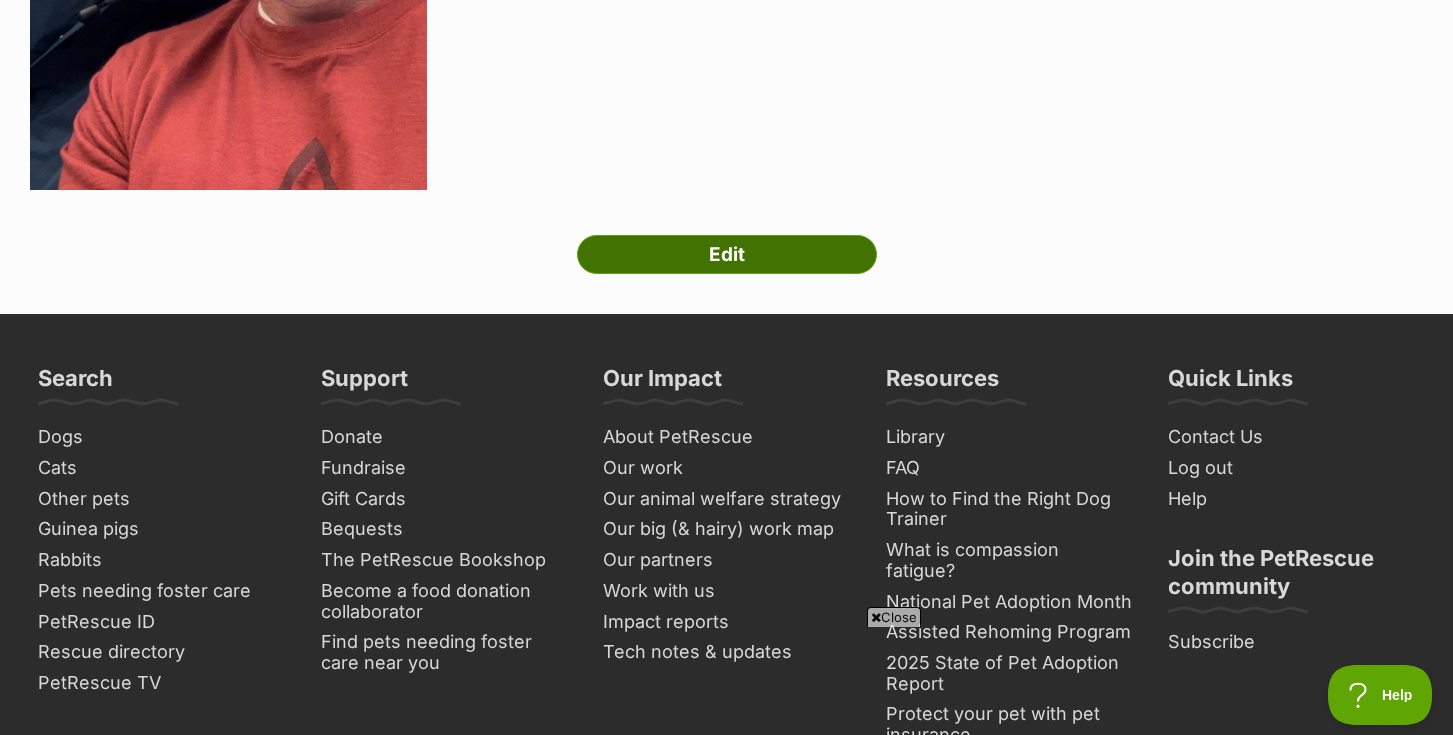 click on "Edit" at bounding box center [727, 255] 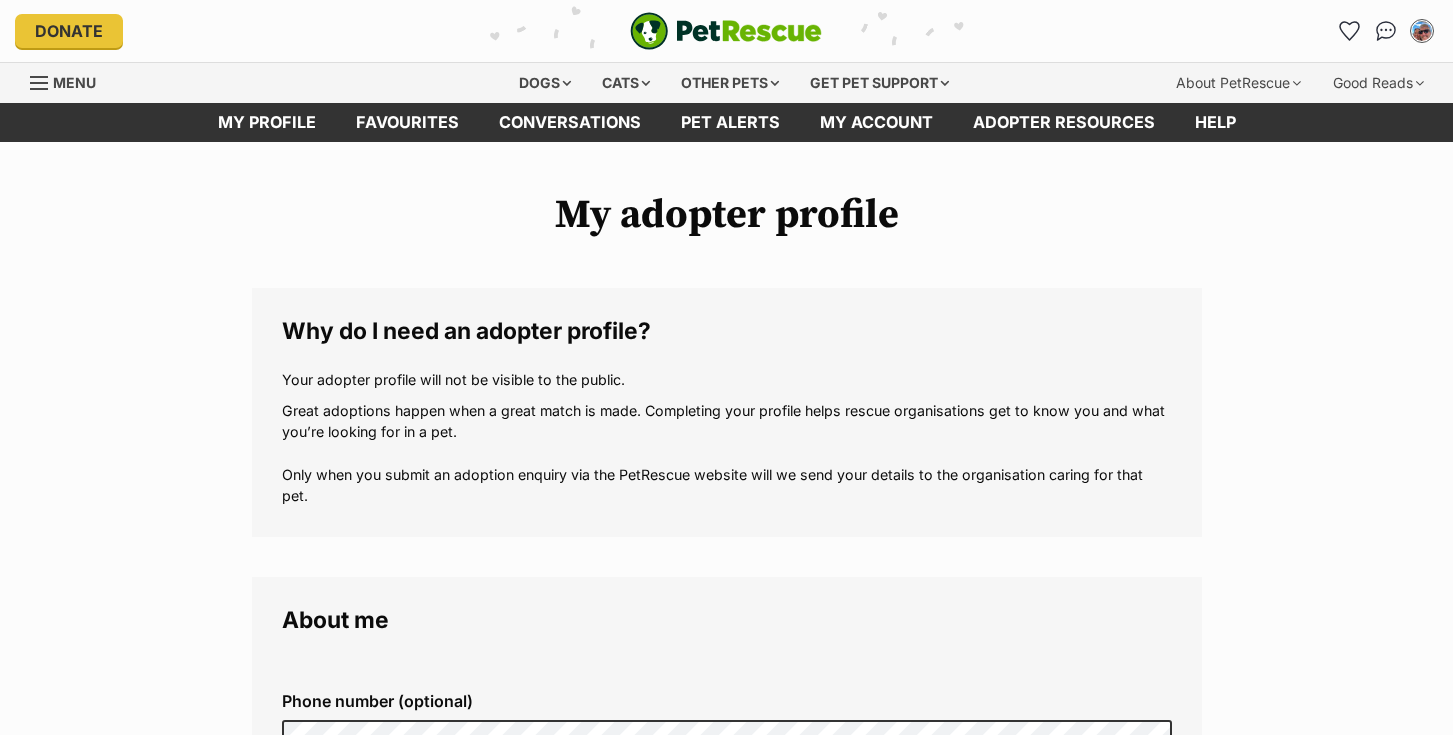 scroll, scrollTop: 0, scrollLeft: 0, axis: both 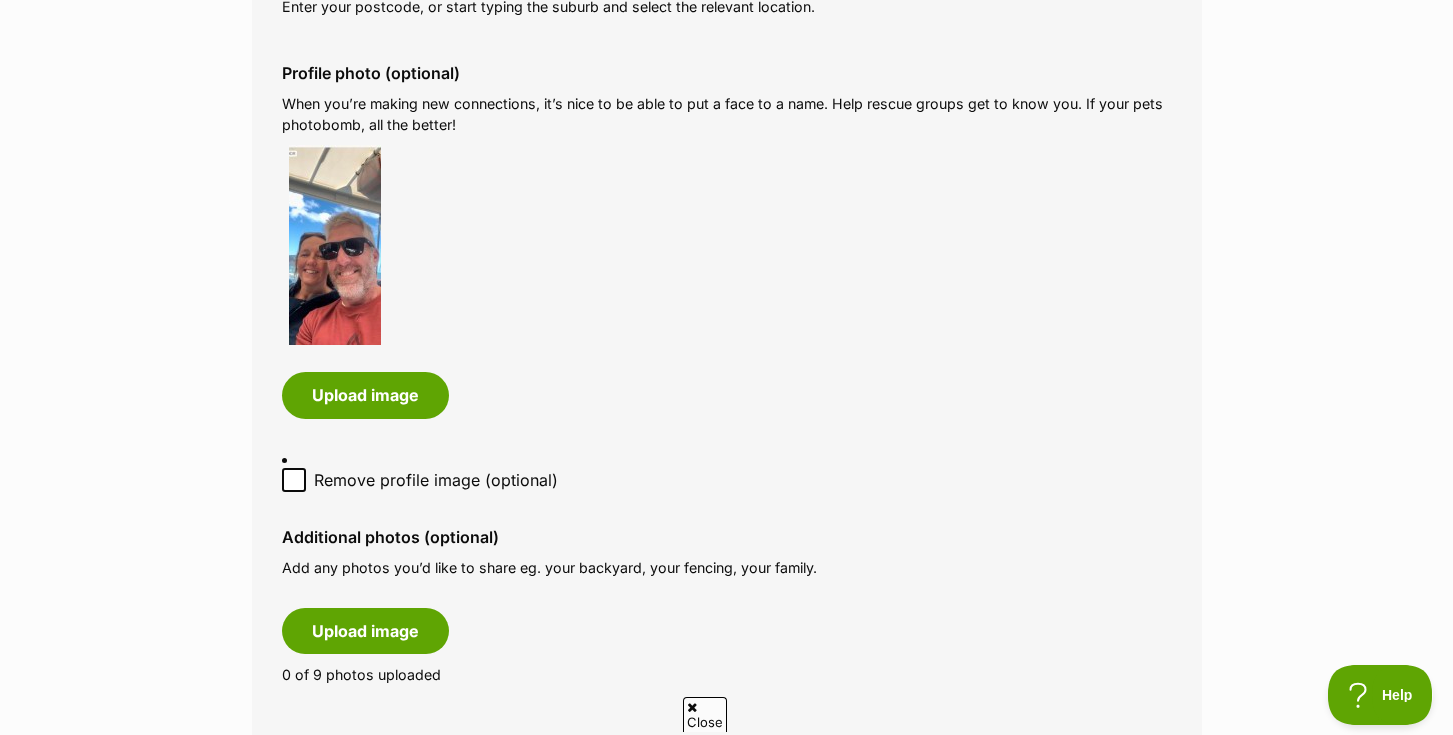 click at bounding box center [335, 245] 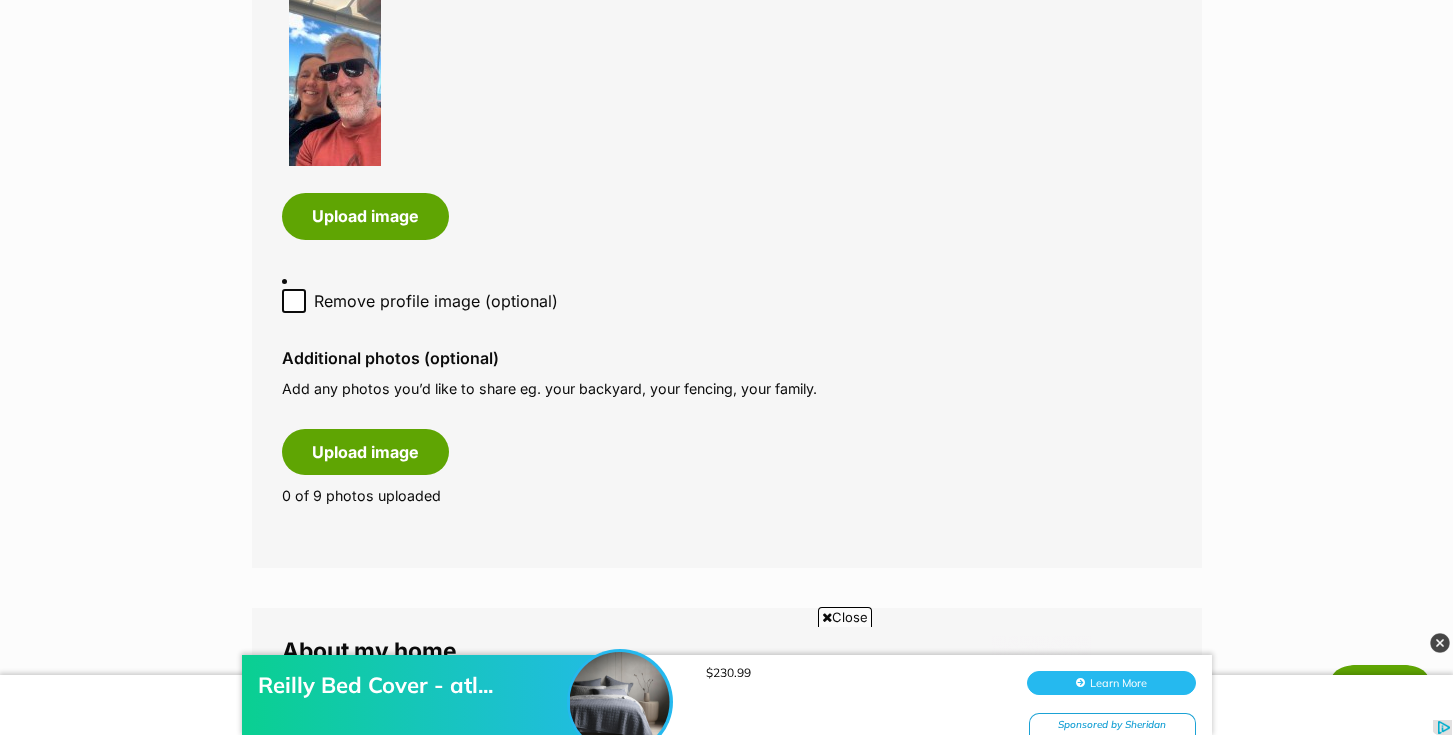 scroll, scrollTop: 1102, scrollLeft: 0, axis: vertical 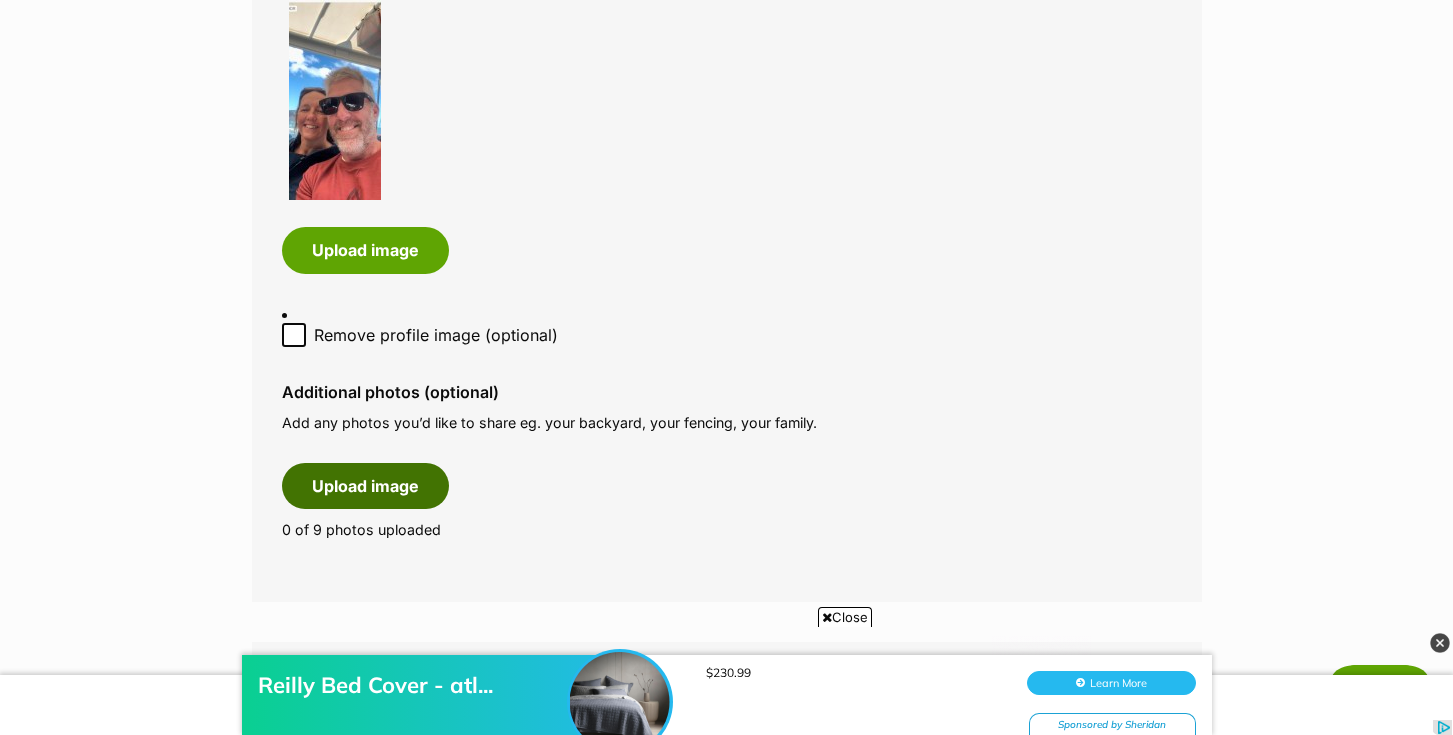 click on "Upload image" at bounding box center (365, 486) 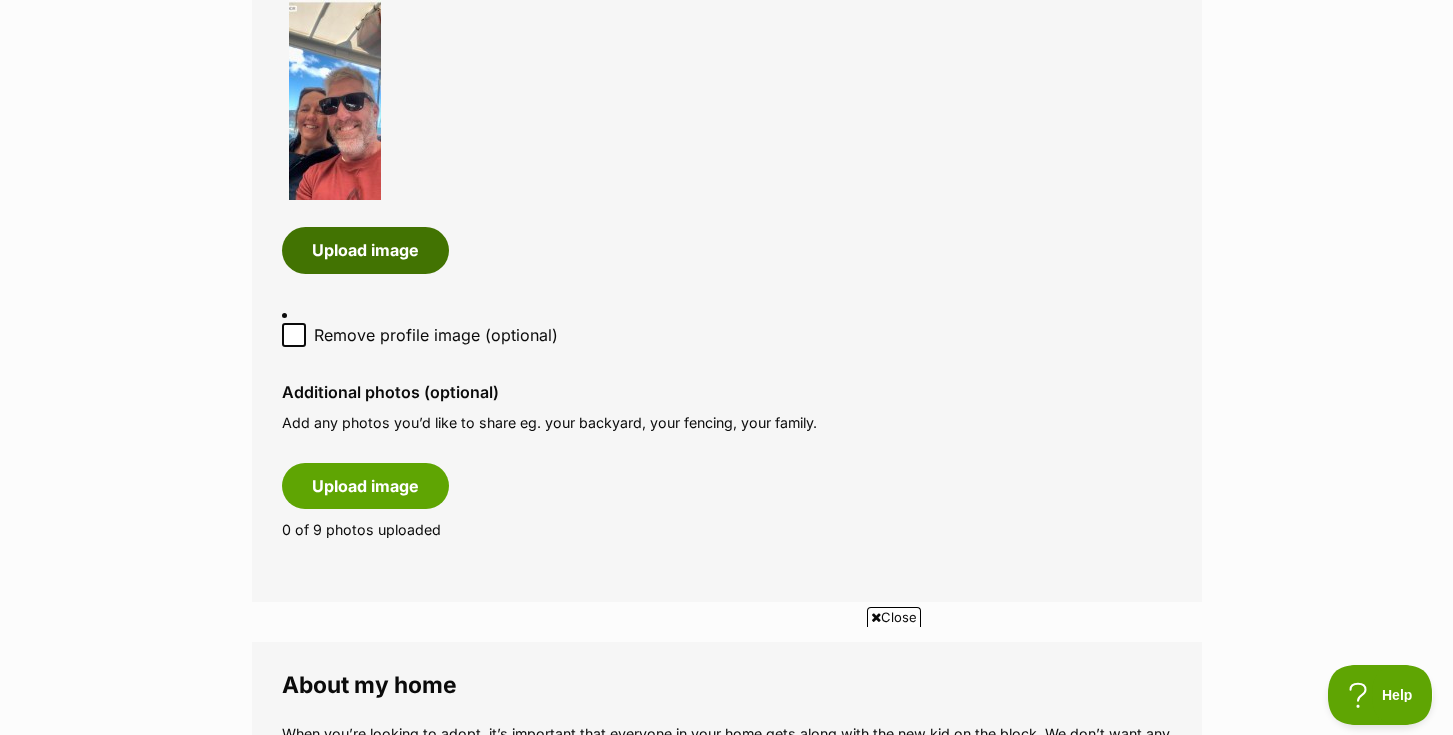 click on "Upload image" at bounding box center (365, 250) 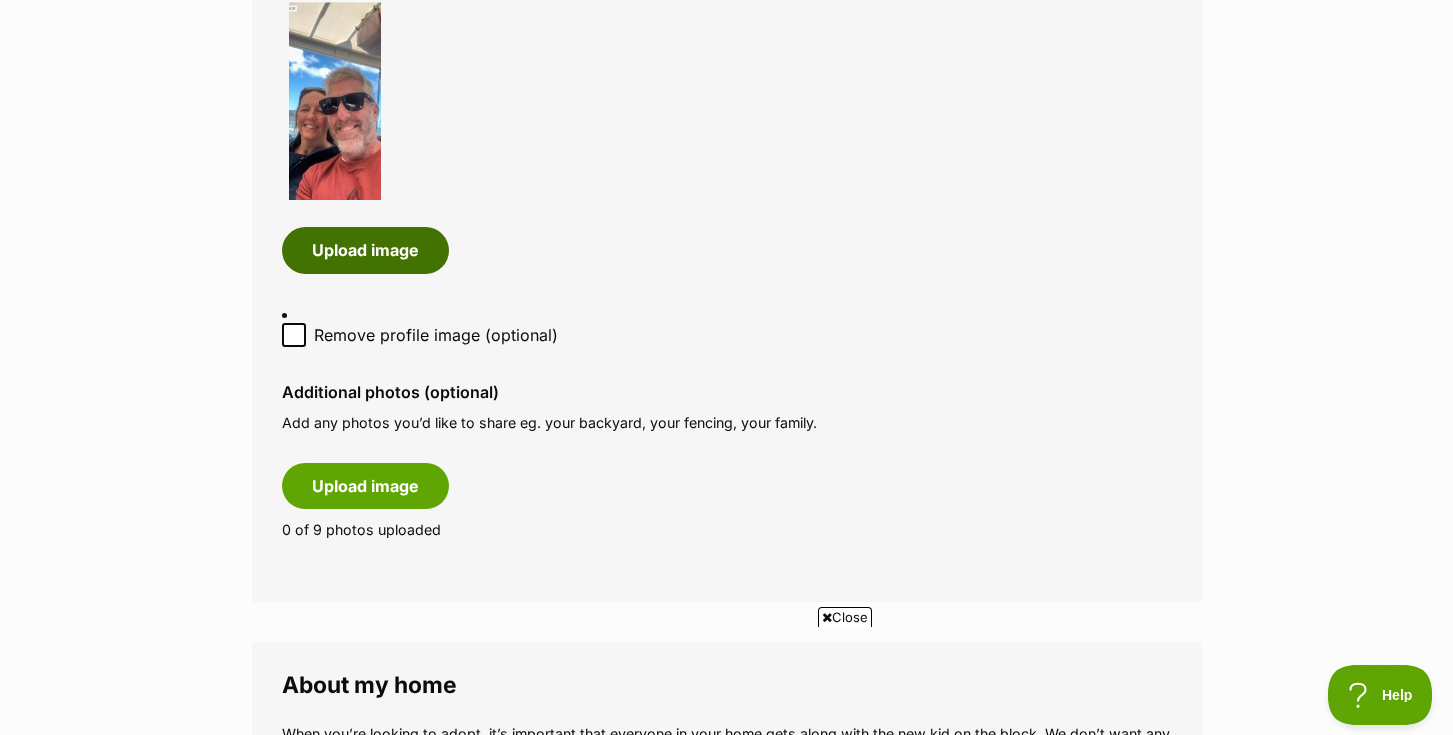 scroll, scrollTop: 0, scrollLeft: 0, axis: both 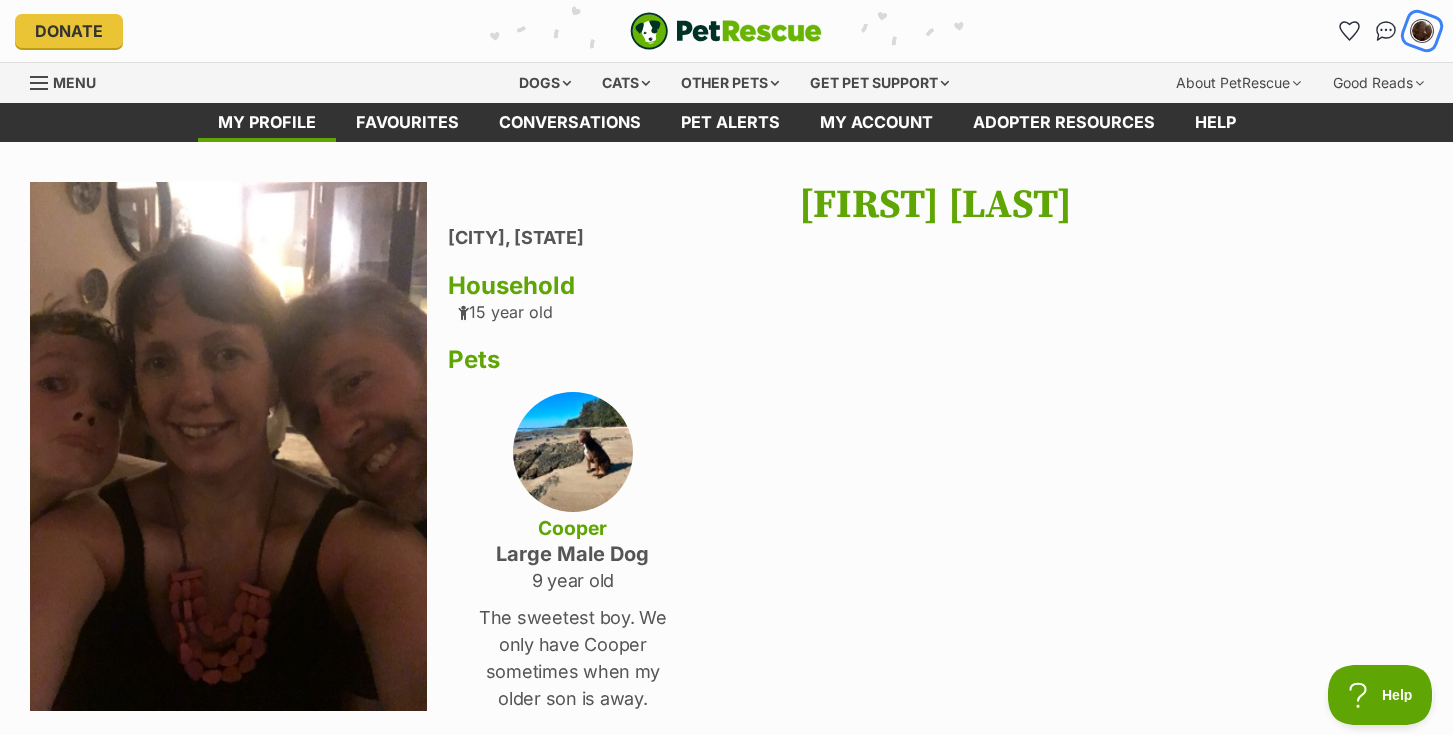 click at bounding box center (1422, 31) 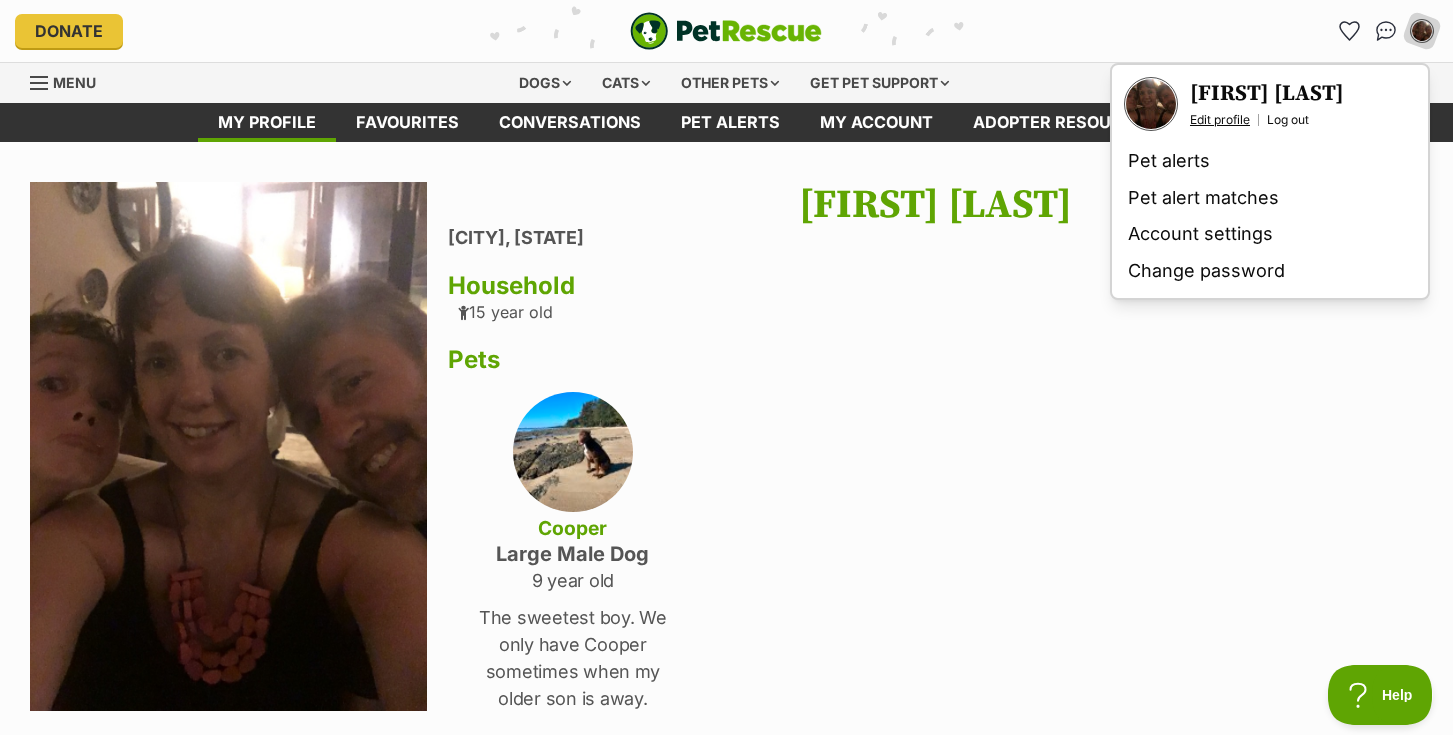 click on "Edit profile" at bounding box center [1220, 120] 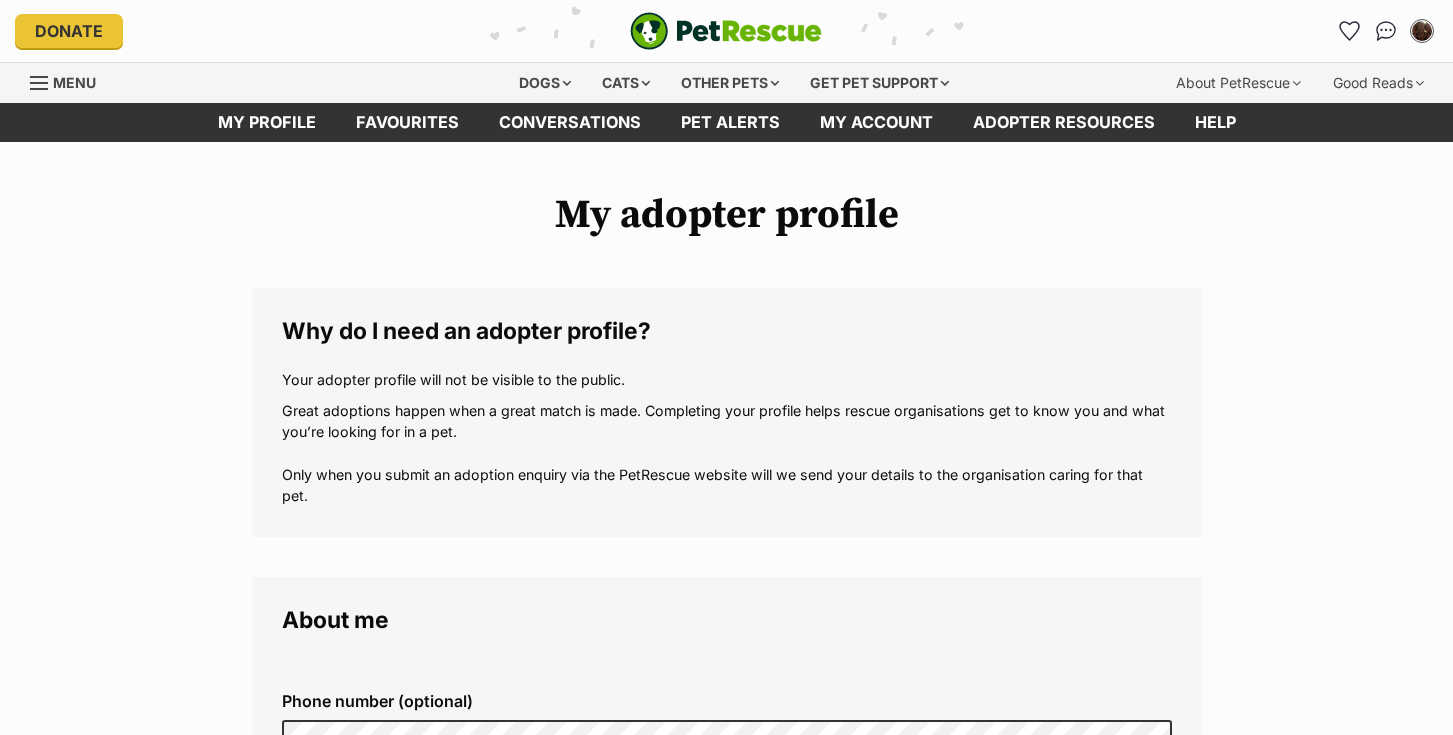 scroll, scrollTop: 0, scrollLeft: 0, axis: both 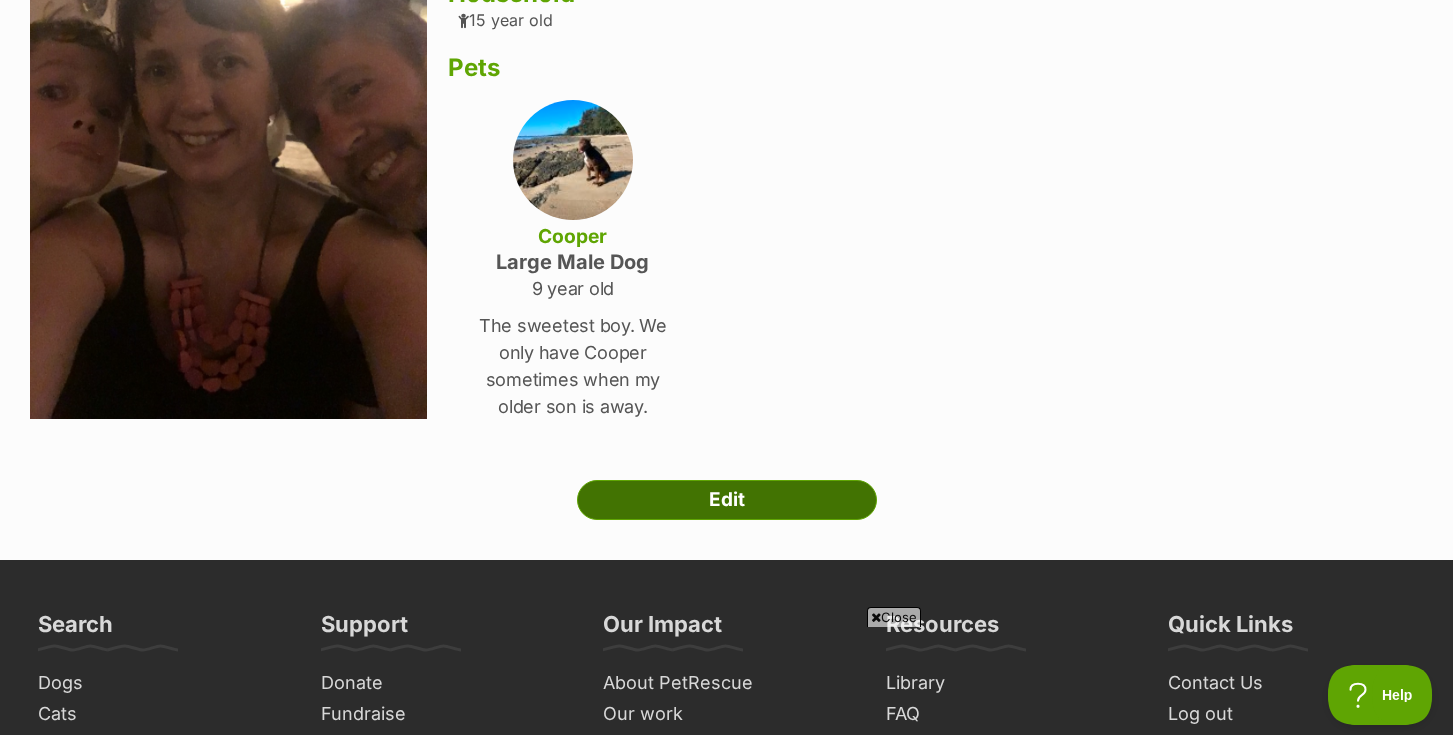 click on "Edit" at bounding box center (727, 500) 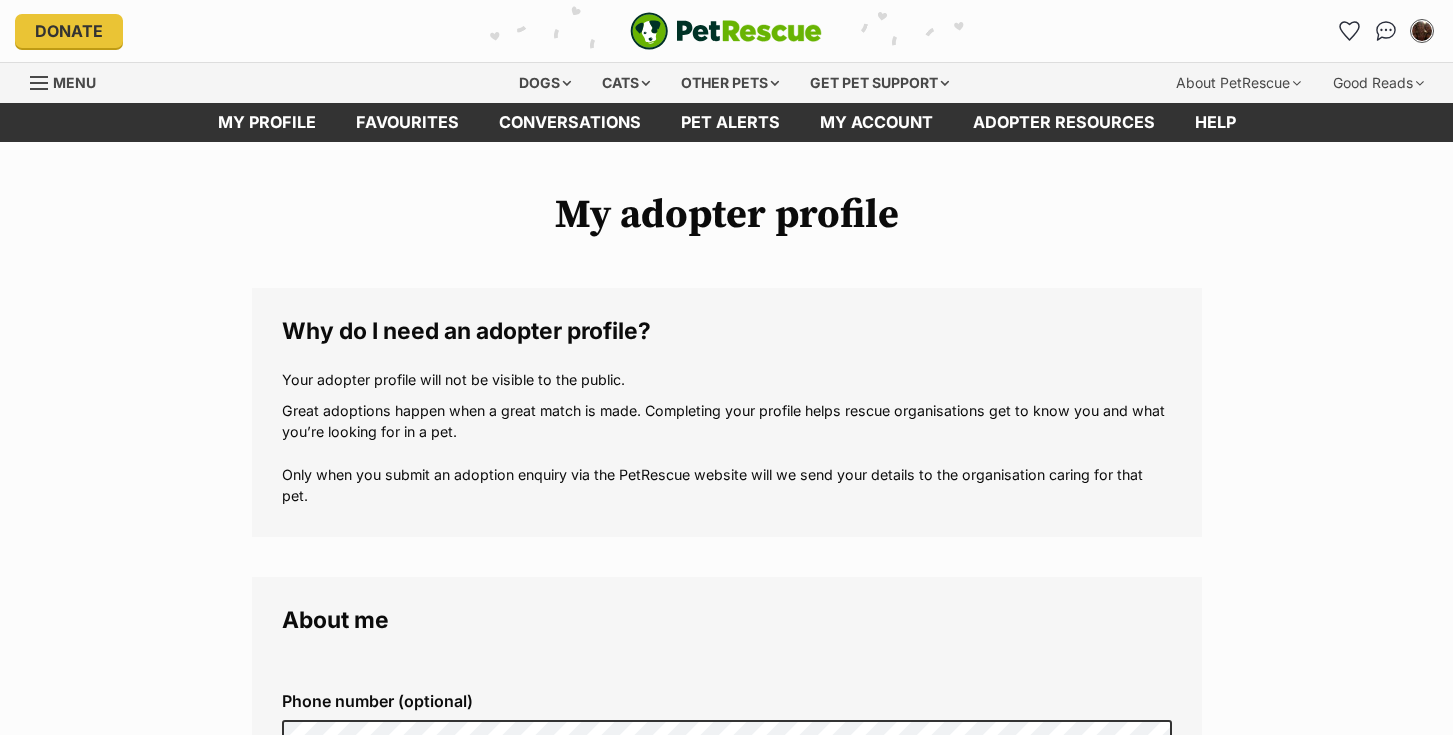 scroll, scrollTop: 0, scrollLeft: 0, axis: both 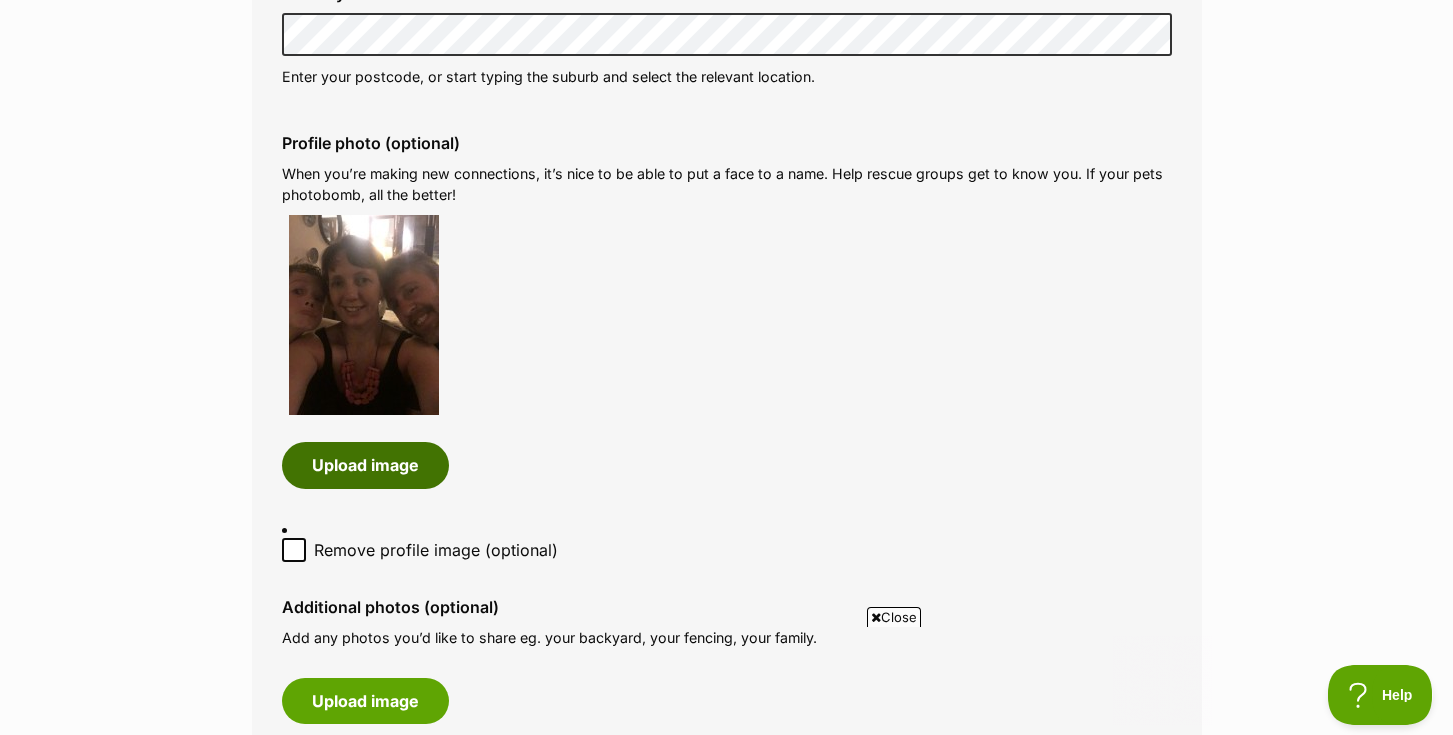 click on "Upload image" at bounding box center [365, 465] 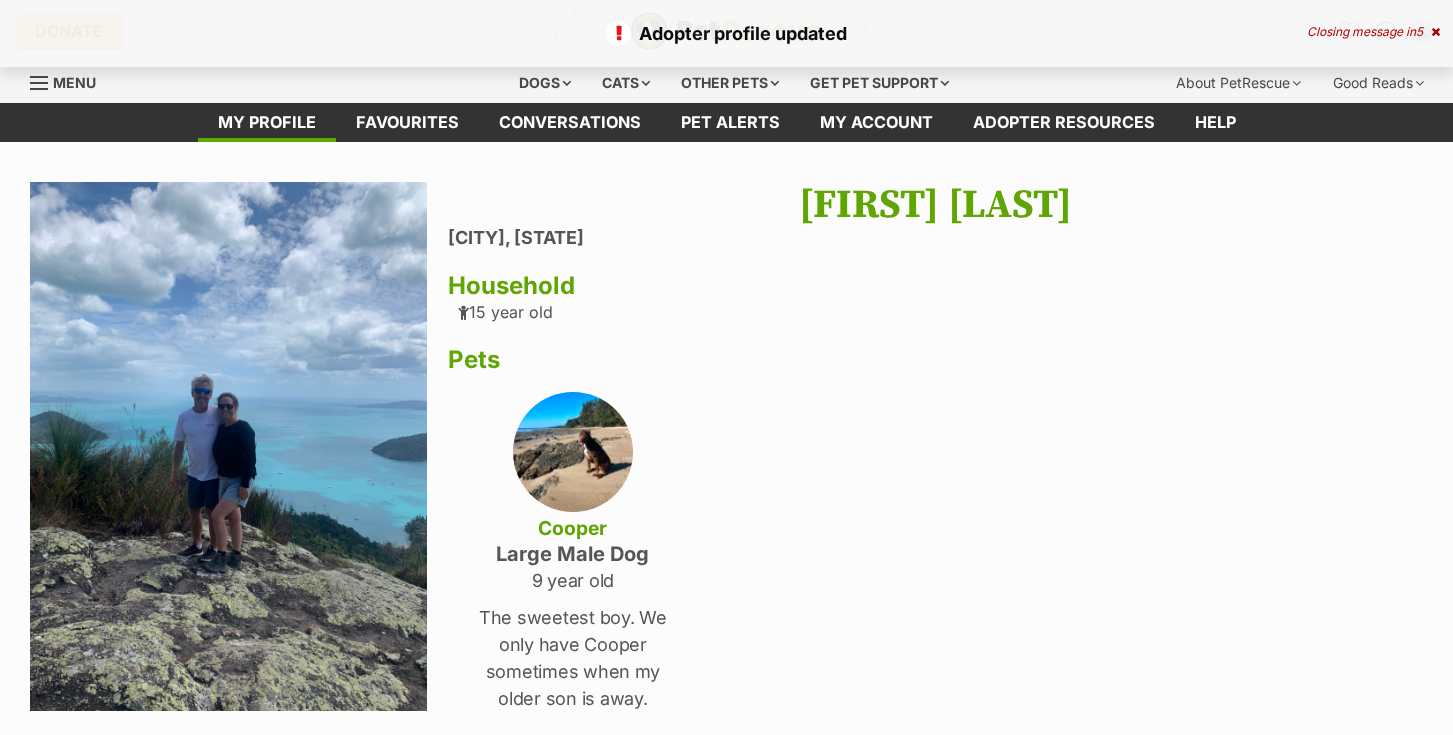 scroll, scrollTop: 0, scrollLeft: 0, axis: both 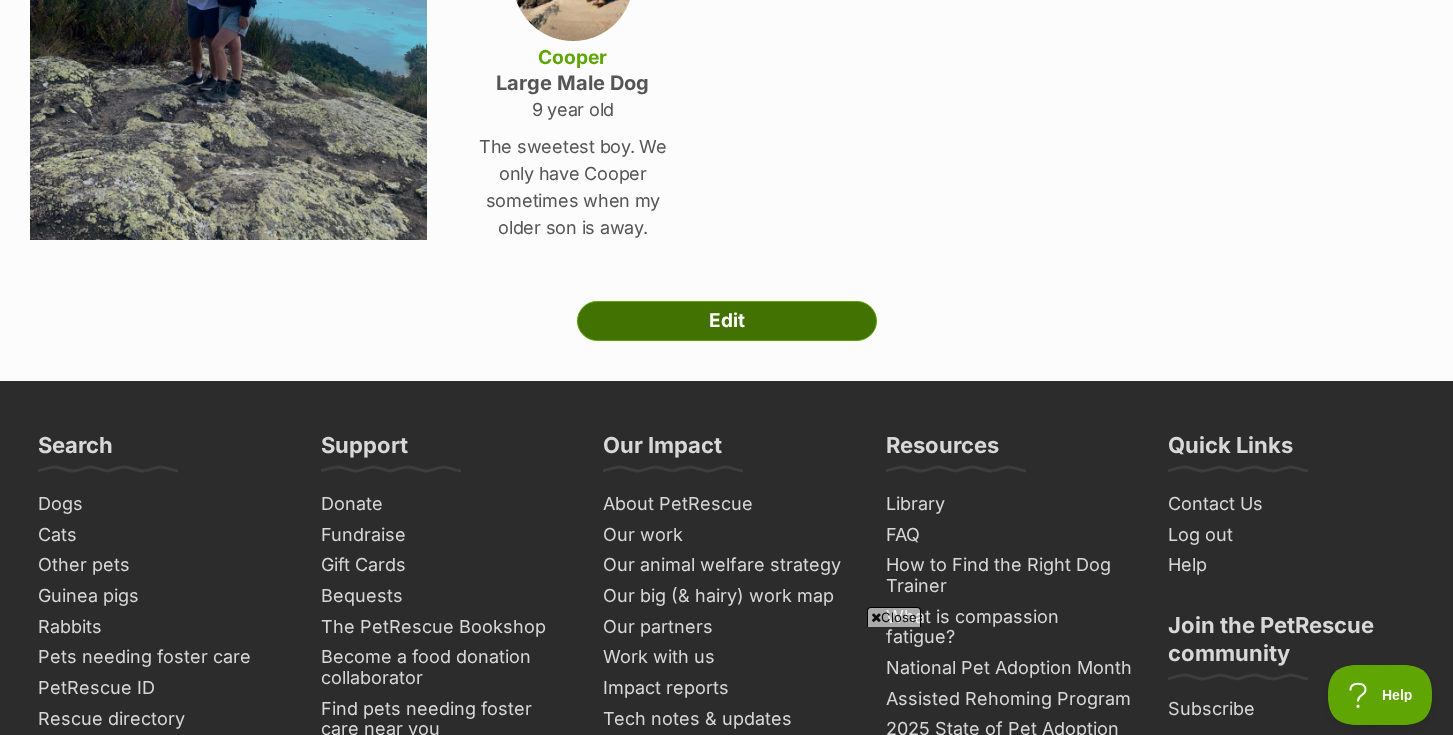 click on "Edit" at bounding box center (727, 321) 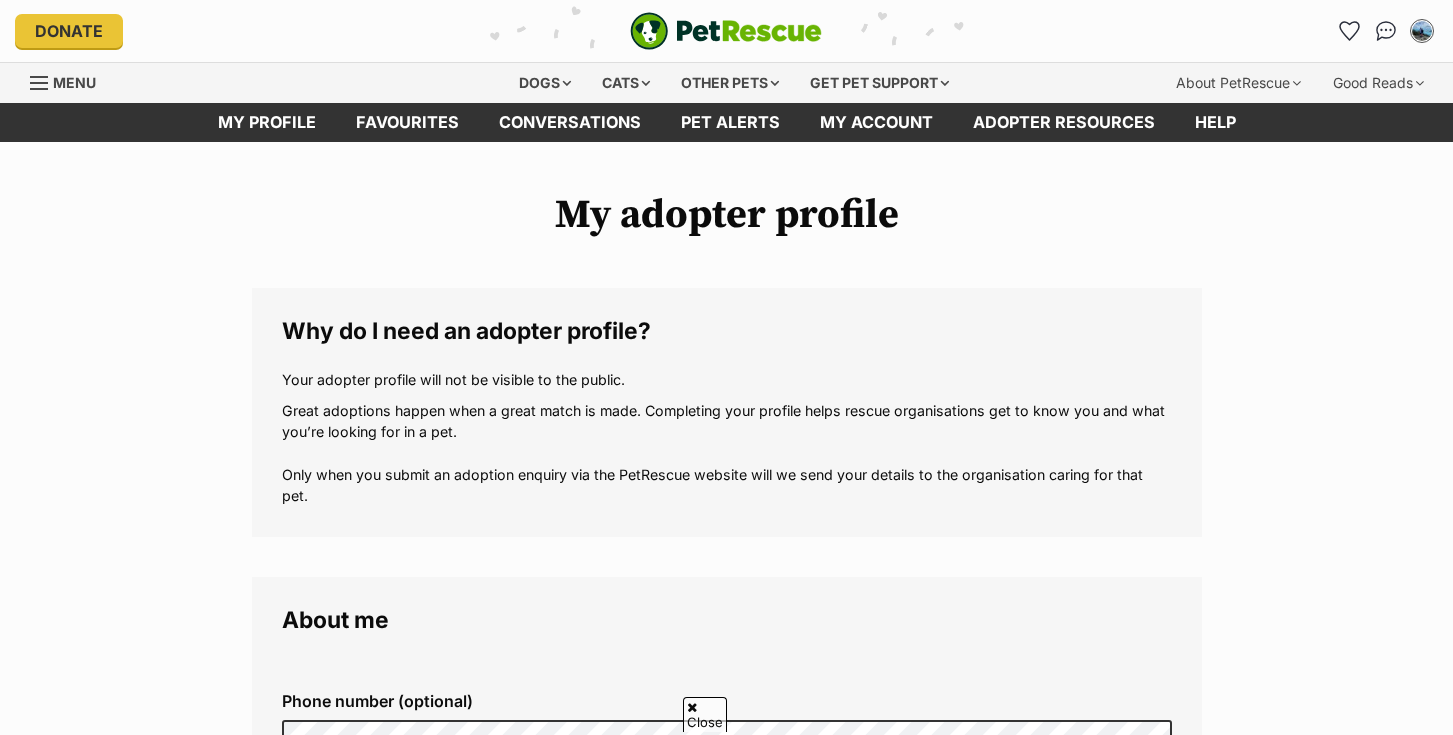 scroll, scrollTop: 653, scrollLeft: 0, axis: vertical 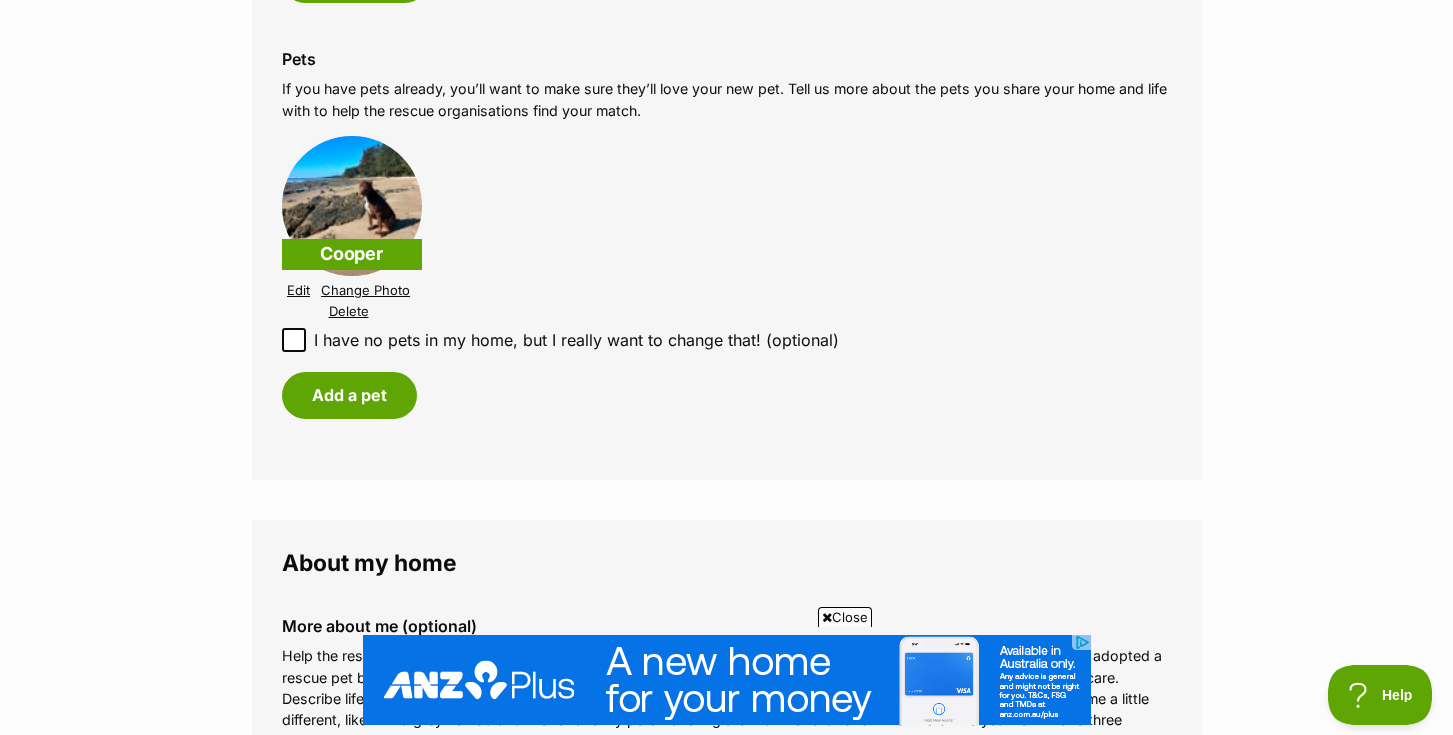 click on "Edit" at bounding box center (298, 290) 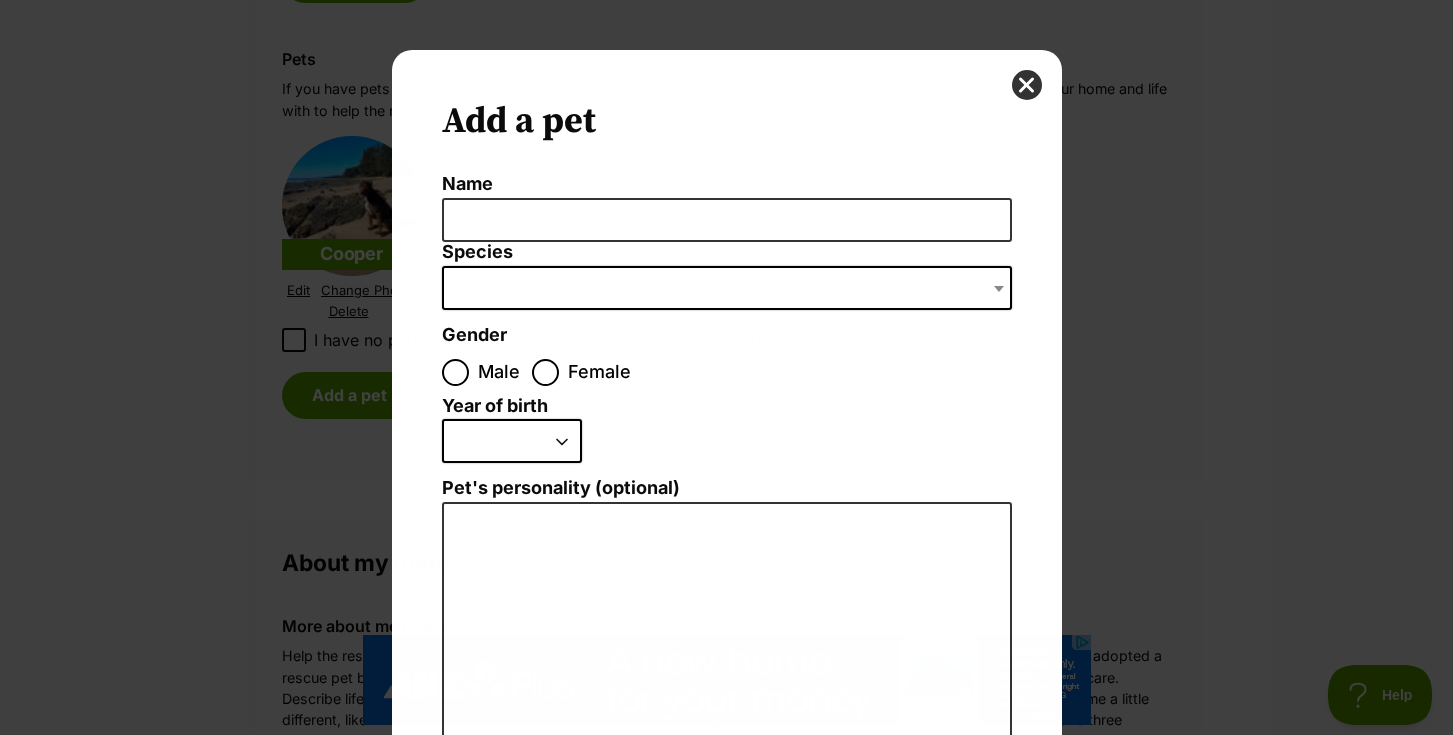 scroll, scrollTop: 0, scrollLeft: 0, axis: both 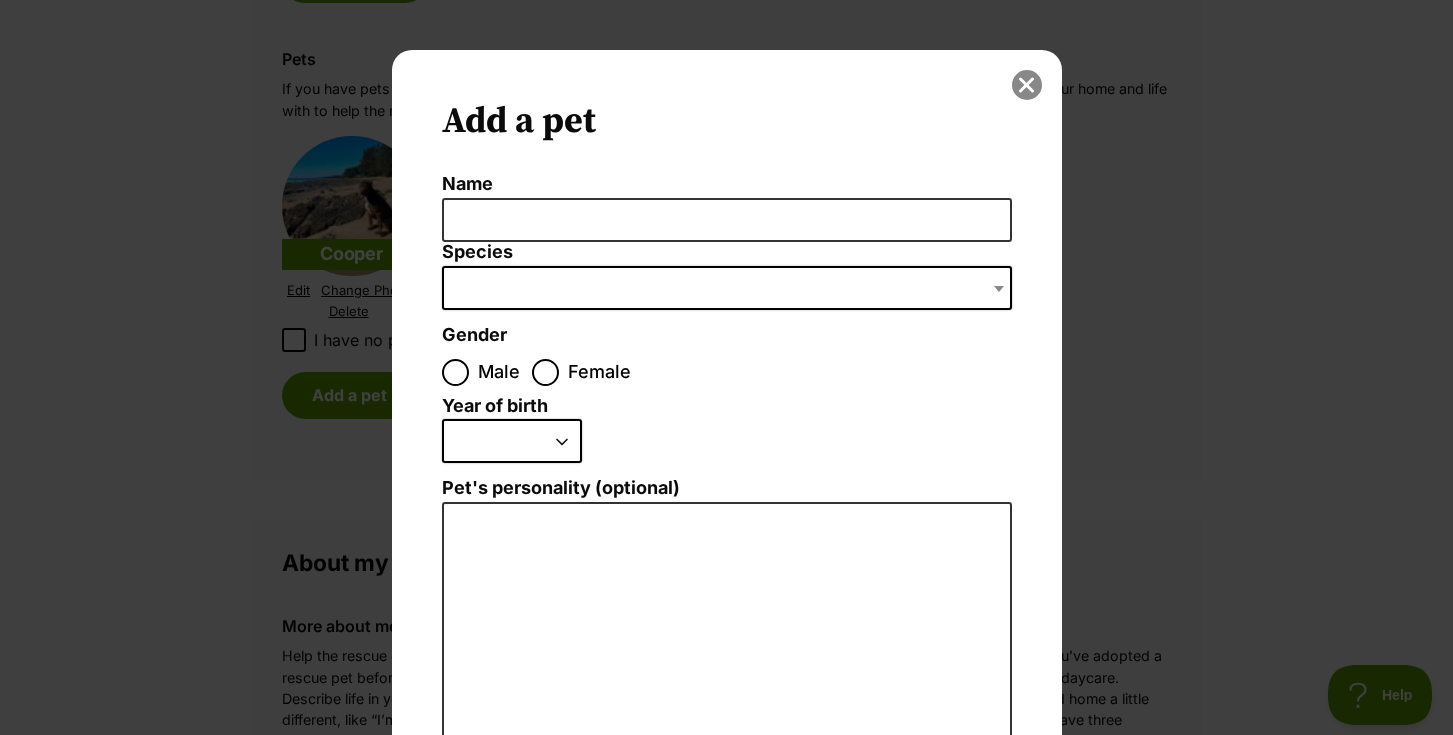 click at bounding box center [1027, 85] 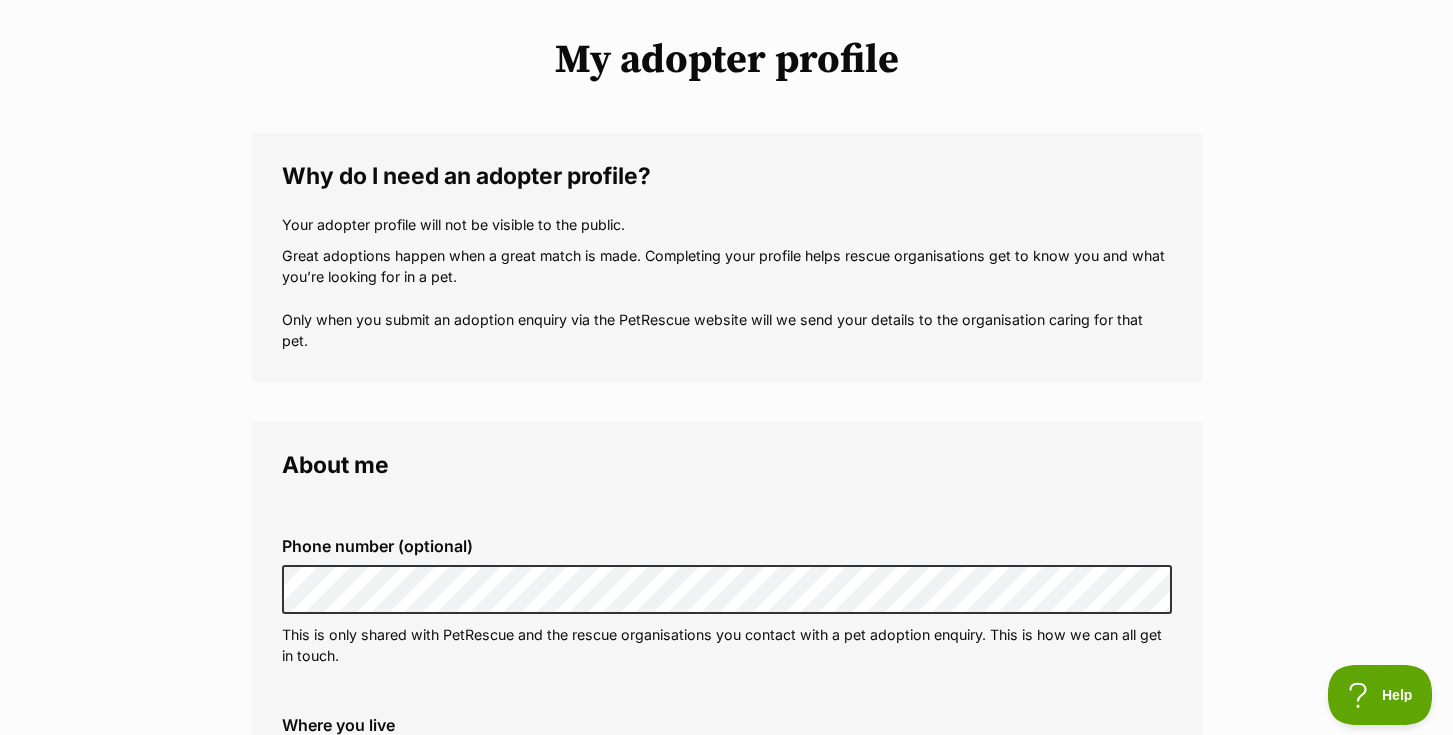 scroll, scrollTop: 0, scrollLeft: 0, axis: both 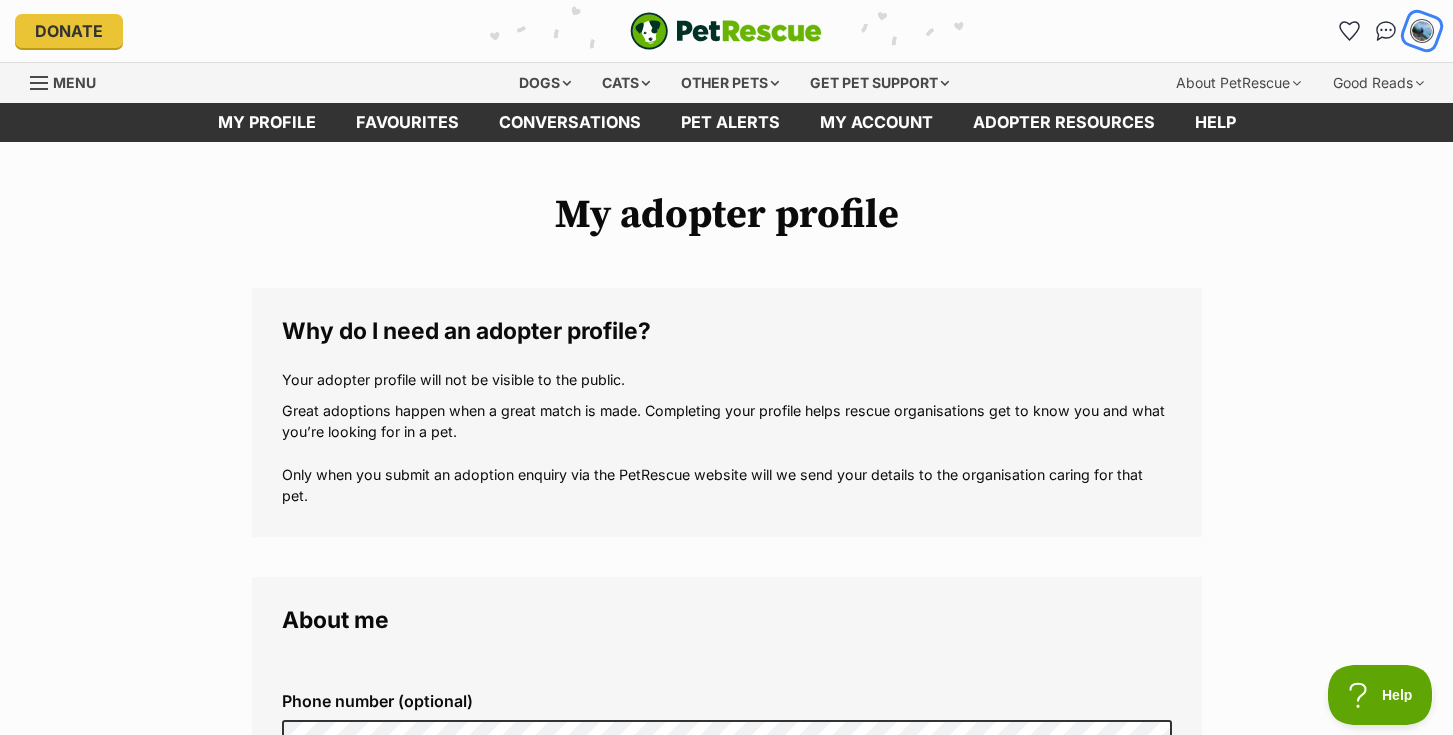 click at bounding box center [1422, 31] 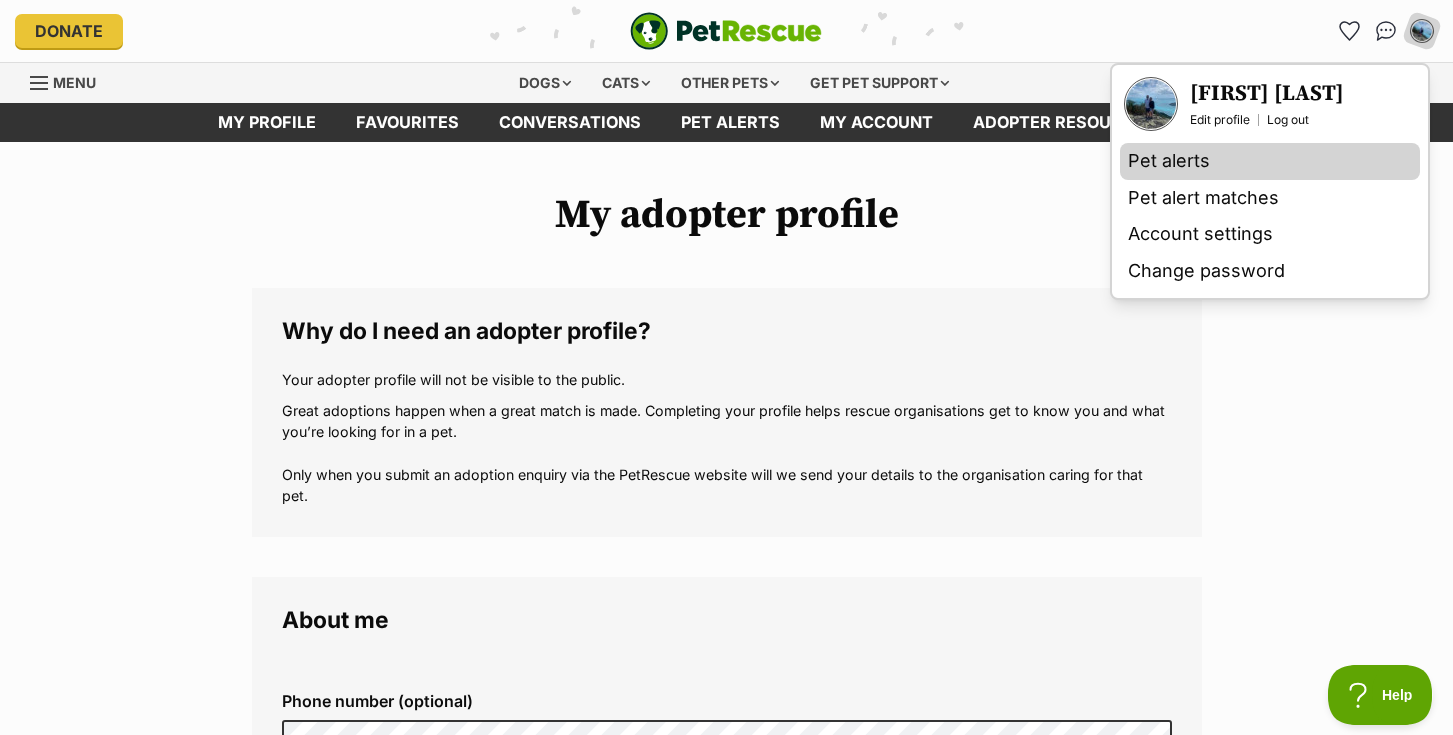 click on "Pet alerts" at bounding box center (1270, 161) 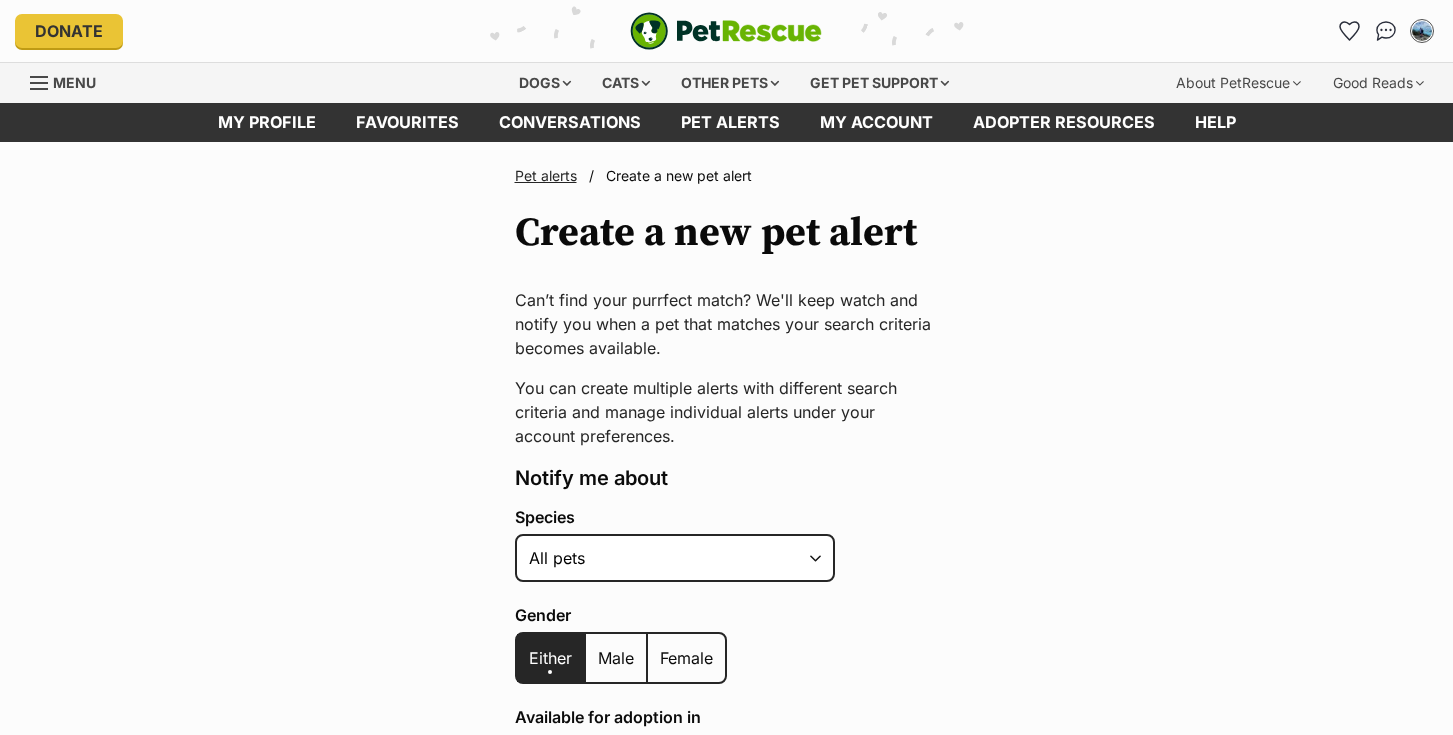 scroll, scrollTop: 0, scrollLeft: 0, axis: both 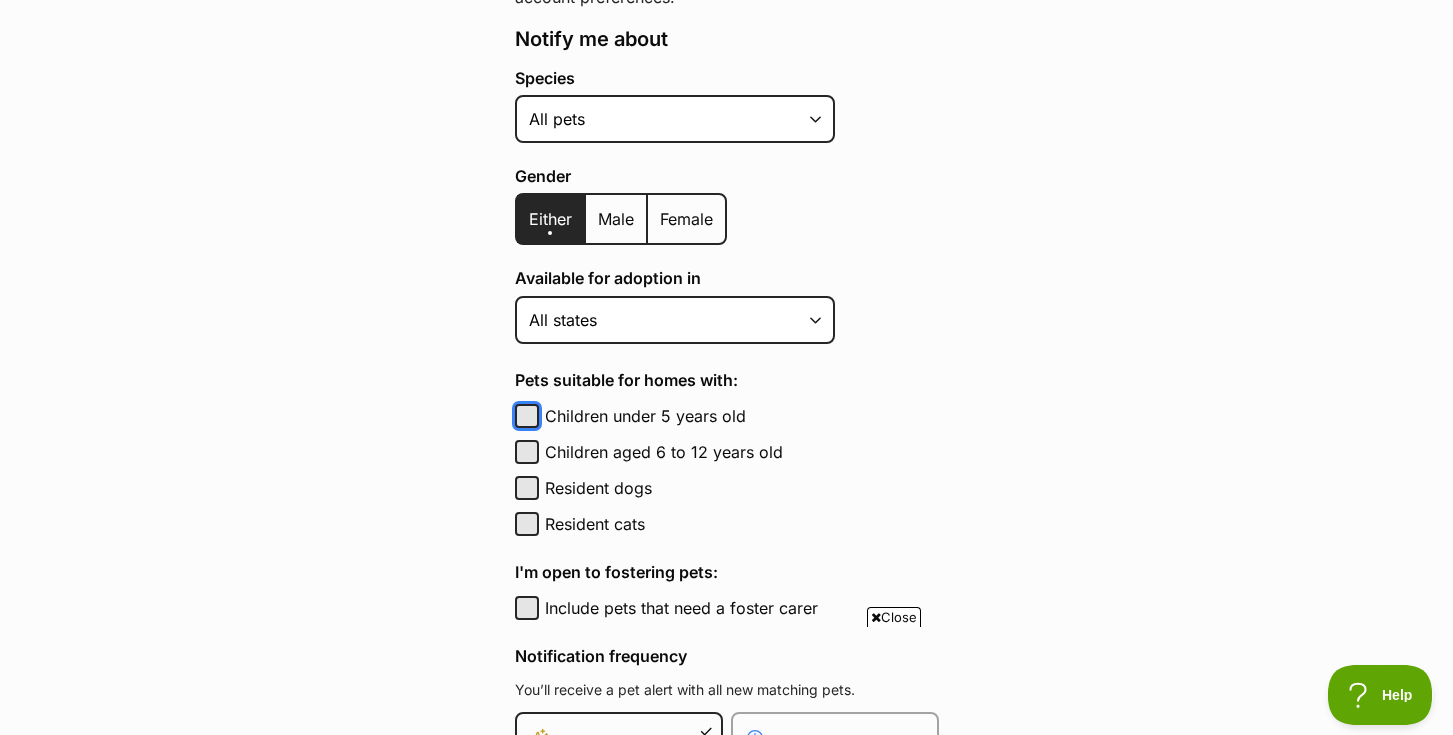 click on "Children under 5 years old" at bounding box center (527, 416) 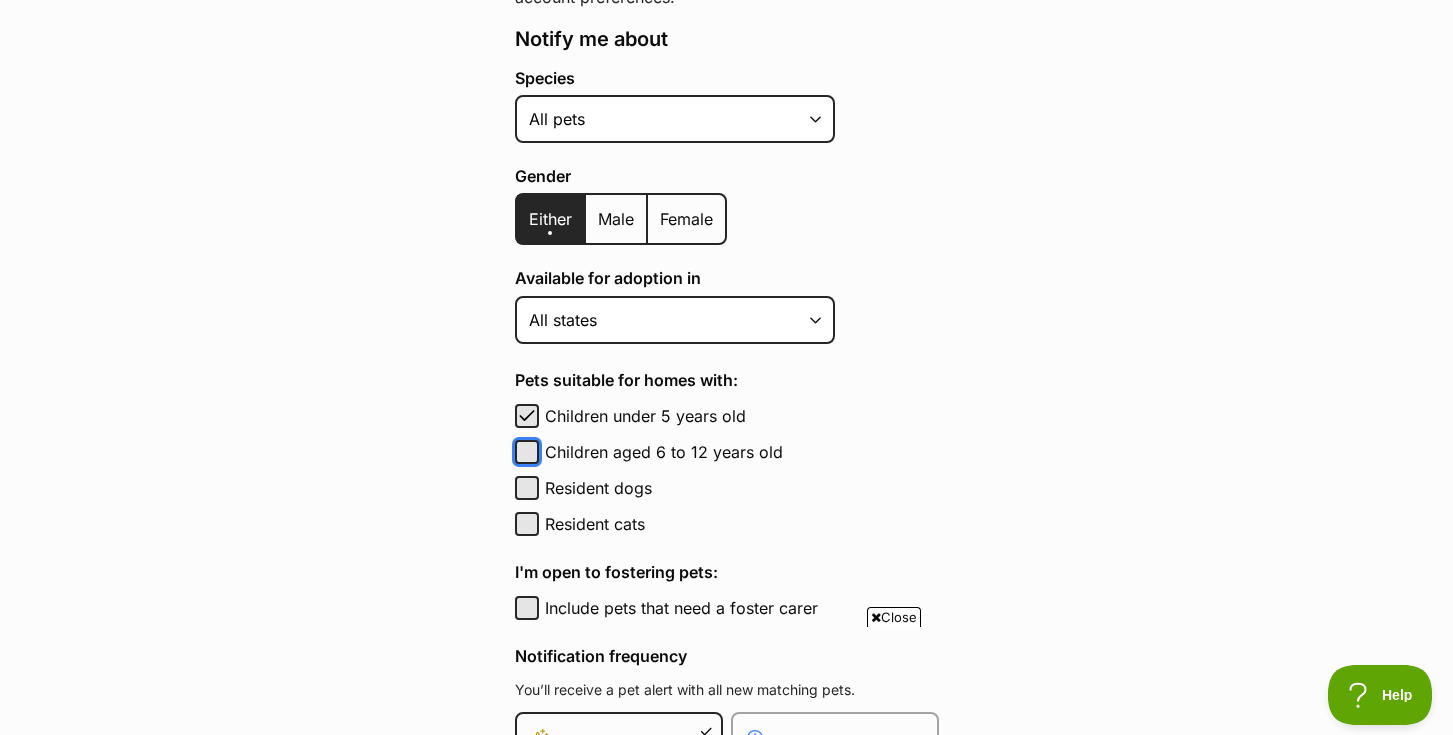 click on "Children aged 6 to 12 years old" at bounding box center (527, 452) 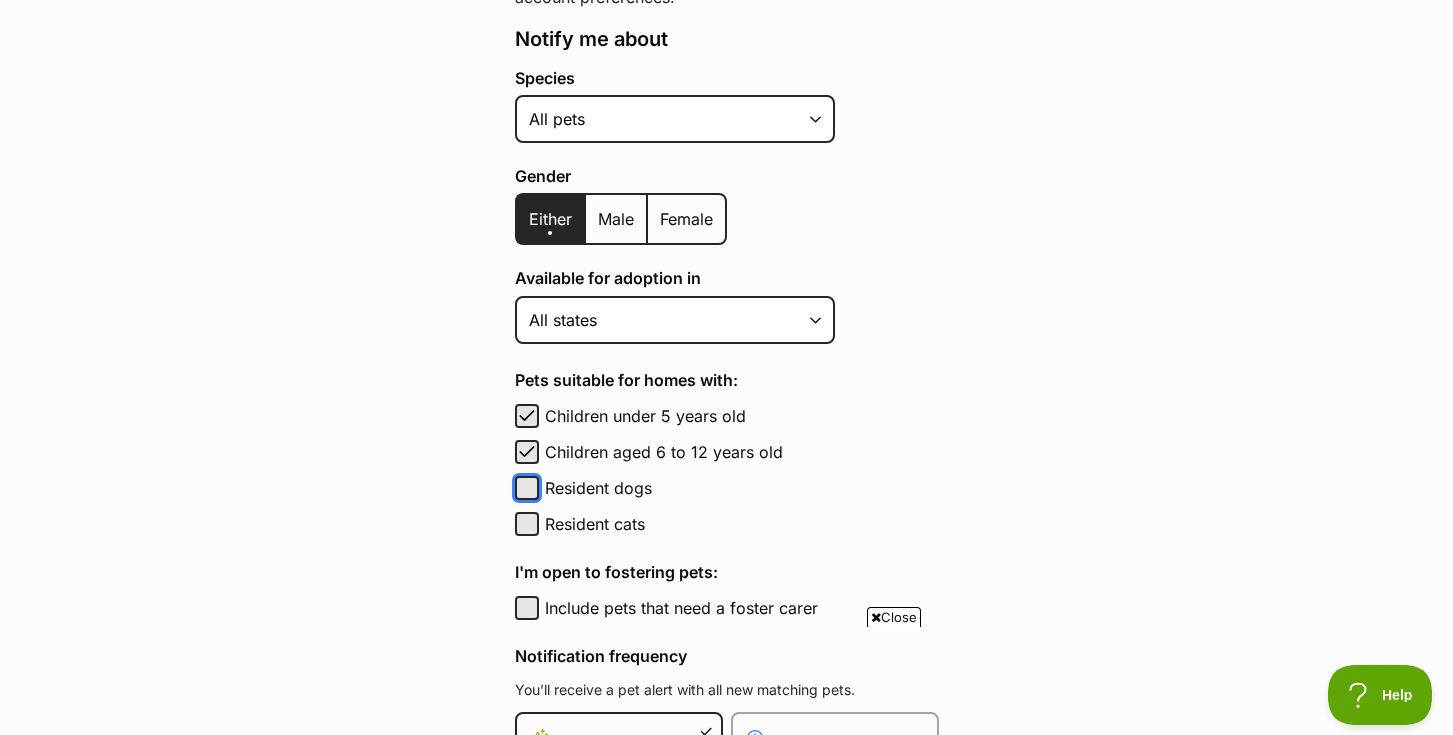 click on "Resident dogs" at bounding box center (527, 488) 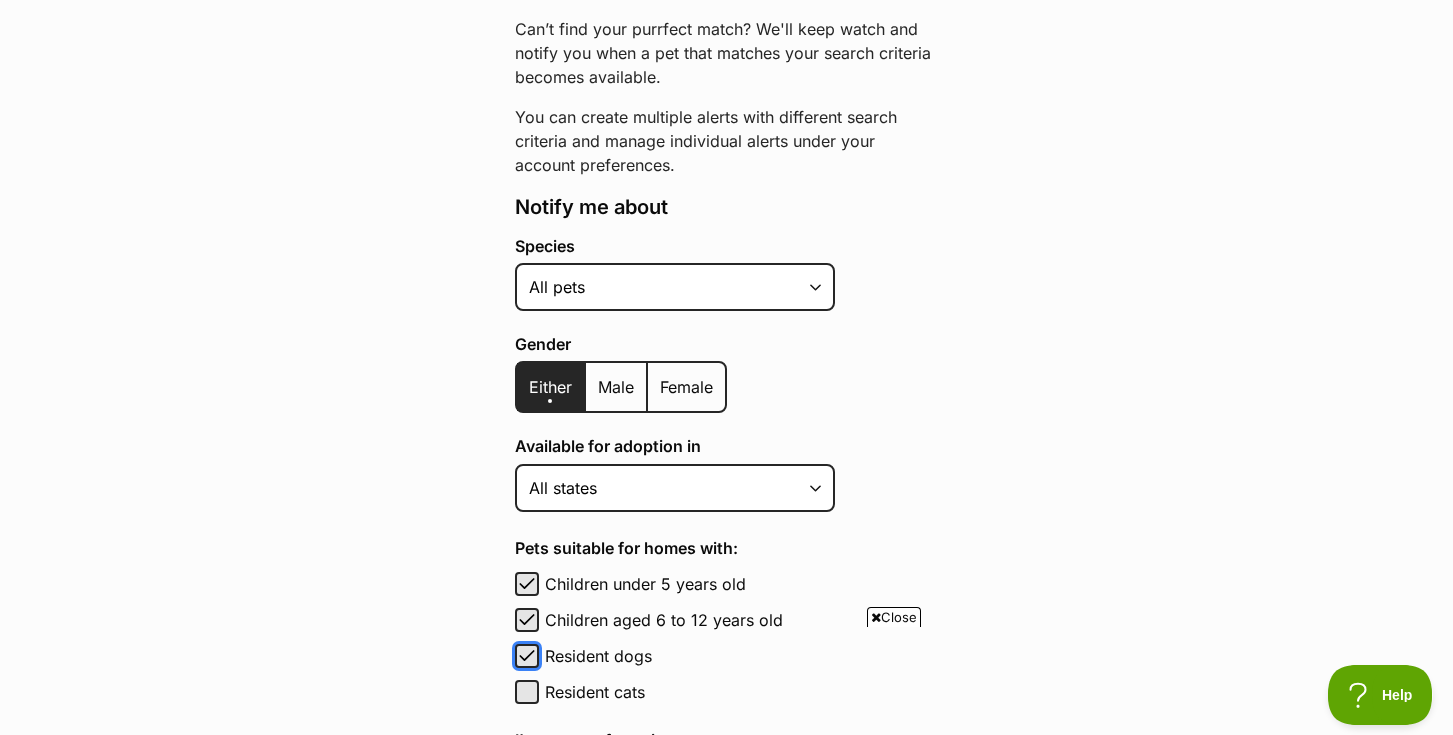 scroll, scrollTop: 269, scrollLeft: 0, axis: vertical 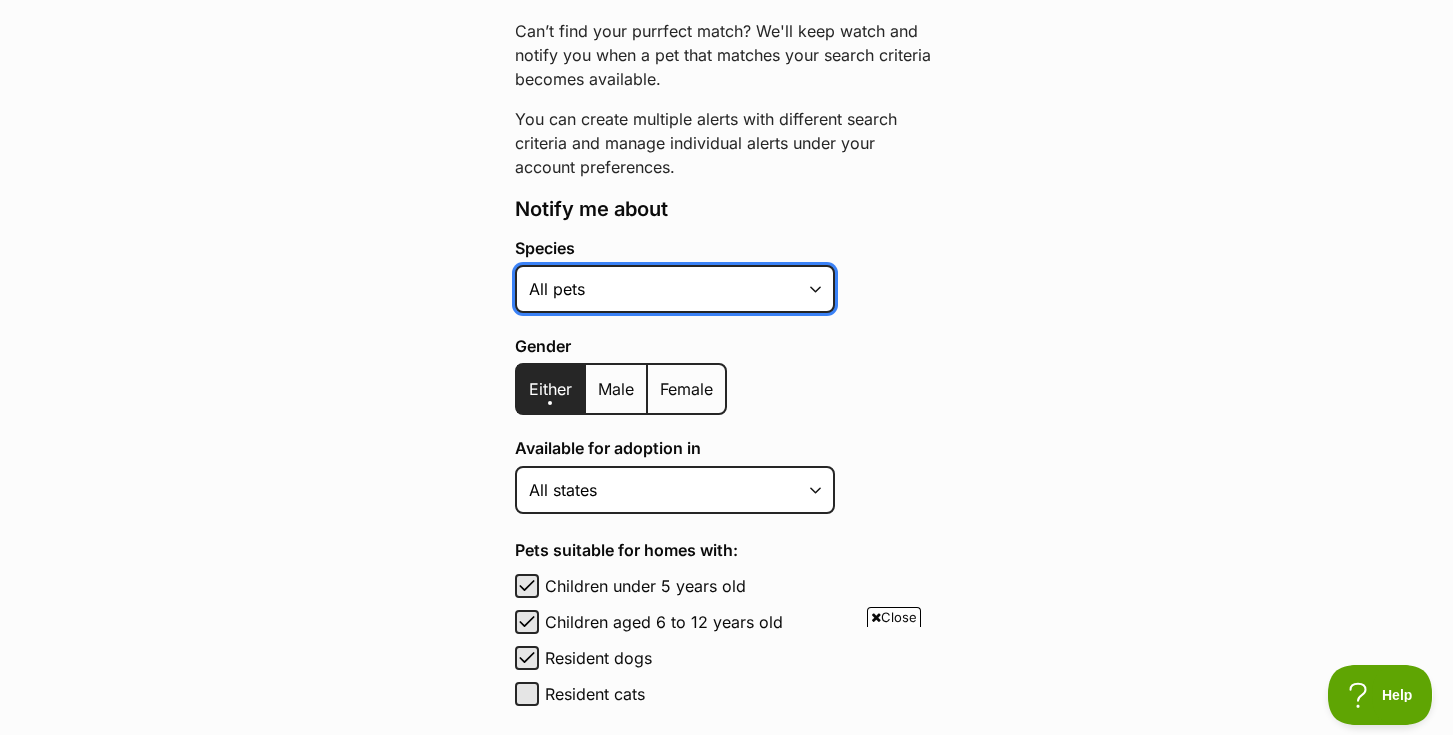 click on "Alpaca
Bird
Cat
Chicken
Cow
Dog
Donkey
Duck
Ferret
Fish
Goat
Goose
Guinea Fowl
Guinea Pig
Hamster
Hermit Crab
Horse
Lizard
Mouse
Pig
Python
Rabbit
Rat
Sheep
Turkey
Turtle
All pets" at bounding box center (675, 289) 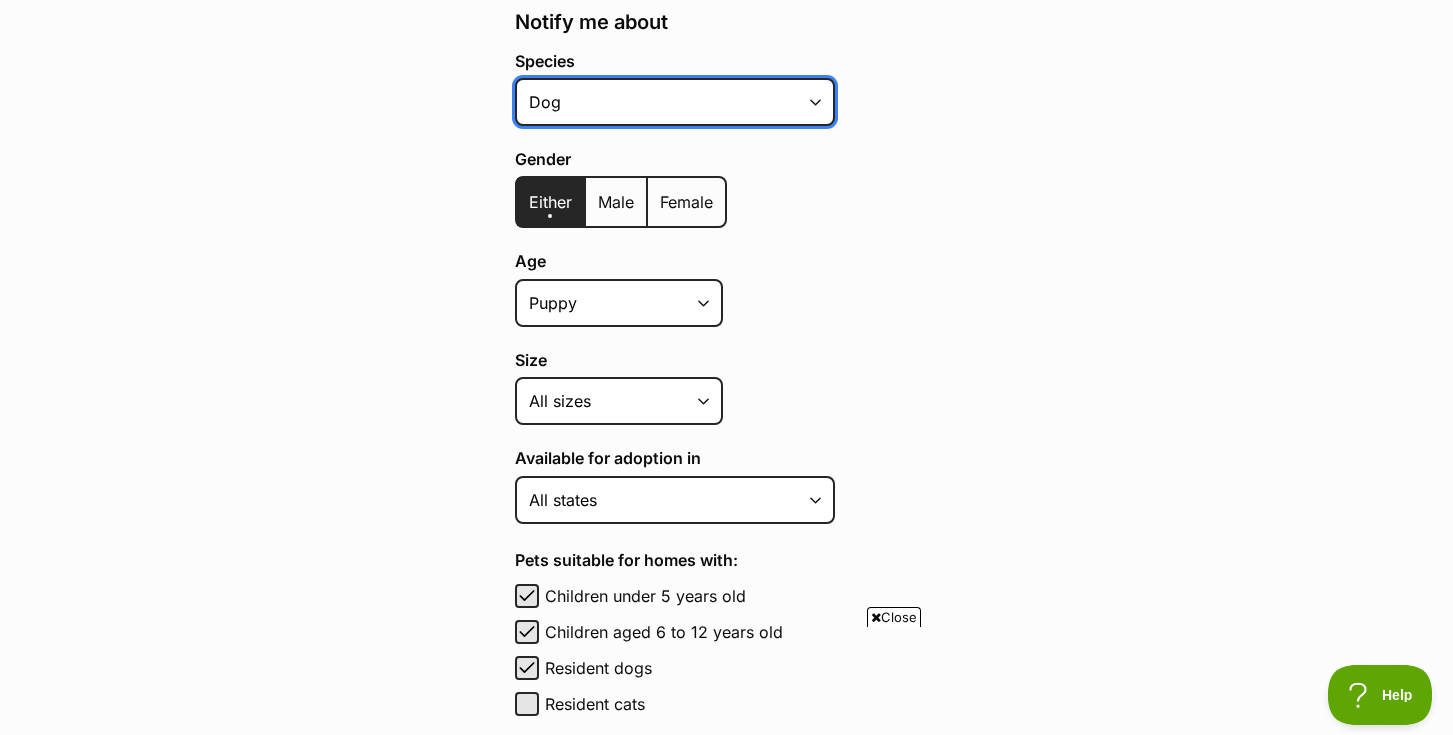 scroll, scrollTop: 491, scrollLeft: 0, axis: vertical 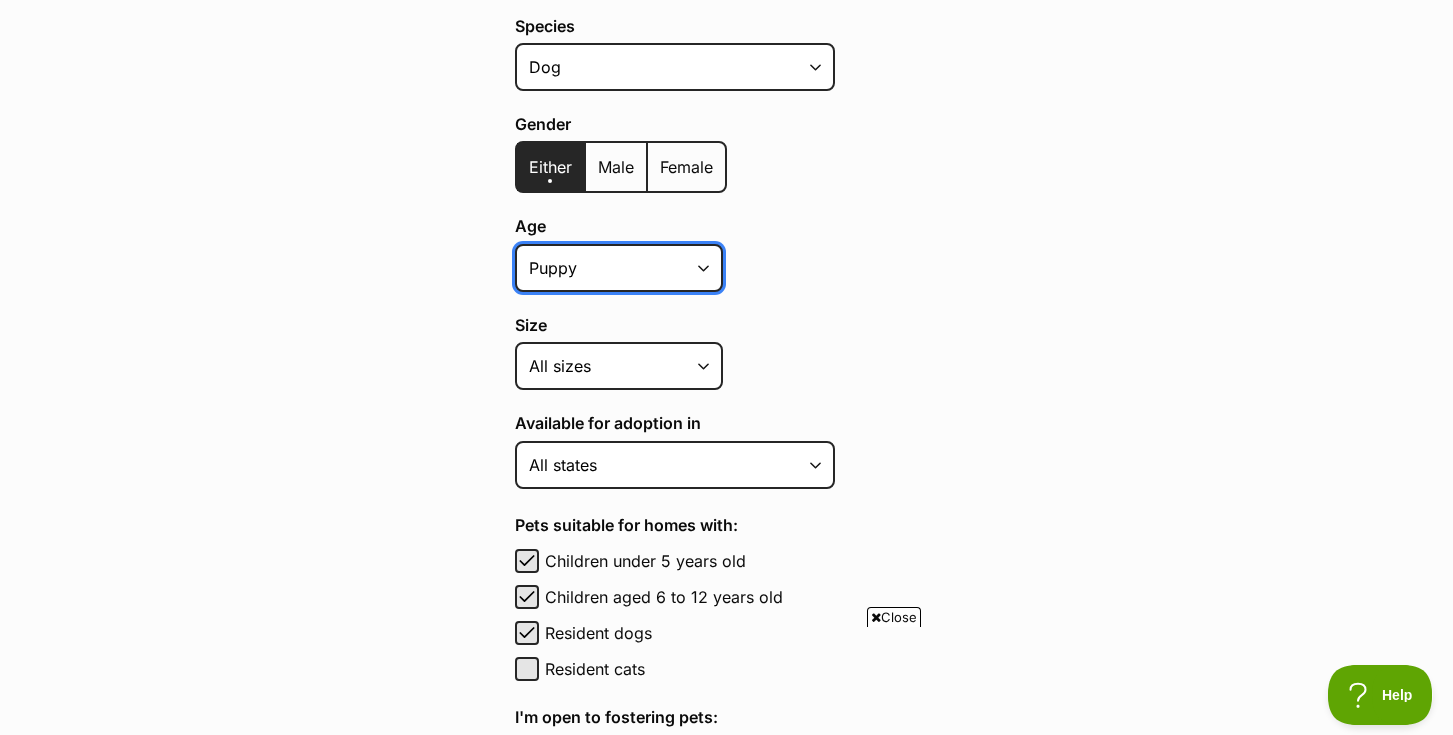 click on "Puppy Adult Senior All ages" at bounding box center [619, 268] 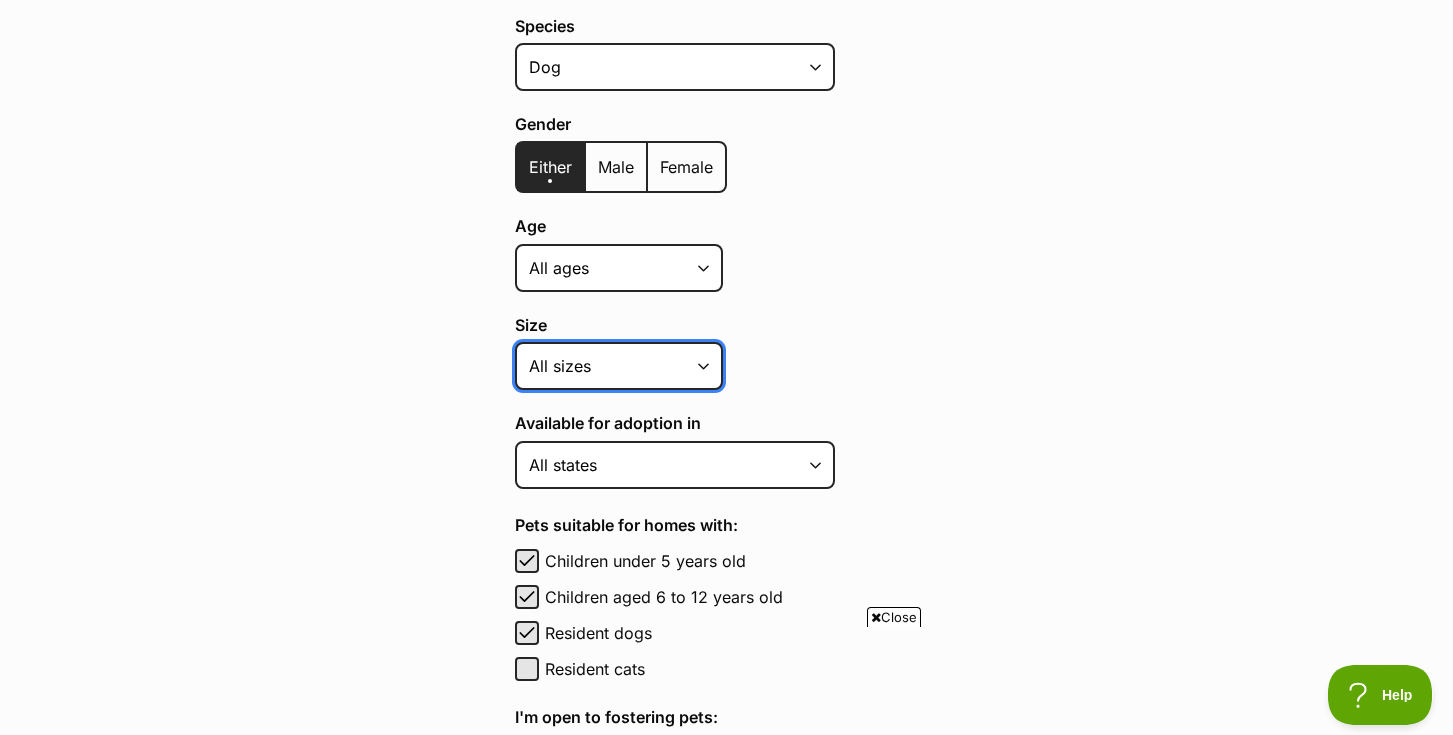 click on "Small
Medium
Large
All sizes" at bounding box center [619, 366] 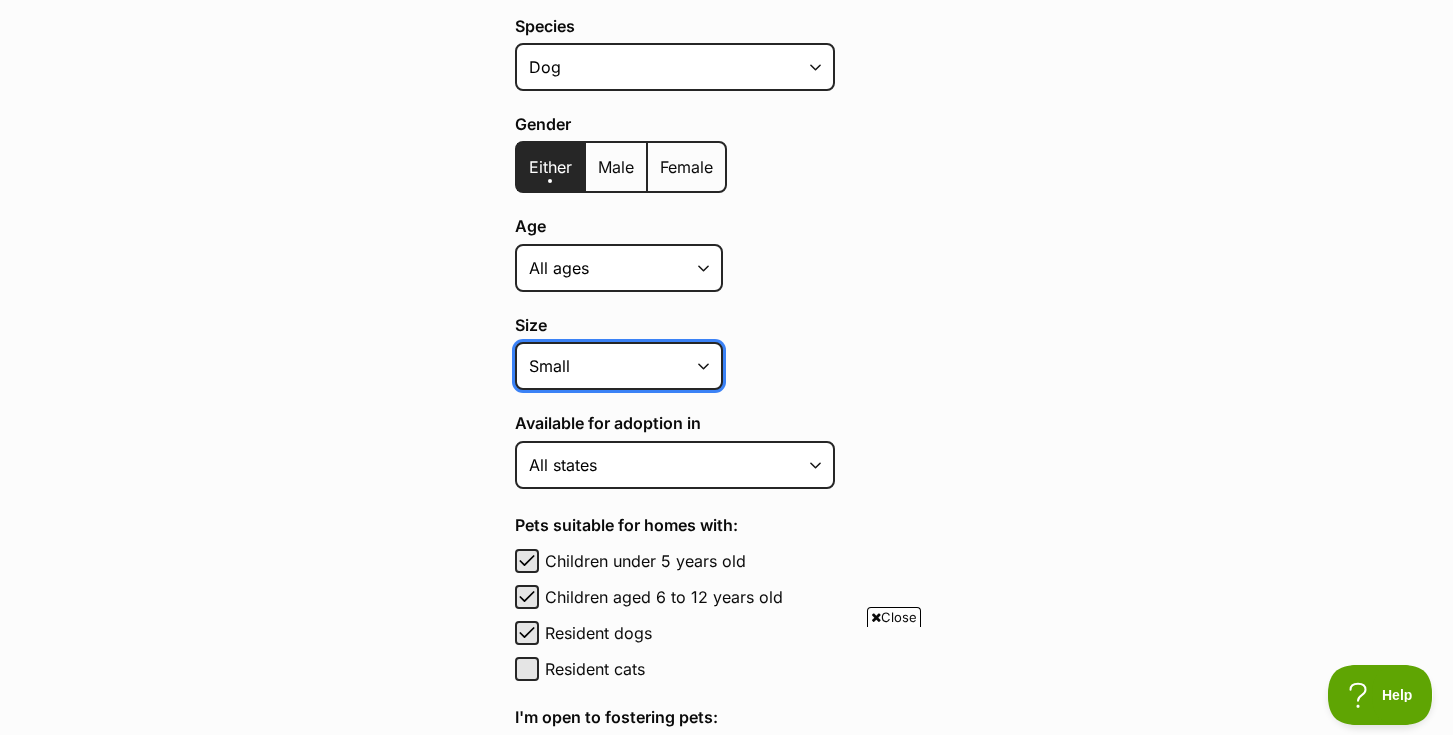 click on "Small
Medium
Large
All sizes" at bounding box center [619, 366] 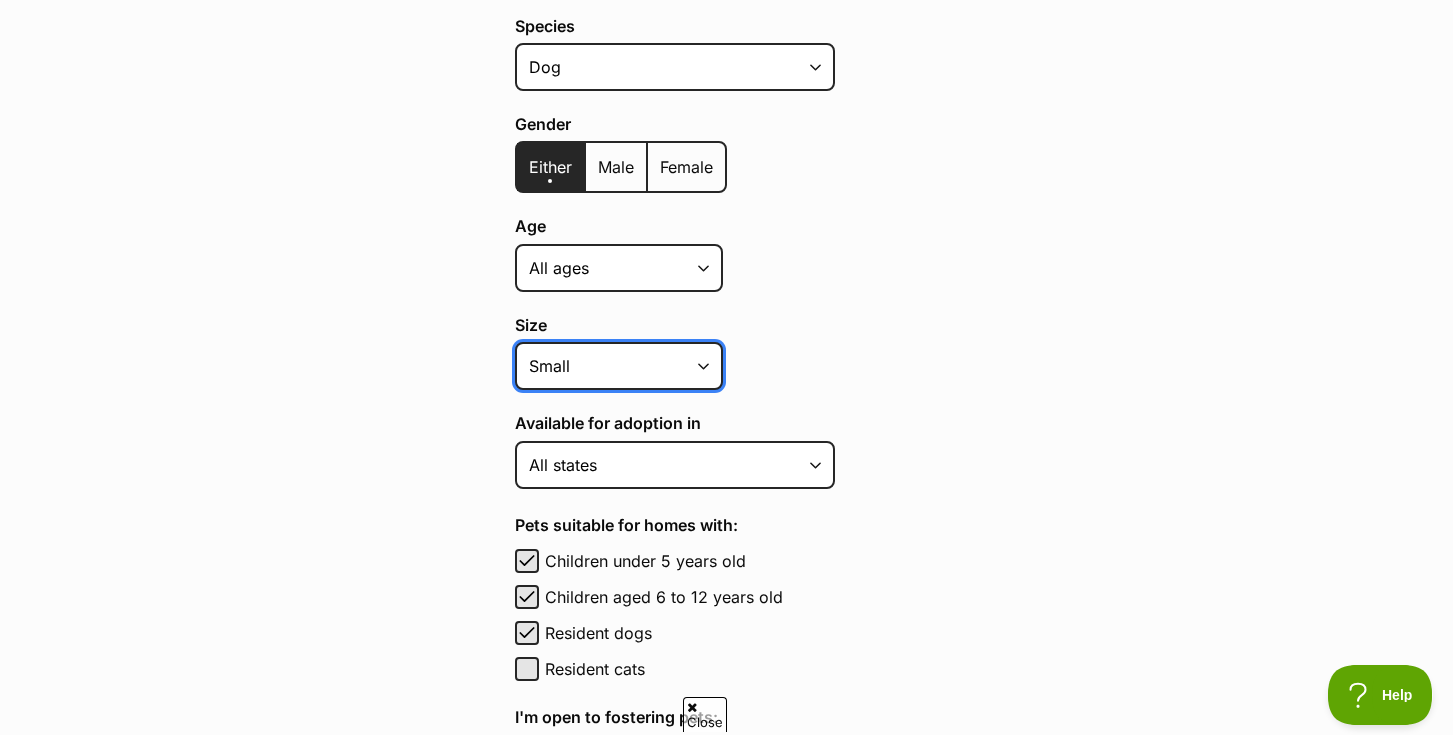 select on "medium" 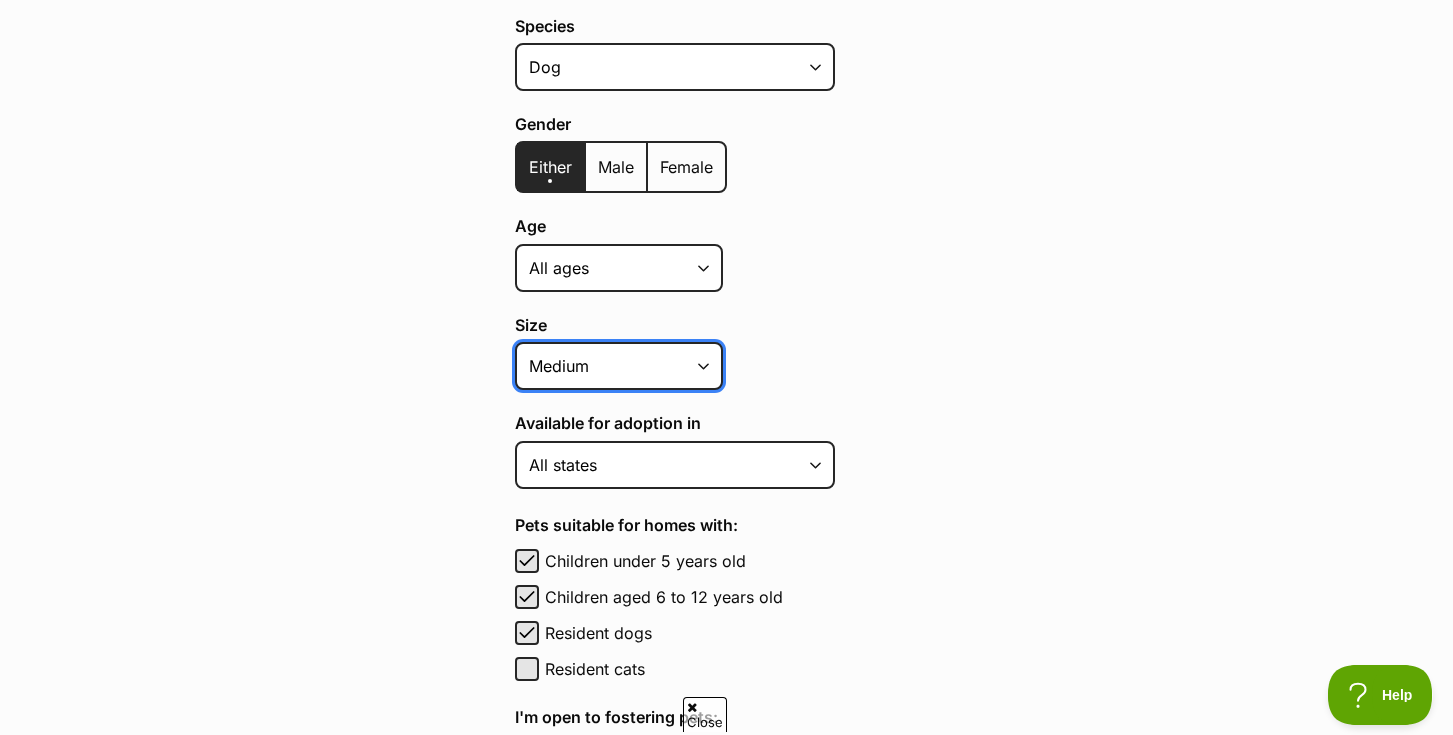 scroll, scrollTop: 0, scrollLeft: 0, axis: both 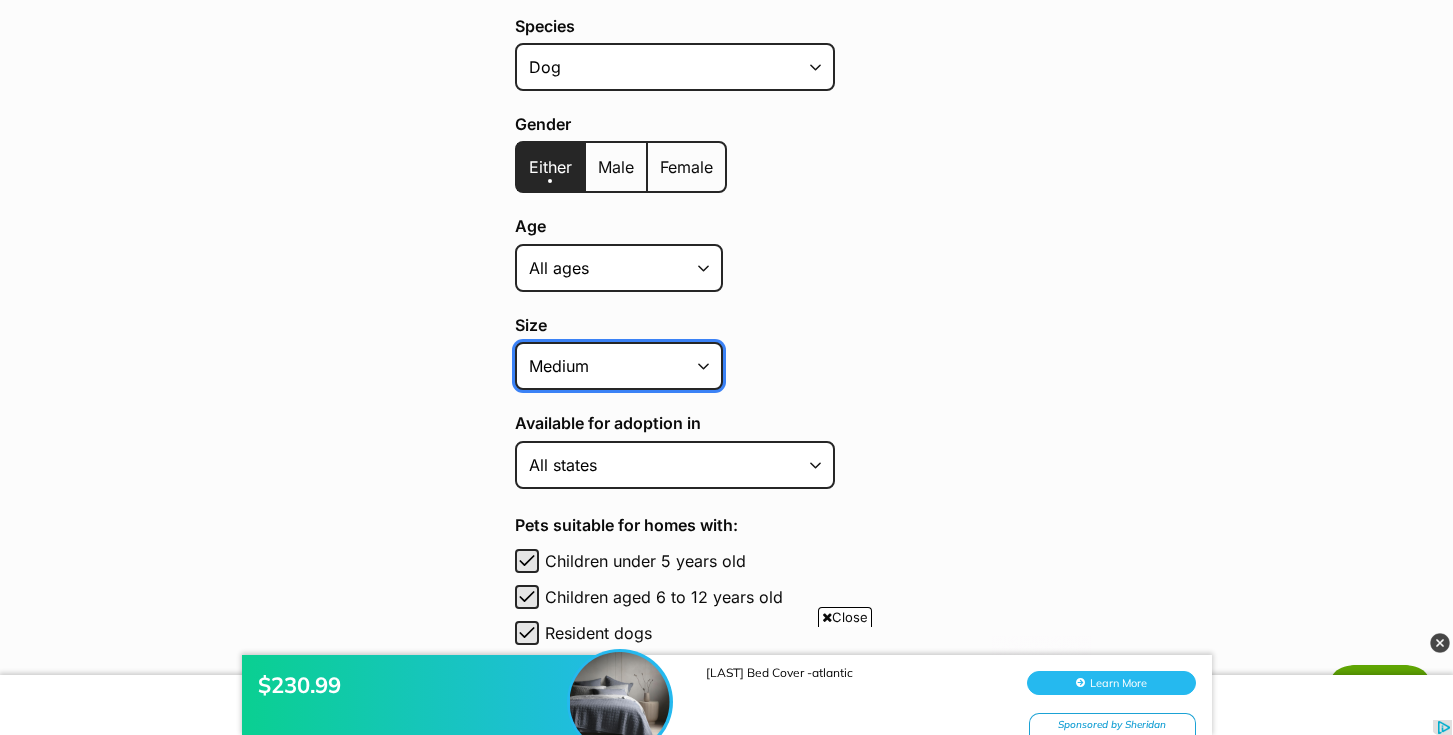 select 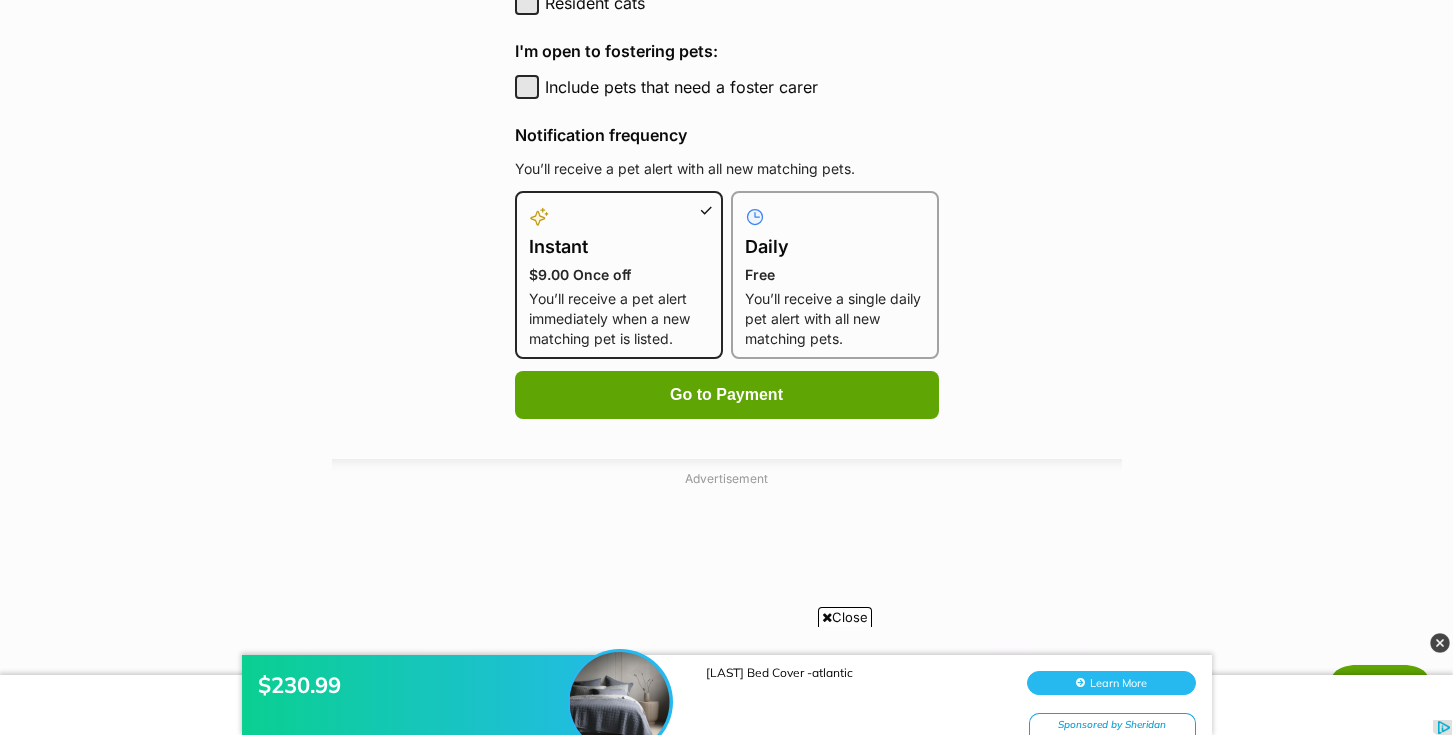 scroll, scrollTop: 1162, scrollLeft: 0, axis: vertical 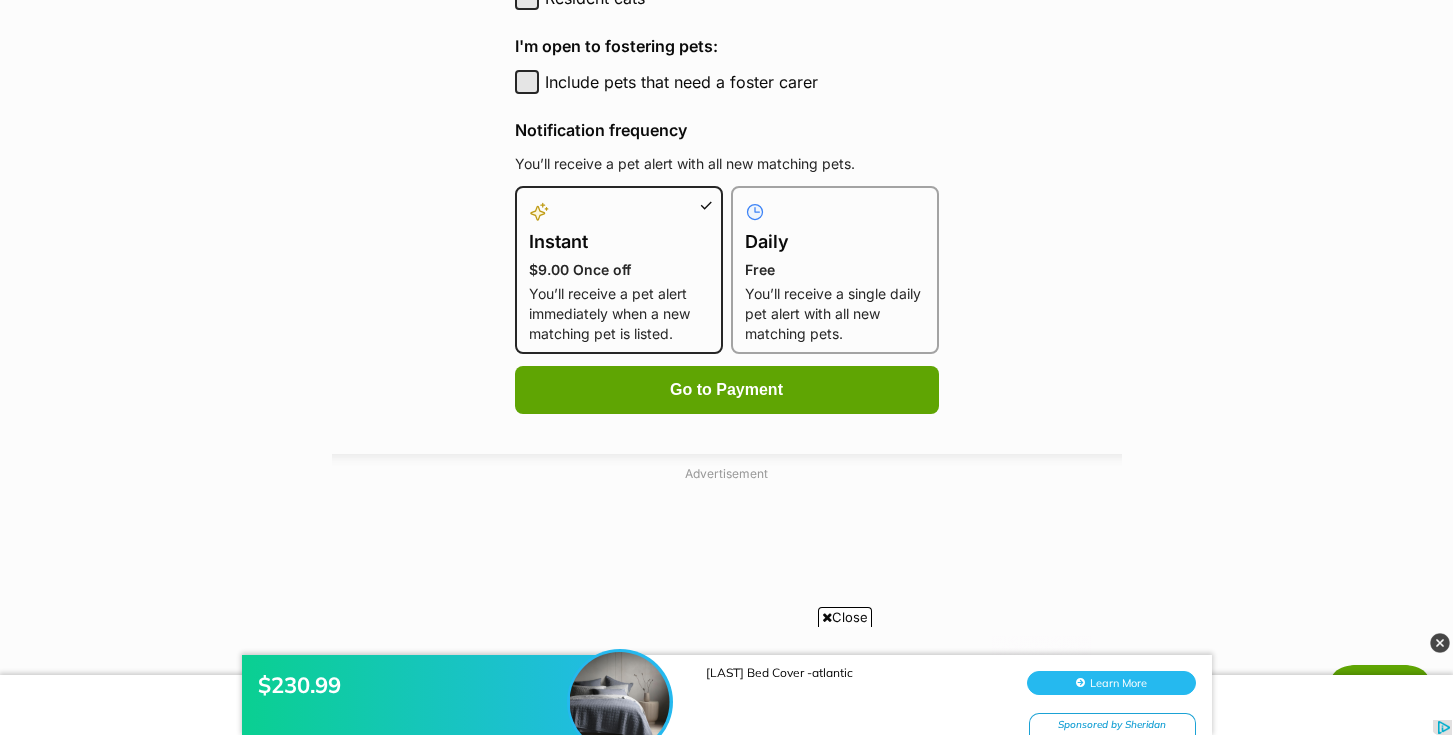 click on "You’ll receive a single daily pet alert with all new matching pets." at bounding box center (835, 314) 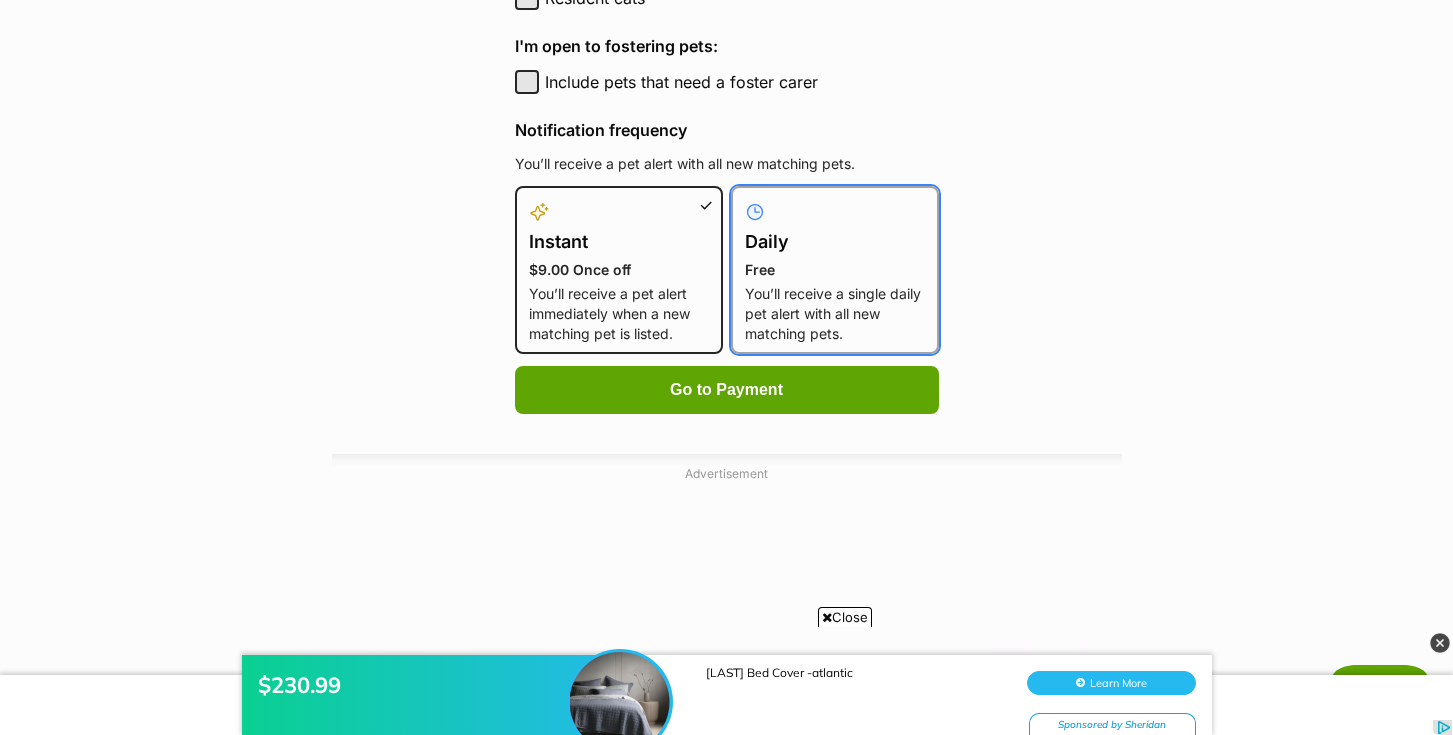 click on "Daily
Free
You’ll receive a single daily pet alert with all new matching pets." at bounding box center [743, 198] 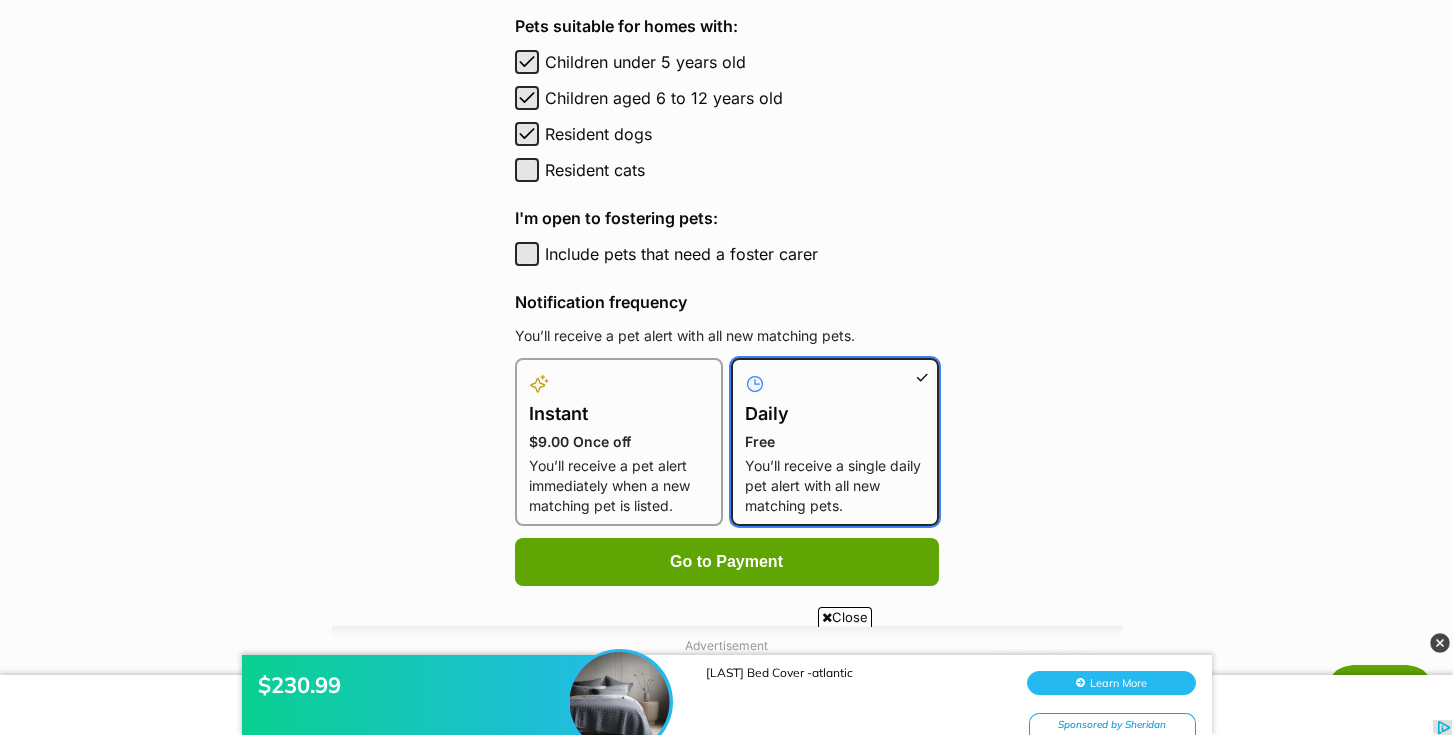 scroll, scrollTop: 1003, scrollLeft: 0, axis: vertical 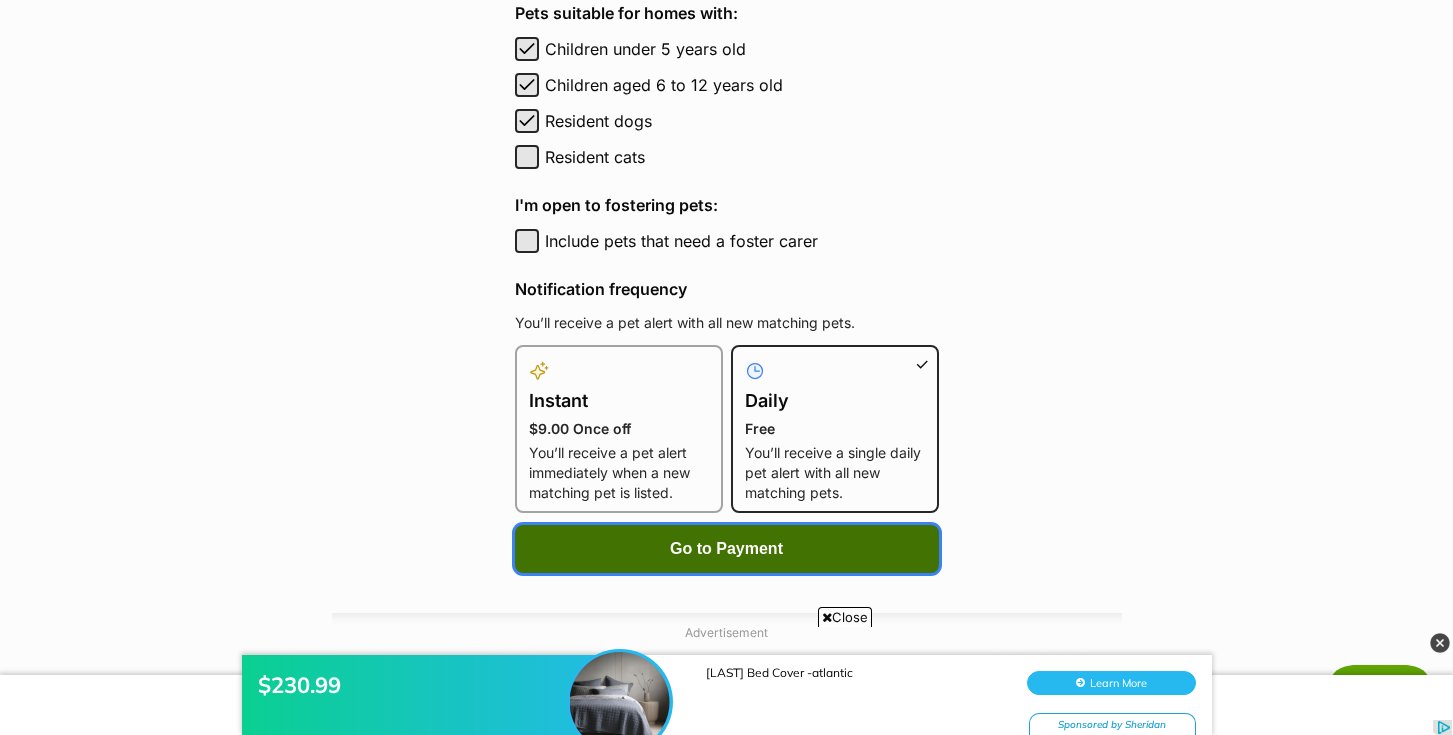click on "Go to Payment" at bounding box center [727, 549] 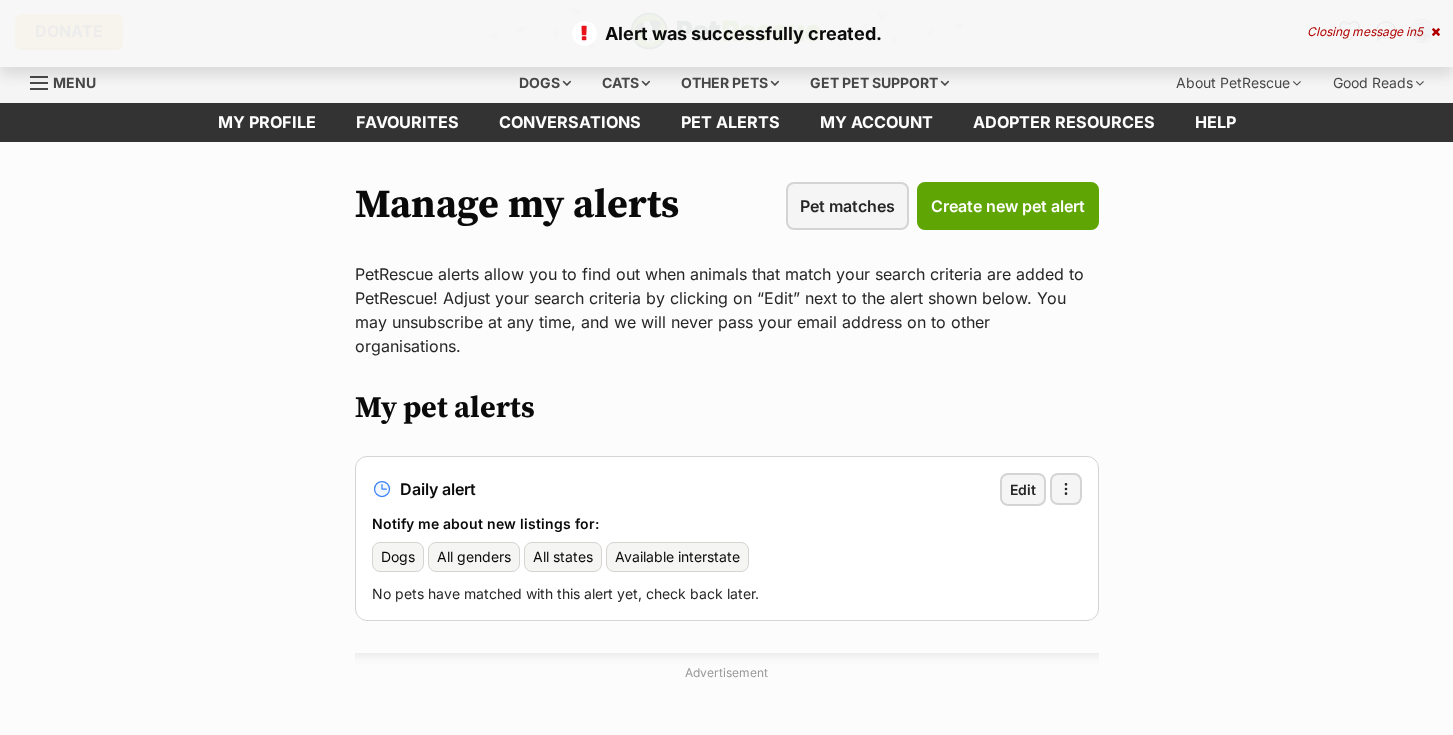 scroll, scrollTop: 0, scrollLeft: 0, axis: both 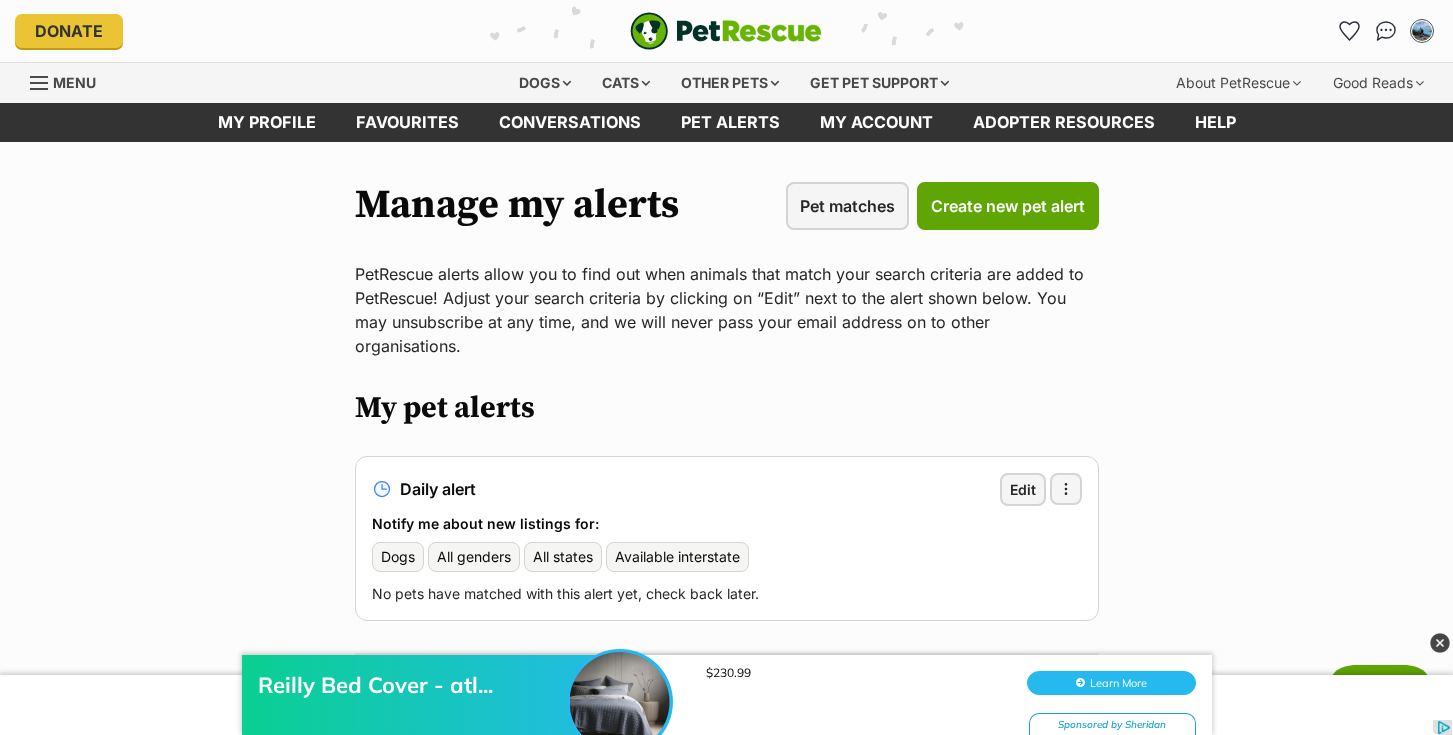 click on "Menu" at bounding box center [74, 82] 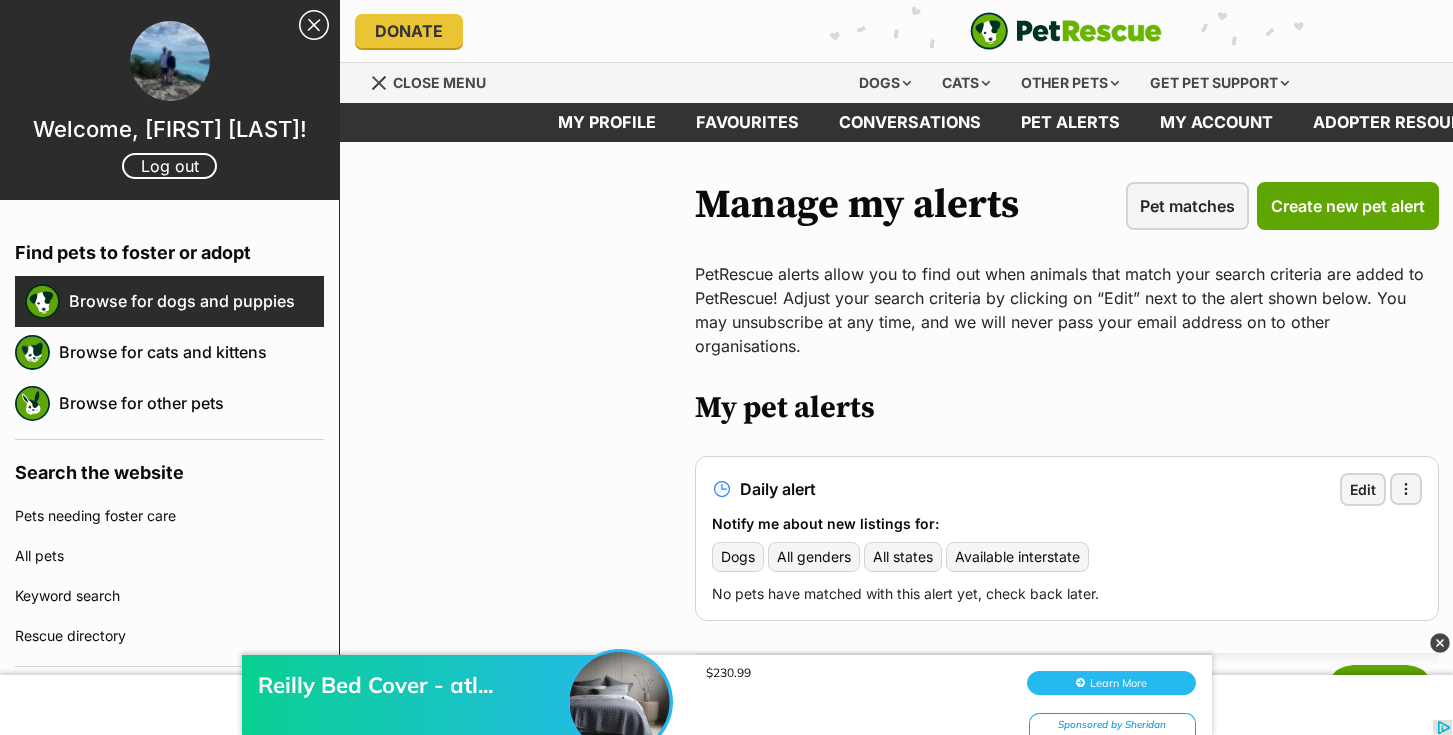 click on "Browse for dogs and puppies" at bounding box center [196, 301] 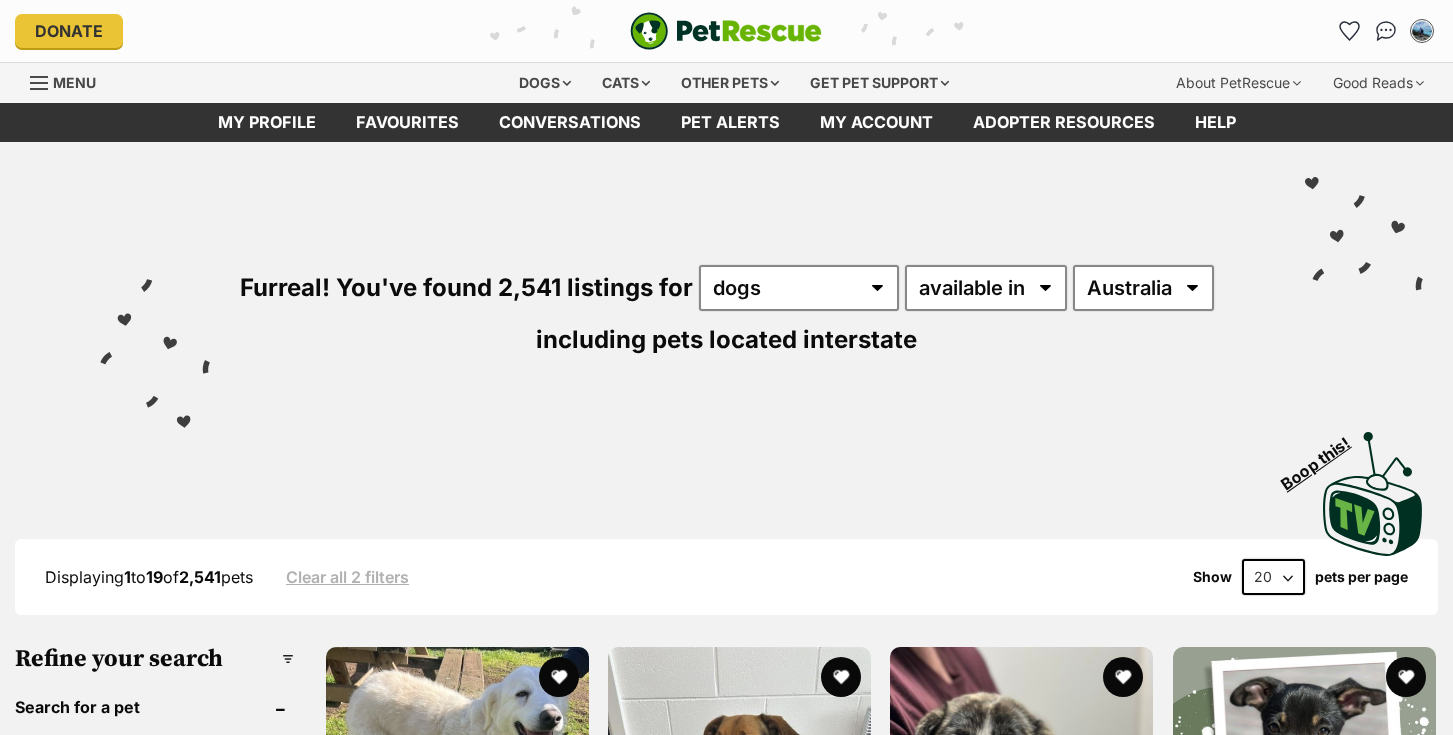 scroll, scrollTop: 0, scrollLeft: 0, axis: both 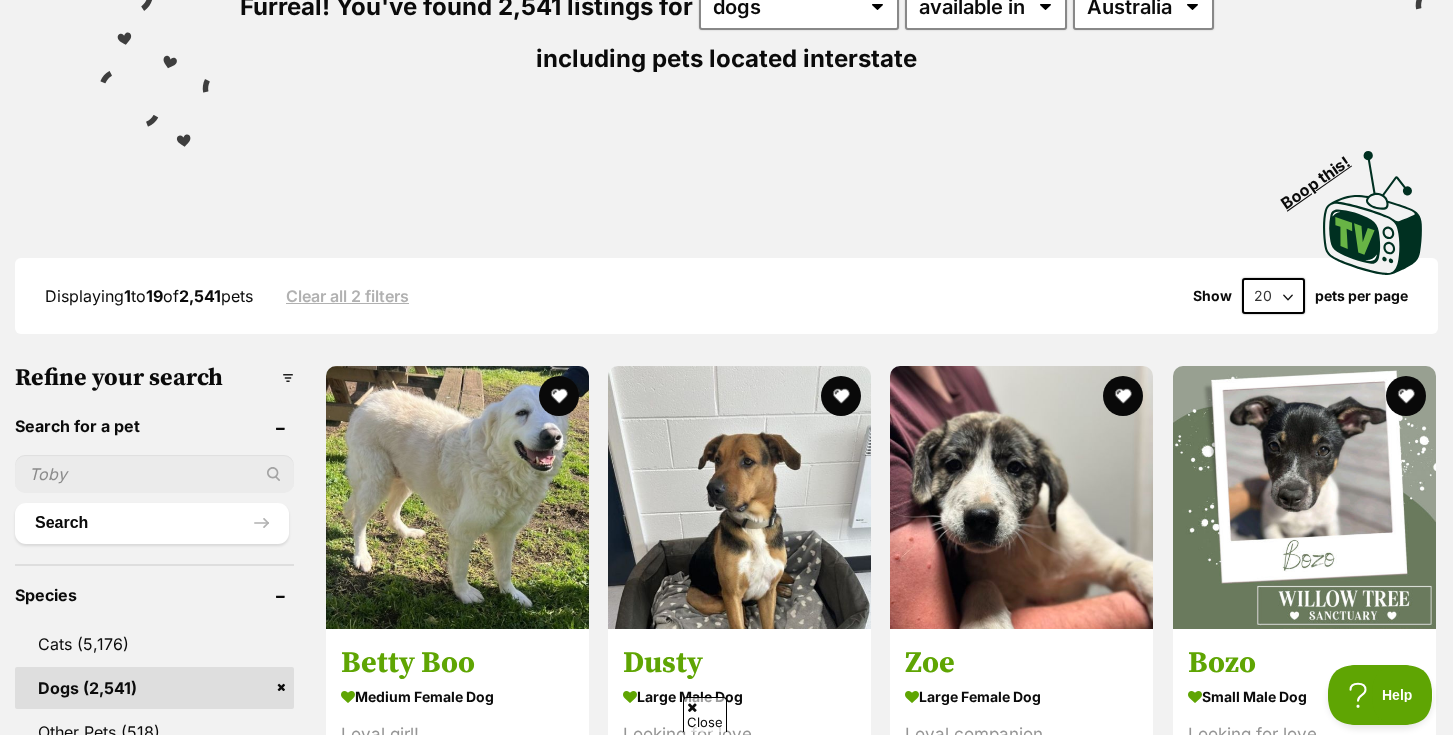 click at bounding box center [154, 474] 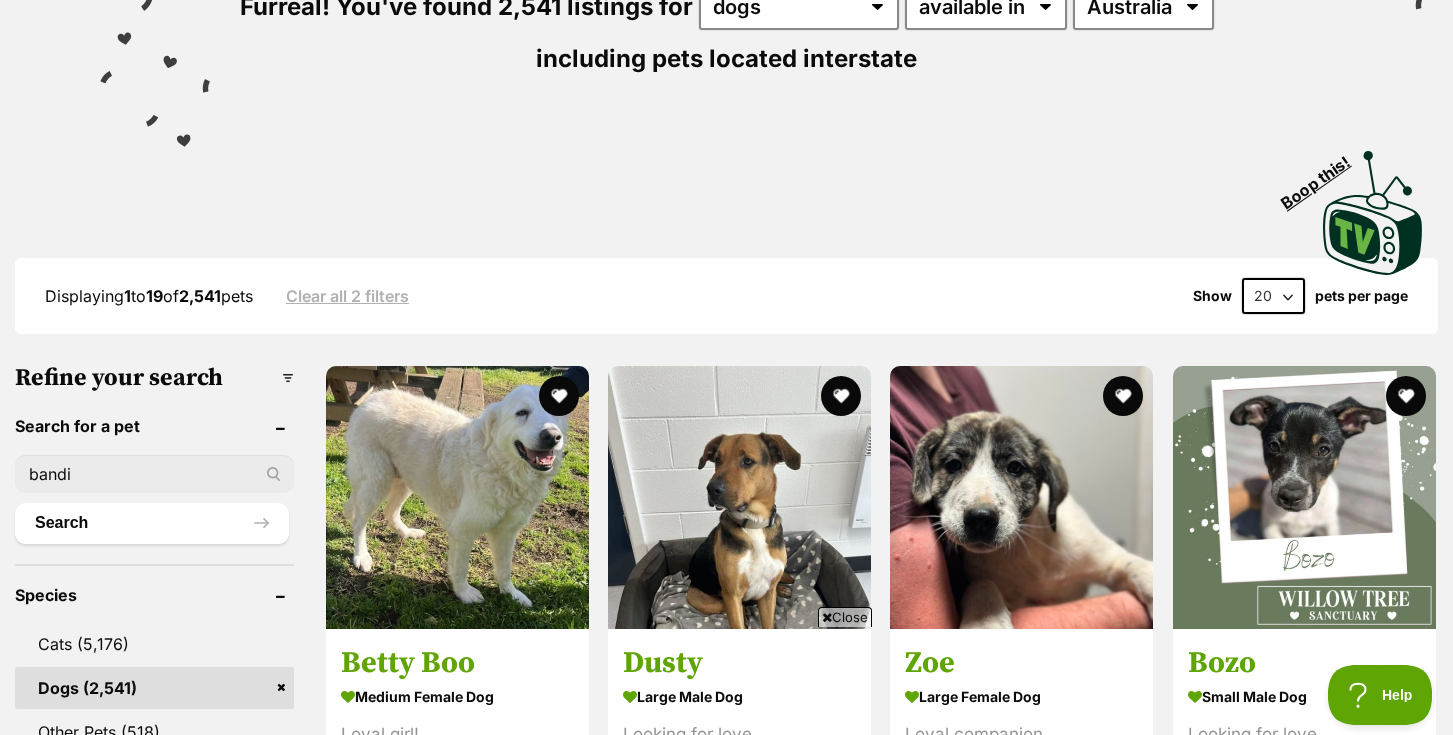 scroll, scrollTop: 0, scrollLeft: 0, axis: both 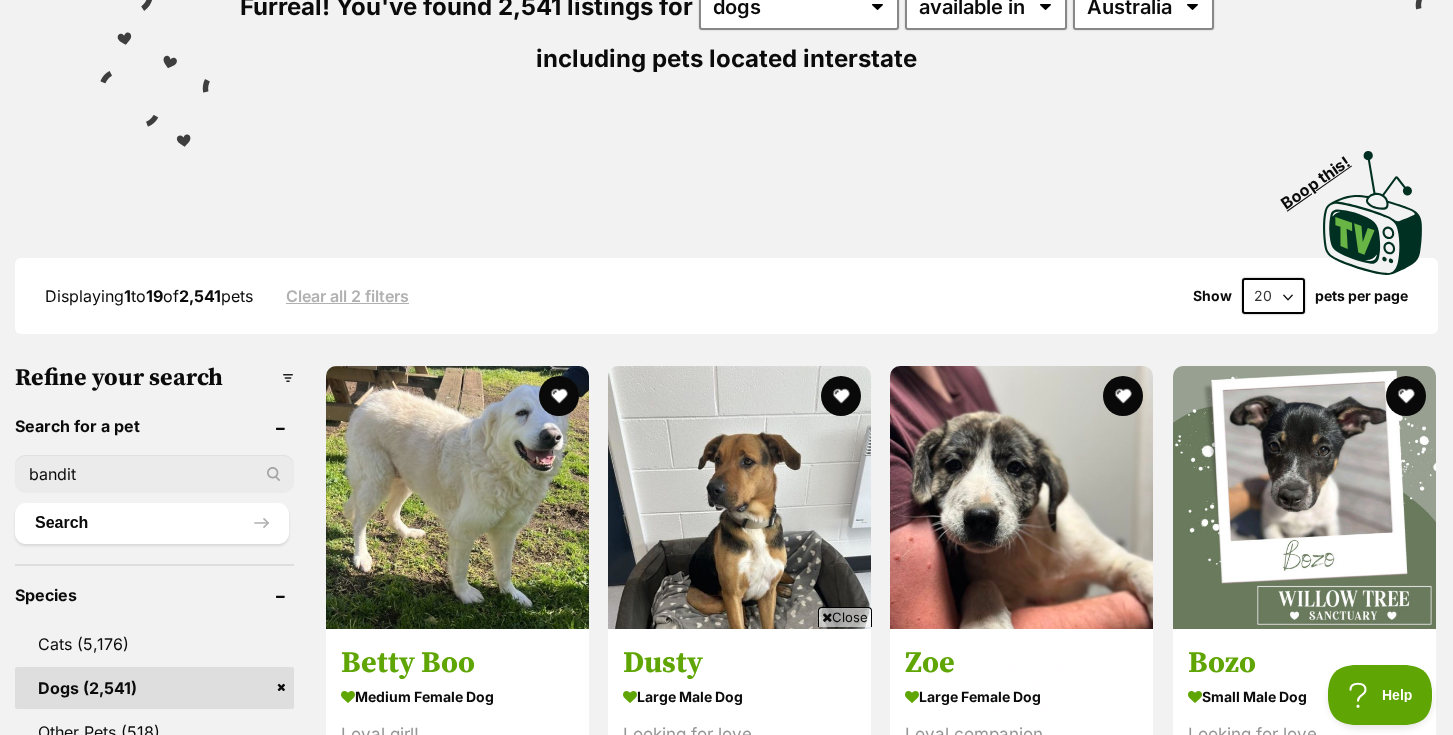 type on "bandit" 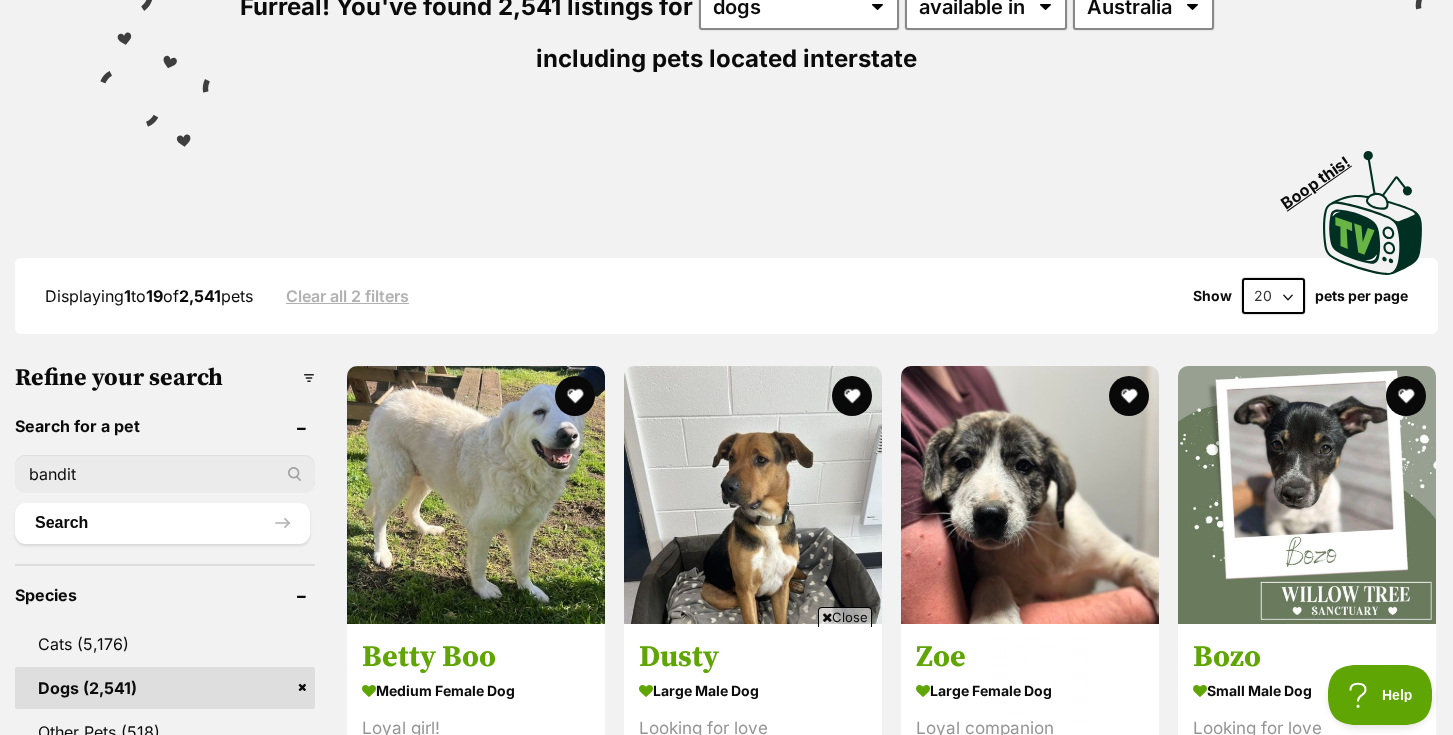 scroll, scrollTop: 0, scrollLeft: 0, axis: both 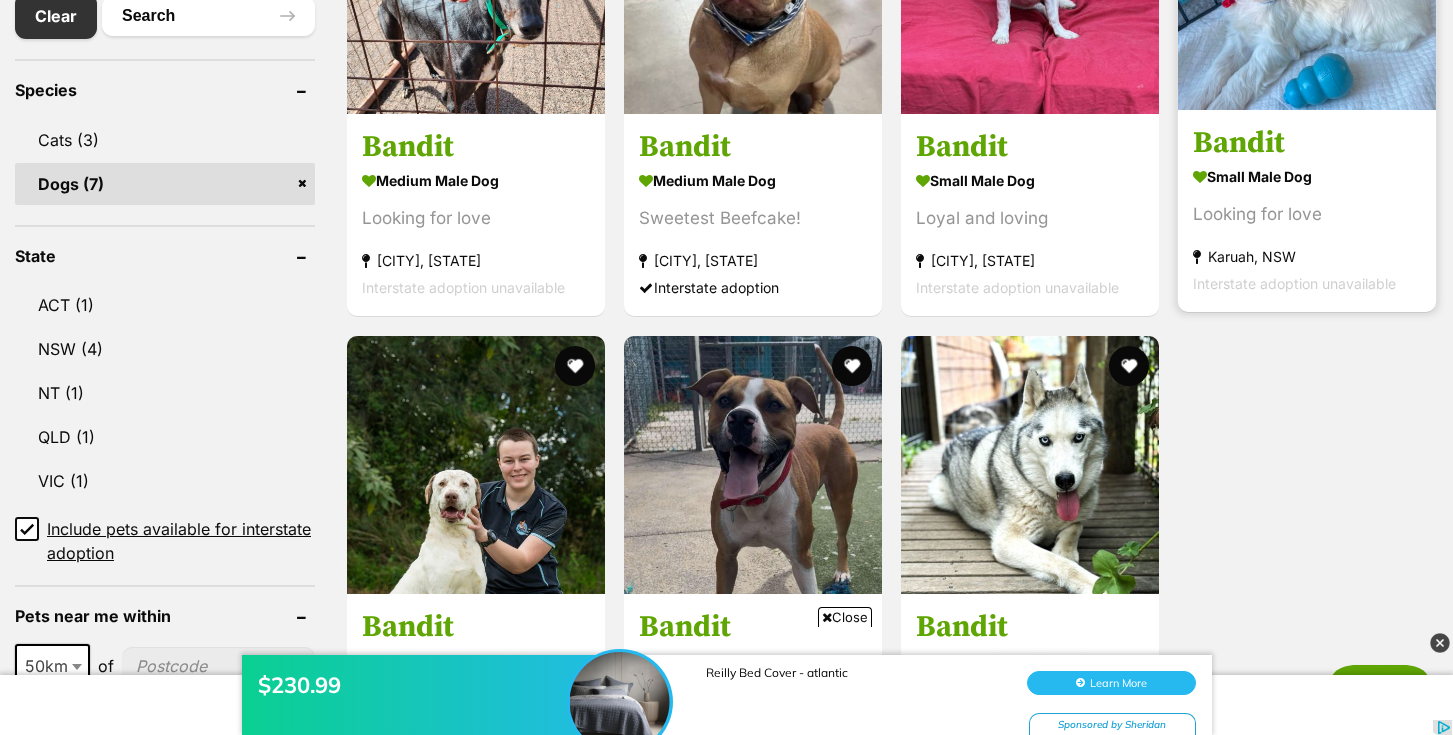 click on "Bandit" at bounding box center (1307, 144) 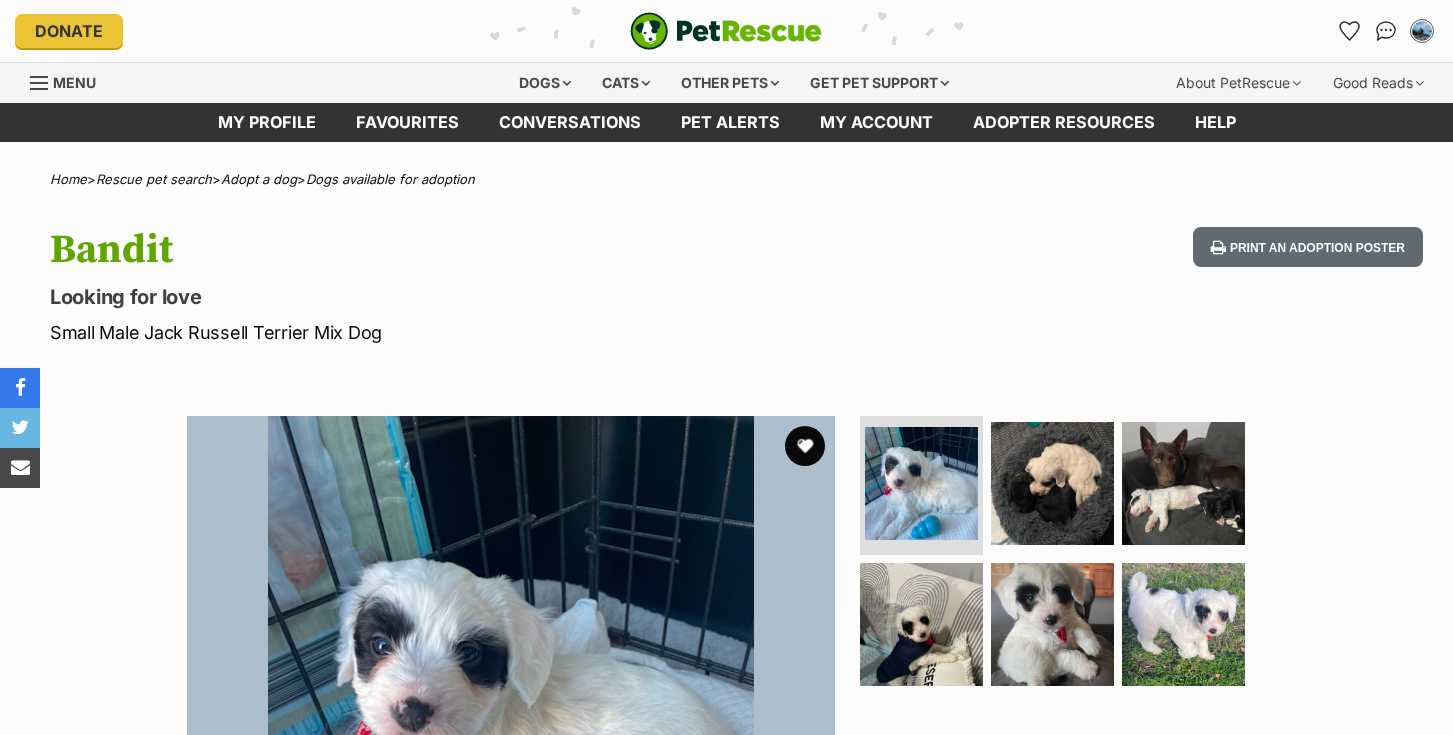 scroll, scrollTop: 0, scrollLeft: 0, axis: both 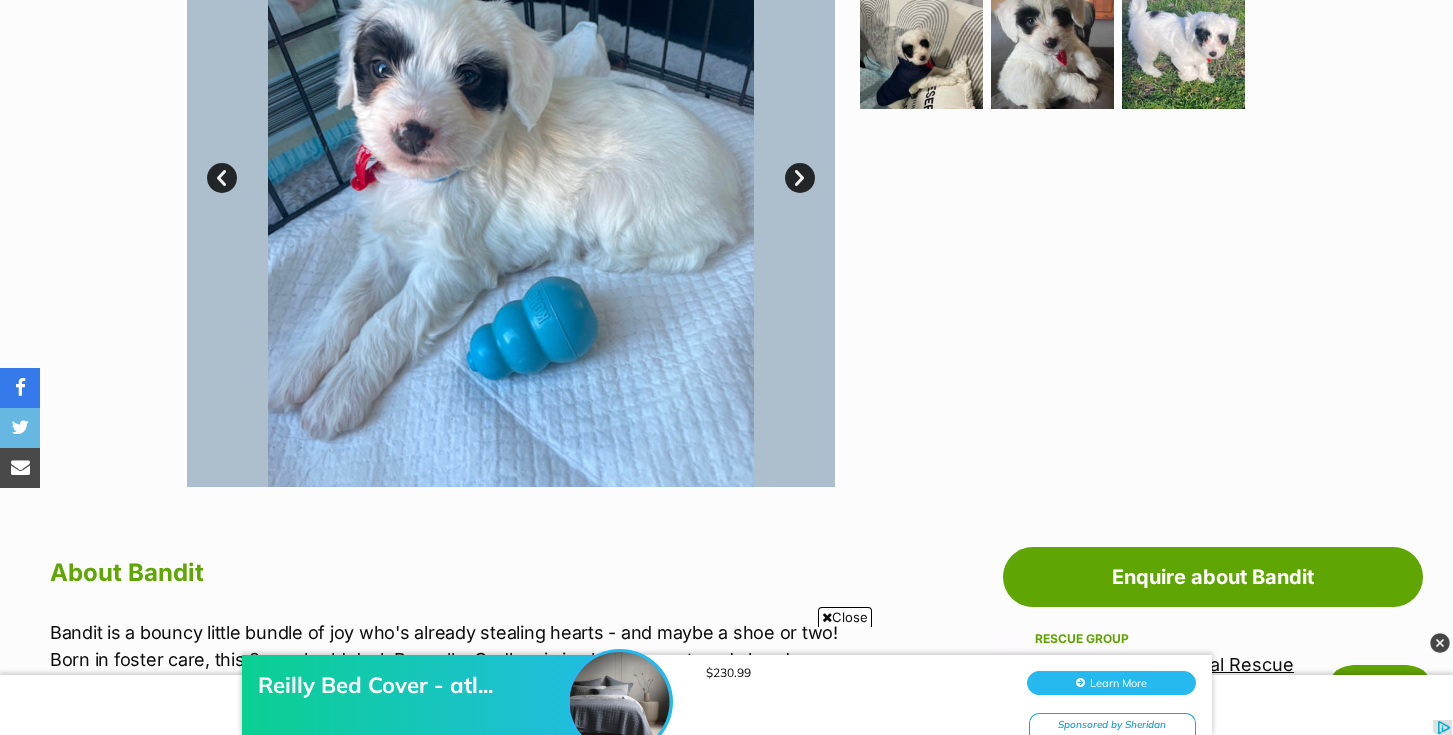 click on "Reilly Bed Cover - atl...
$230.99
Learn More
Sponsored by Sheridan" at bounding box center [726, 675] 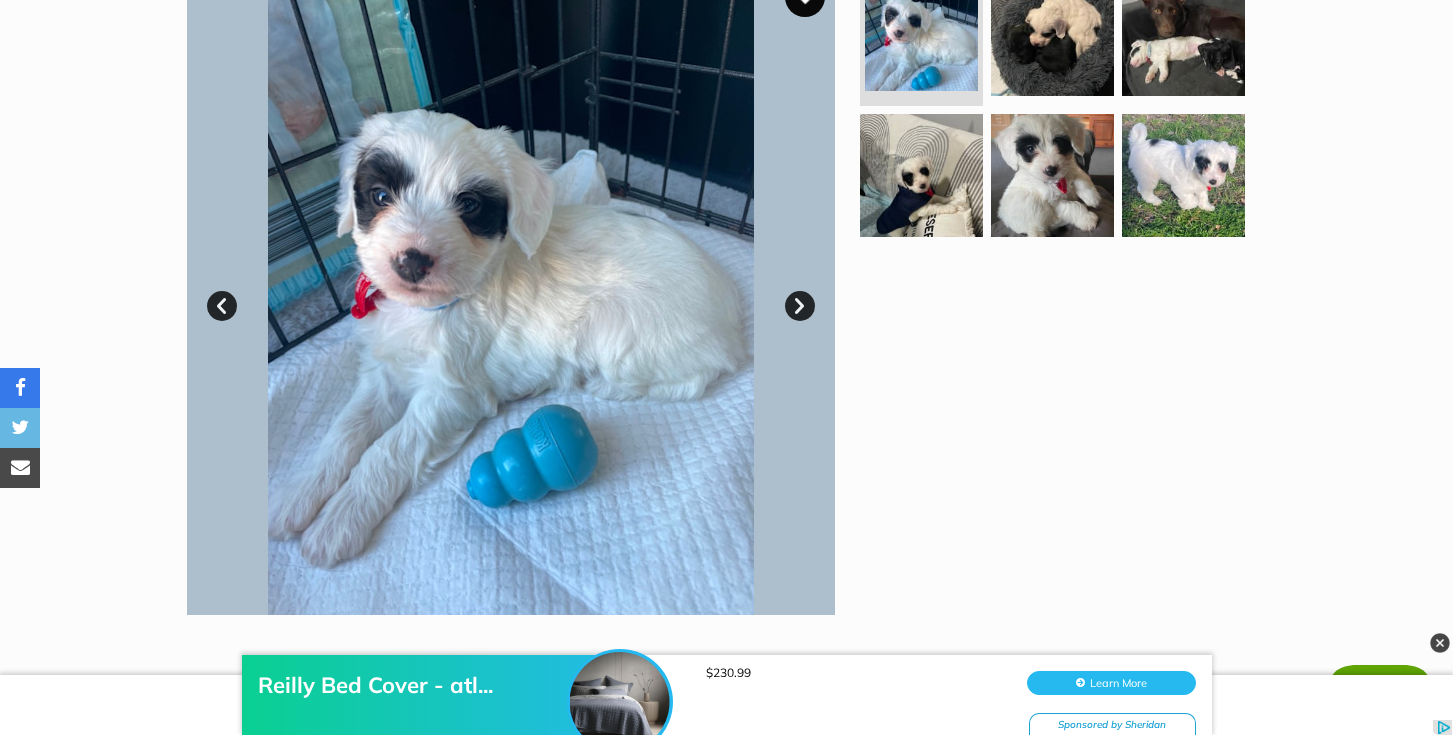 scroll, scrollTop: 464, scrollLeft: 0, axis: vertical 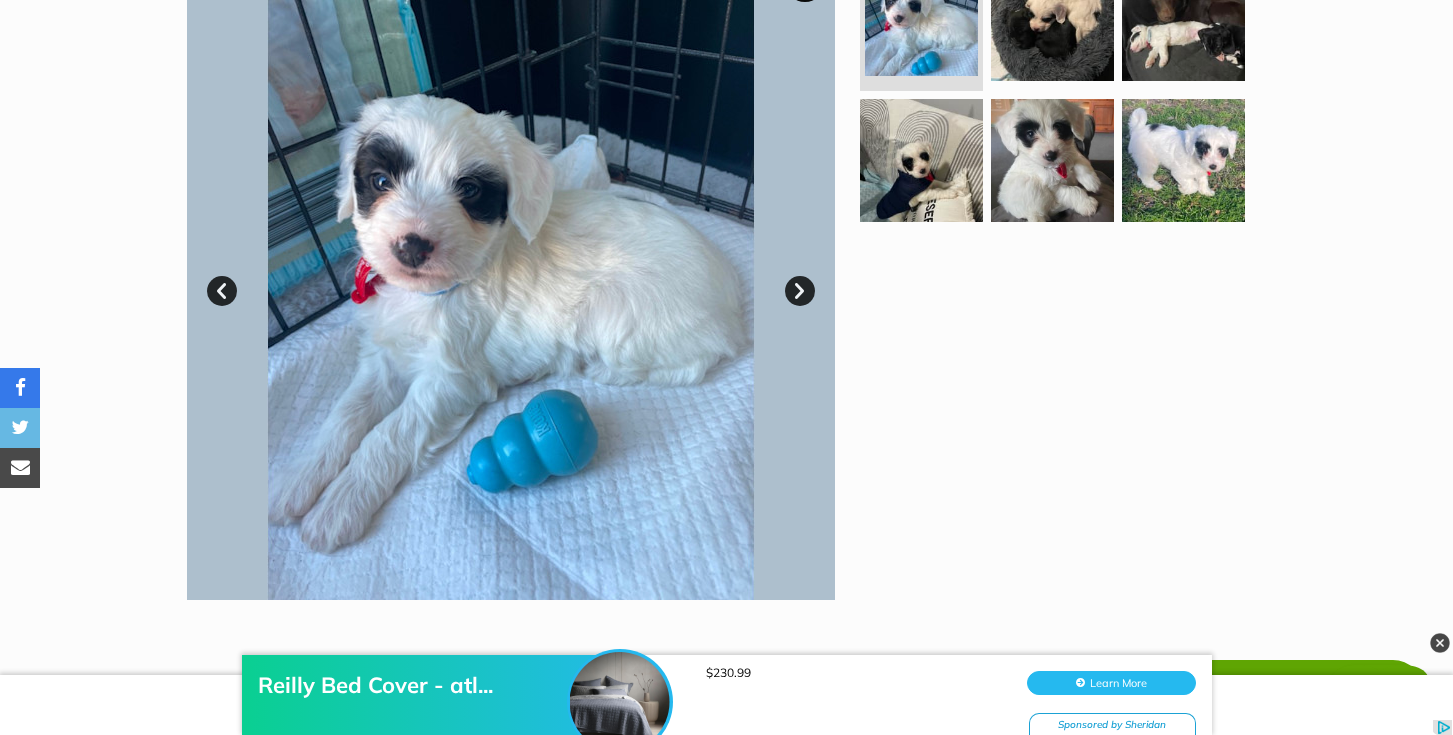 click on "Next" at bounding box center [800, 291] 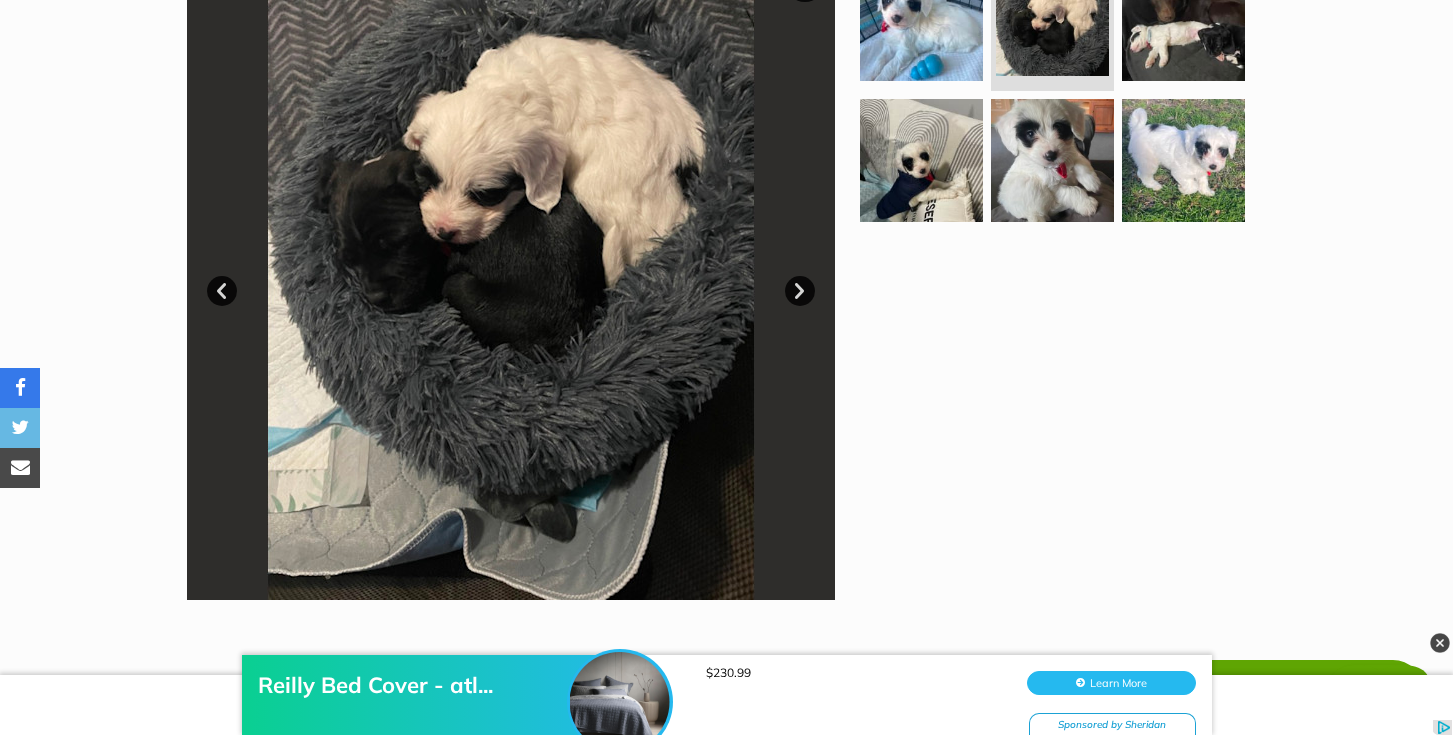 click on "Next" at bounding box center (800, 291) 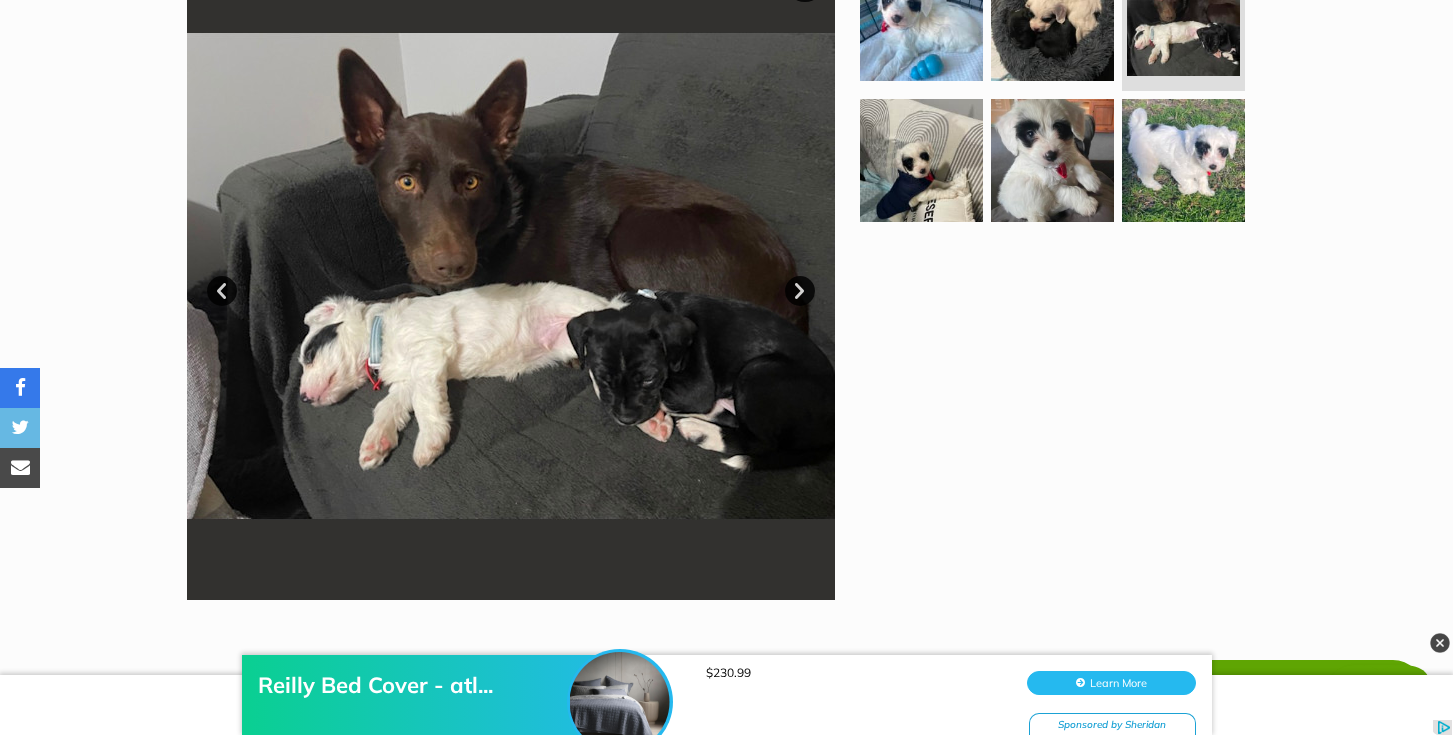 click on "Next" at bounding box center (800, 291) 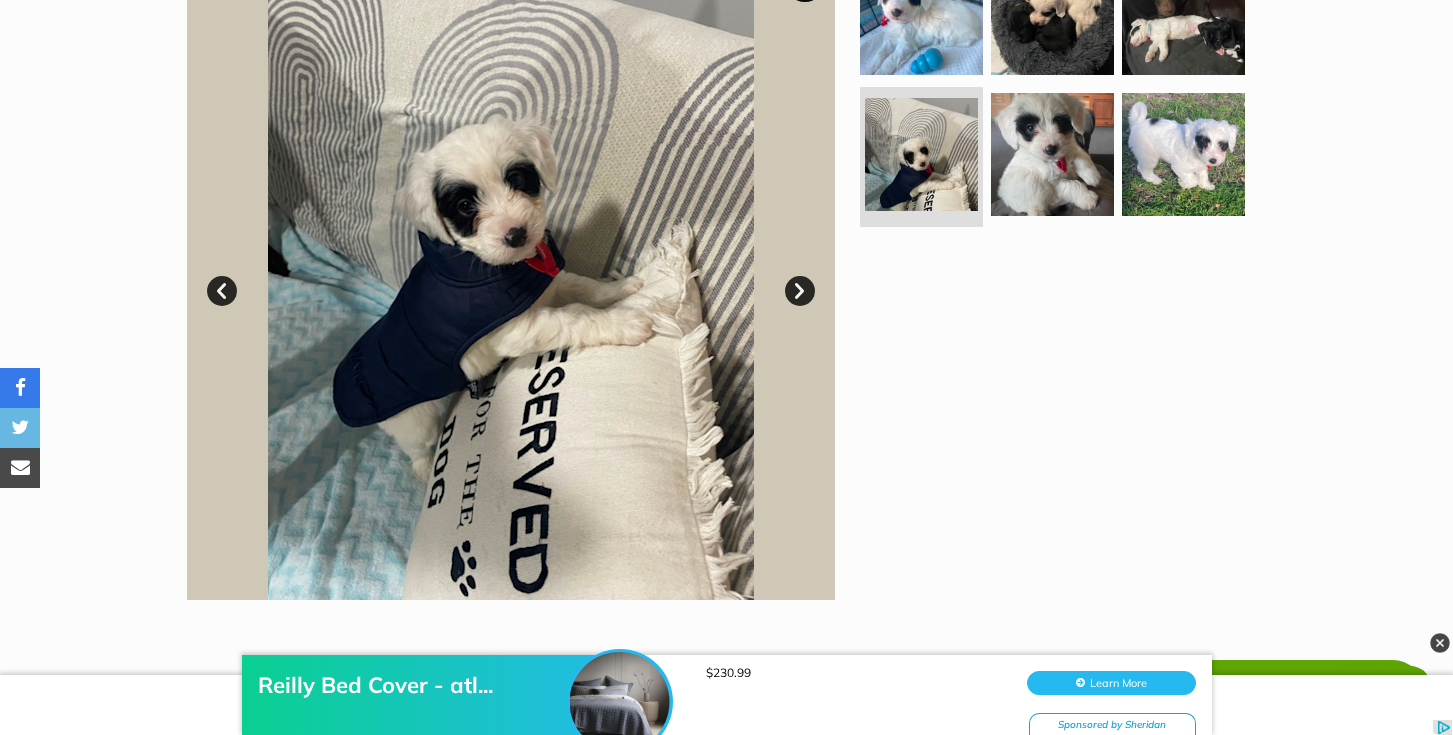 click on "Next" at bounding box center [800, 291] 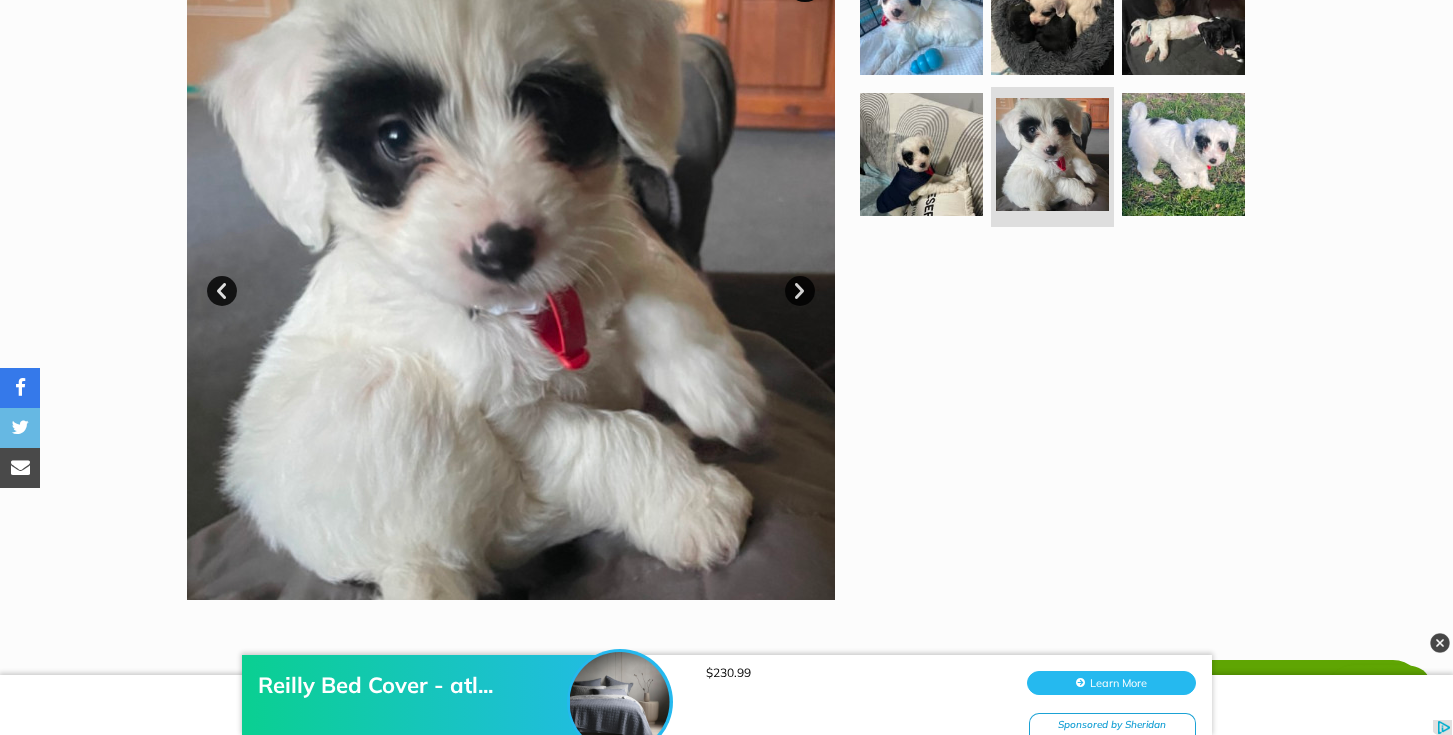 click on "Next" at bounding box center [800, 291] 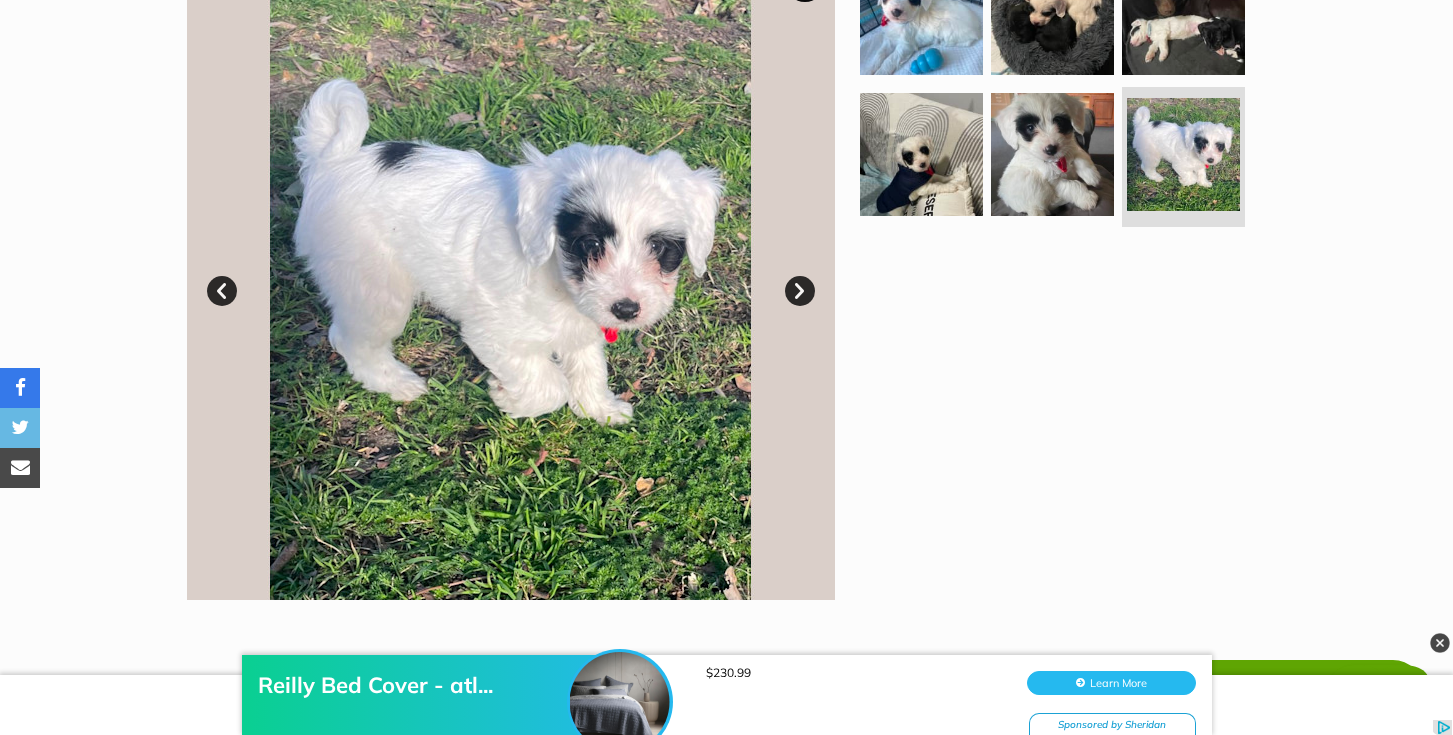 click on "Next" at bounding box center (800, 291) 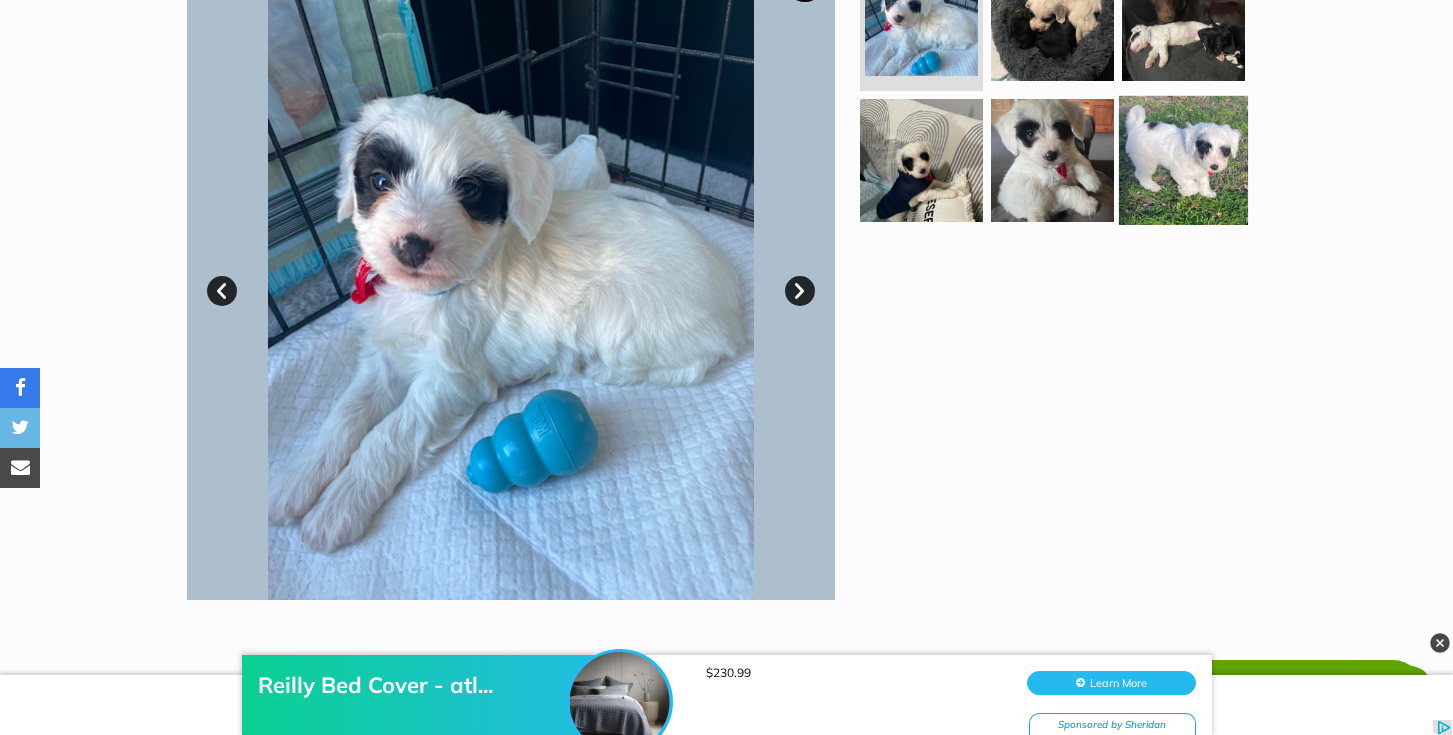 click at bounding box center (1183, 160) 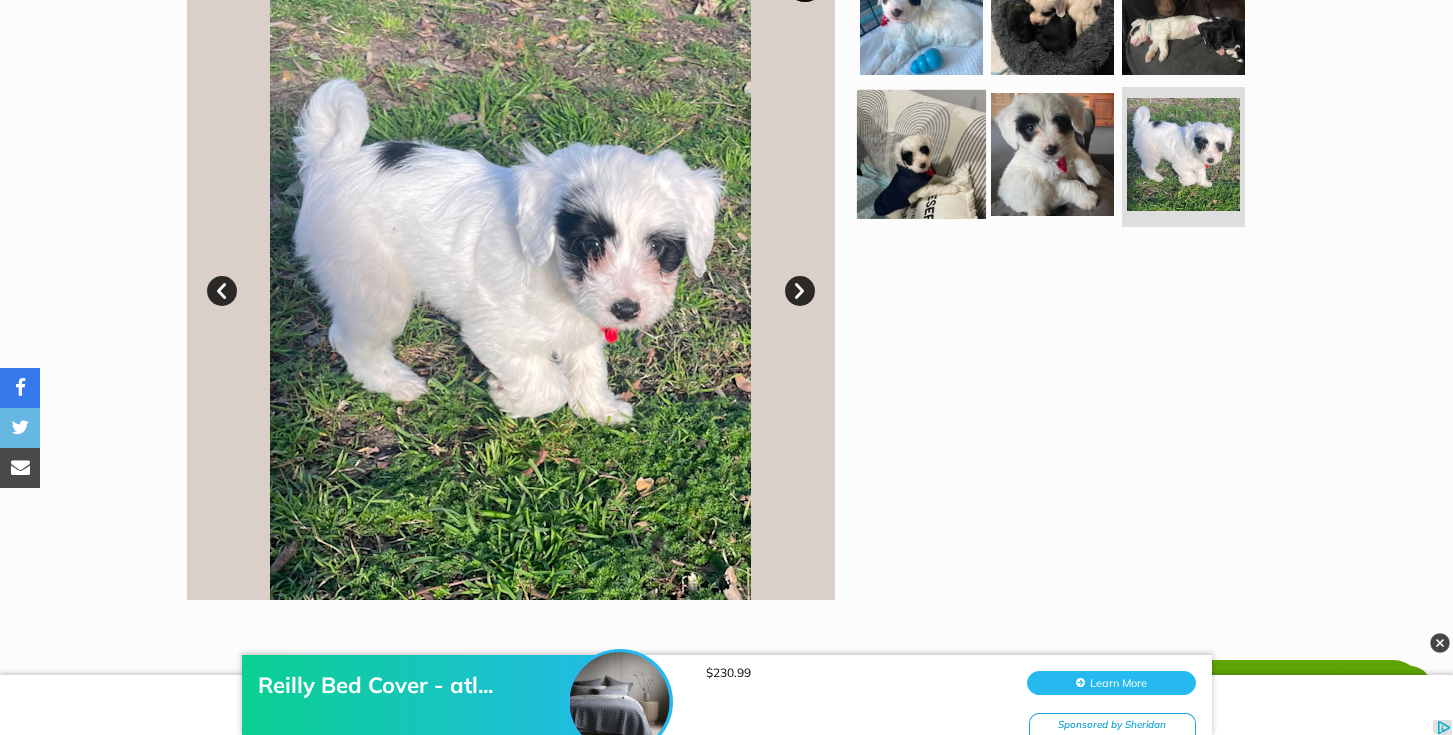 click at bounding box center [921, 154] 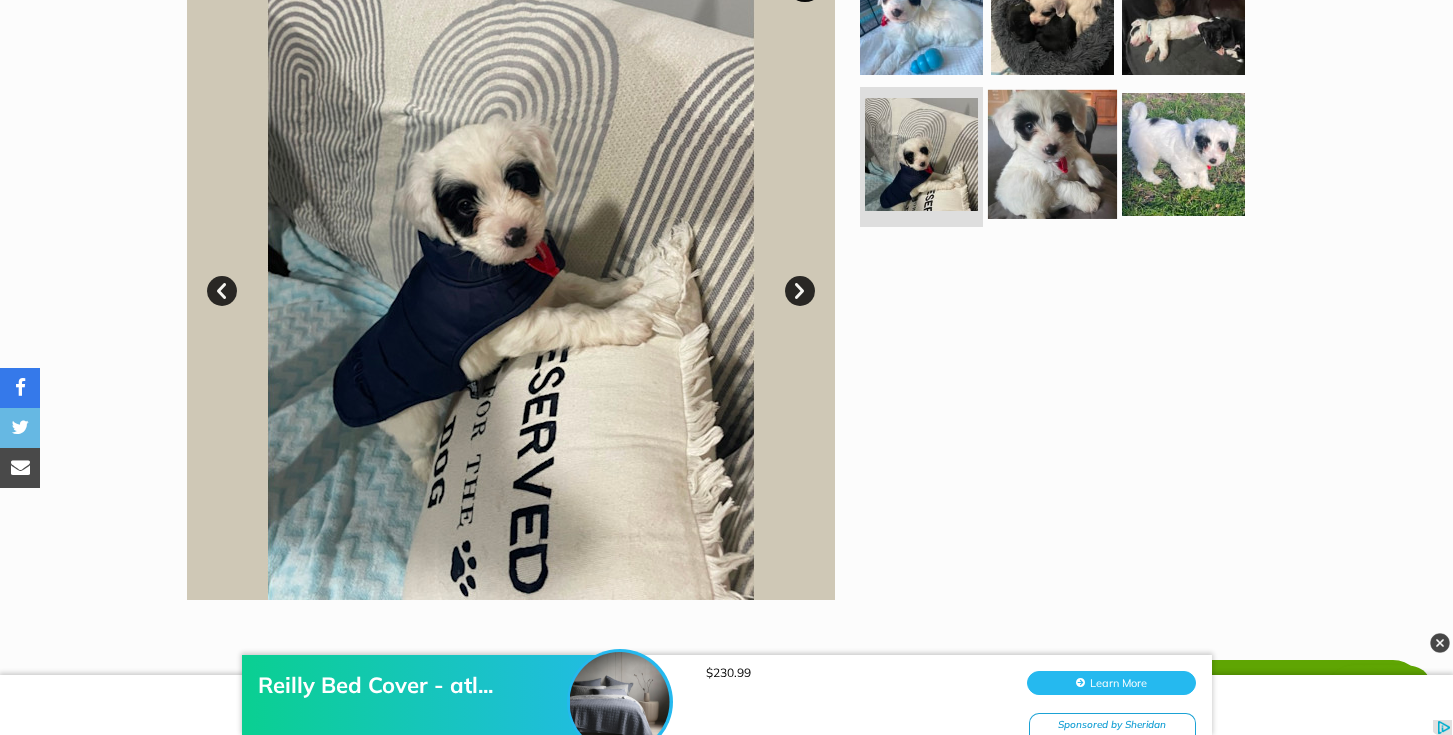 click at bounding box center [1052, 154] 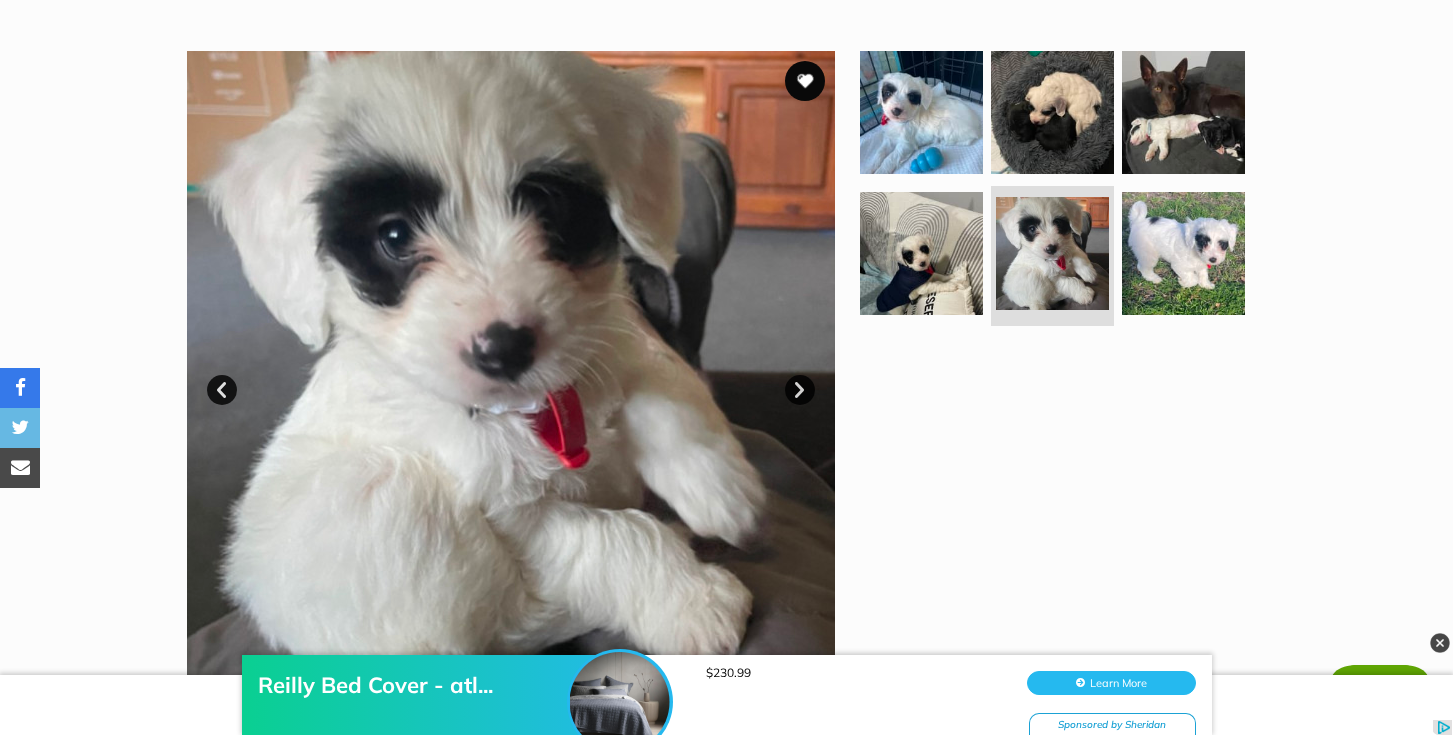 scroll, scrollTop: 395, scrollLeft: 0, axis: vertical 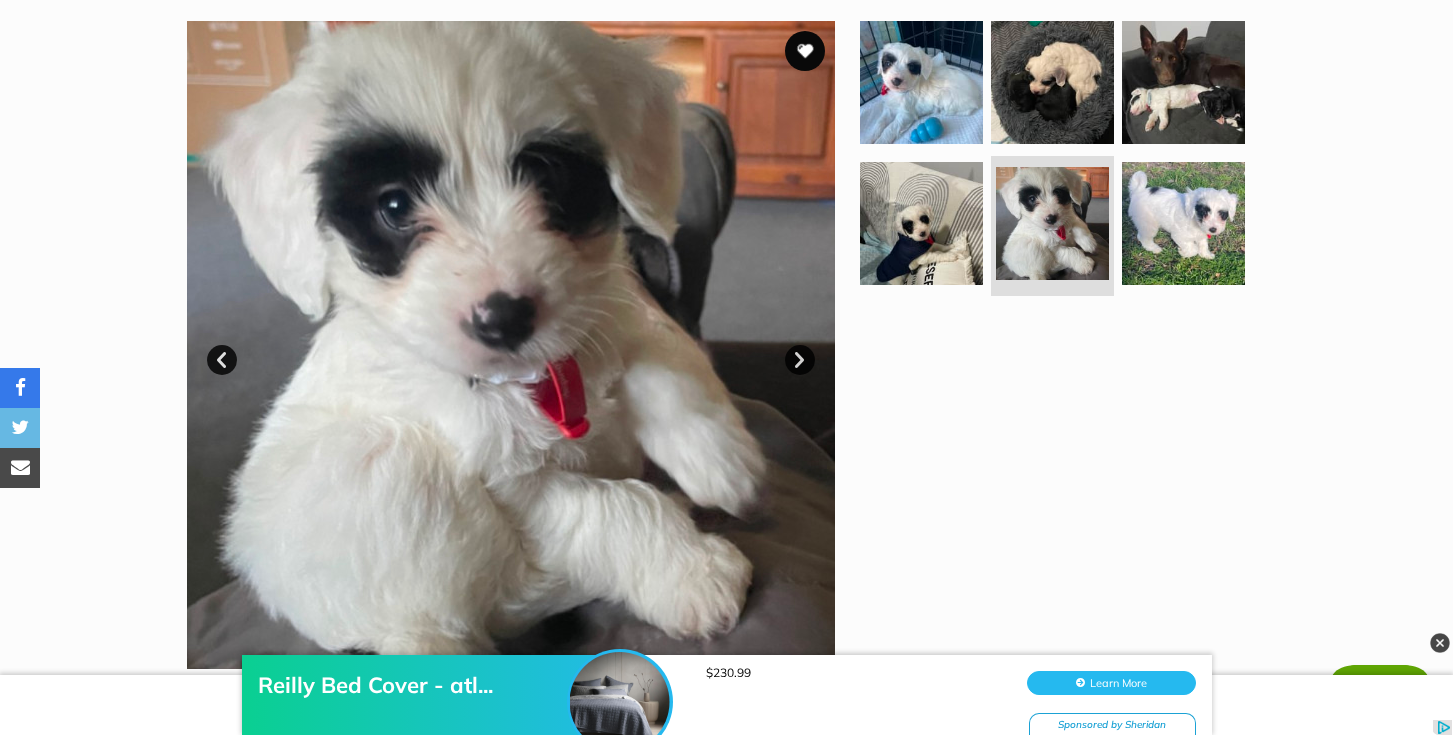 click on "Next" at bounding box center (800, 360) 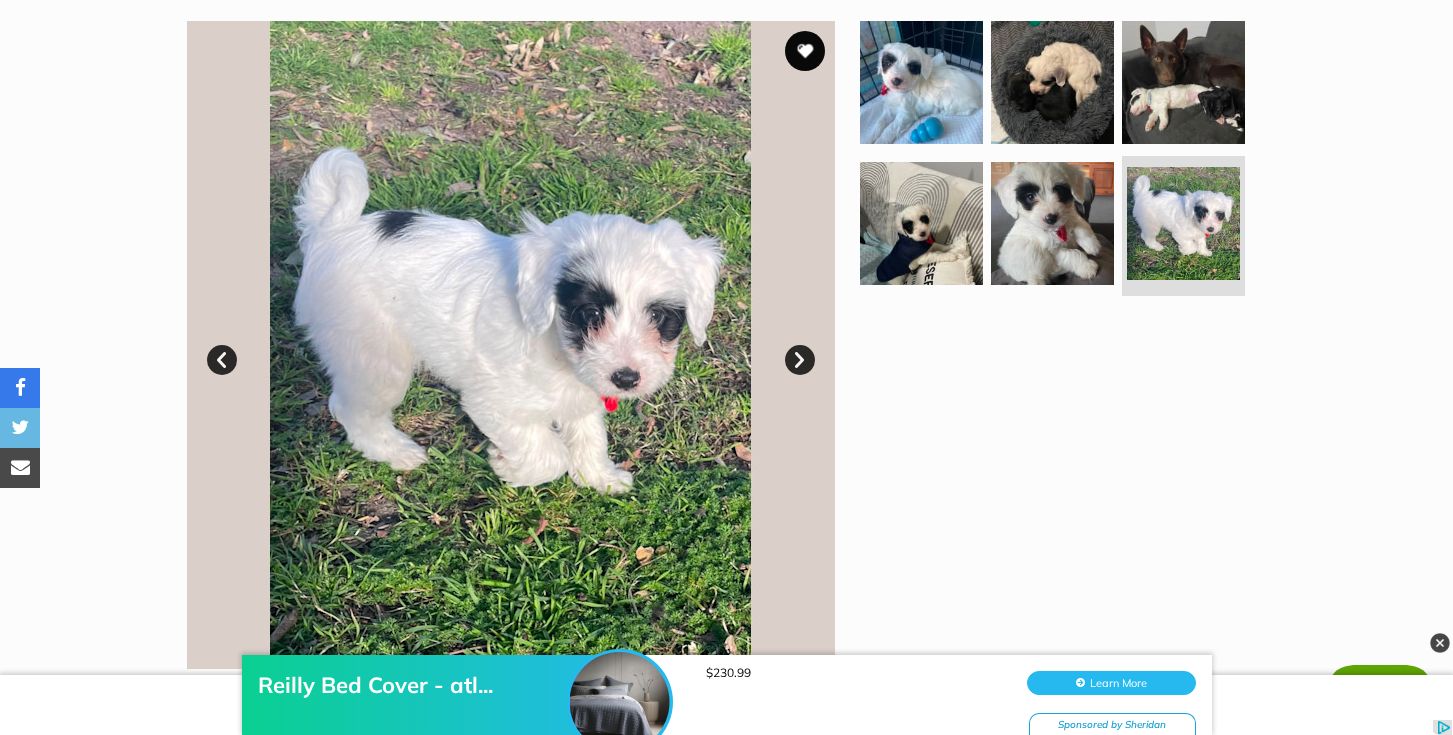 click on "Next" at bounding box center [800, 360] 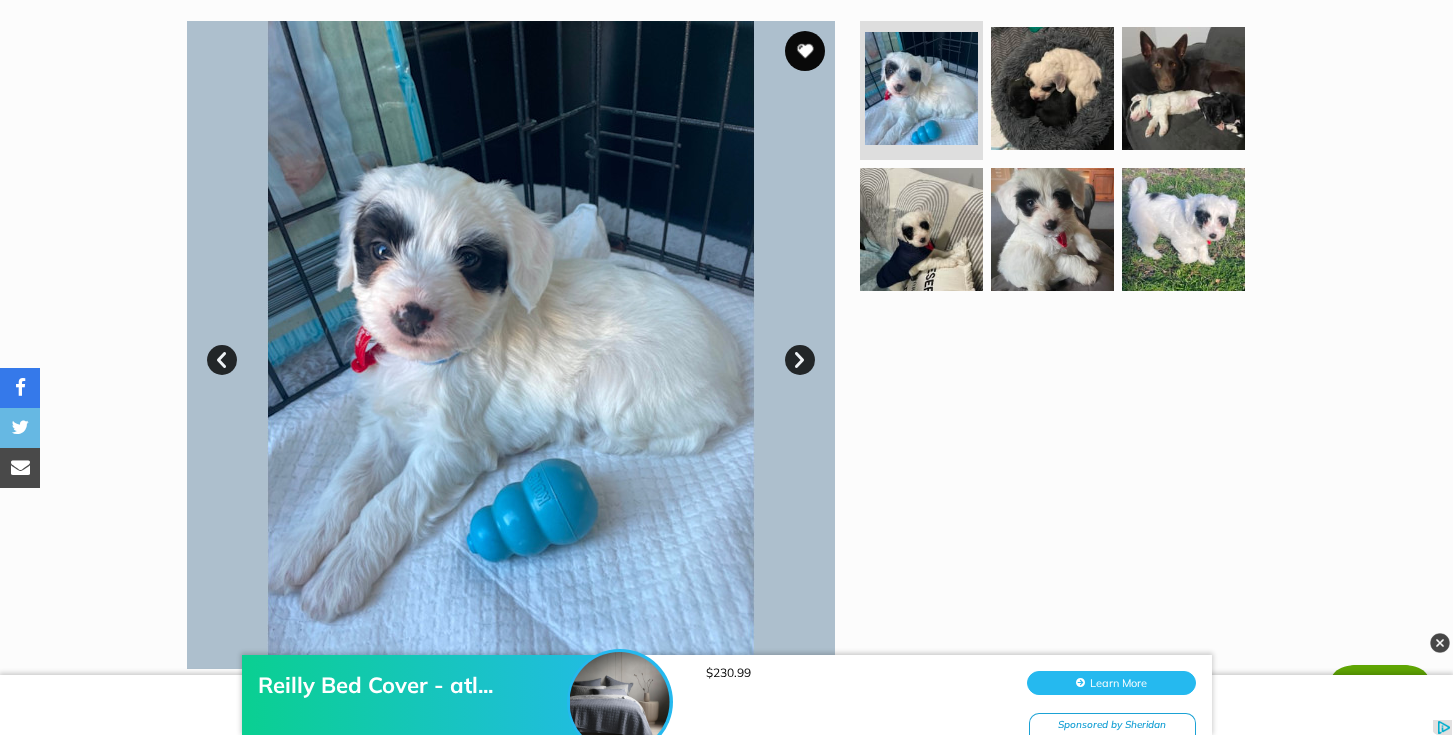 click on "Next" at bounding box center (800, 360) 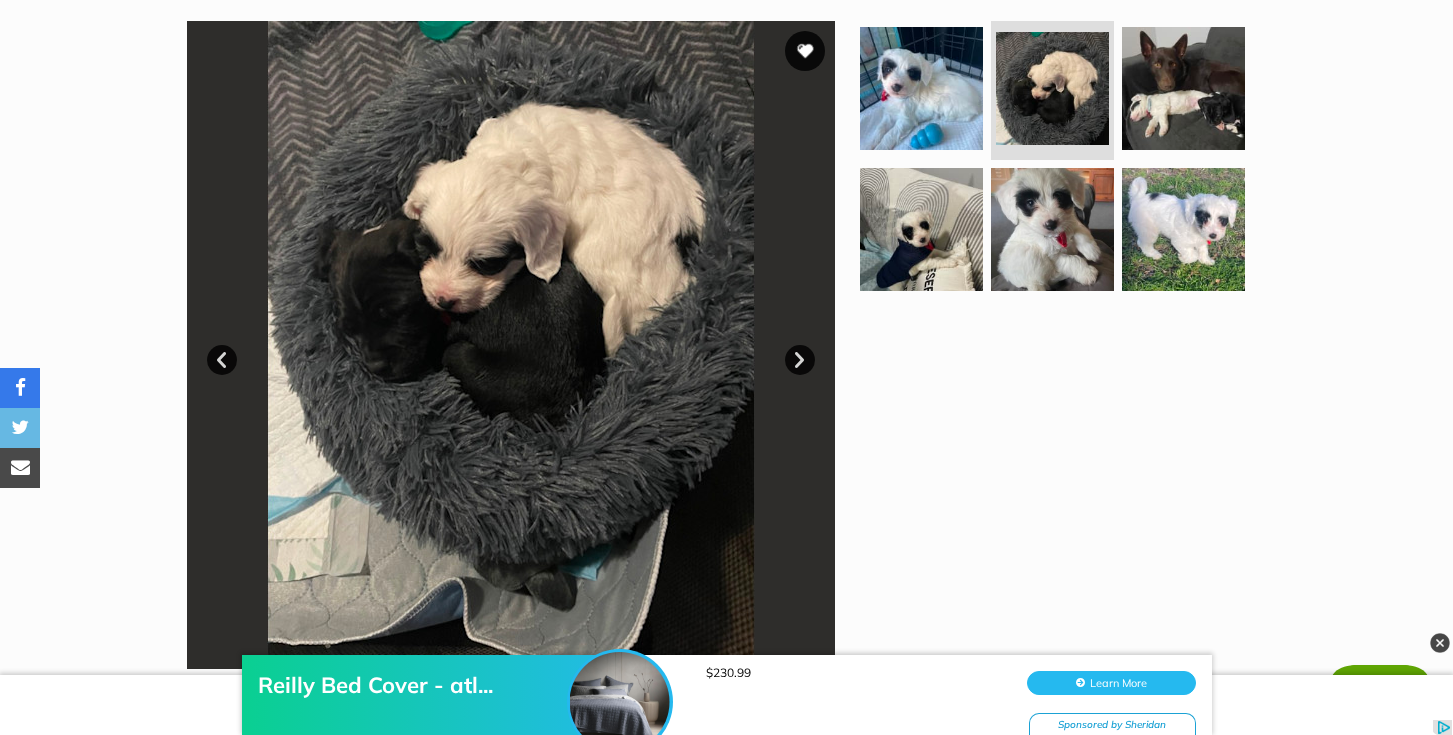 click on "Next" at bounding box center (800, 360) 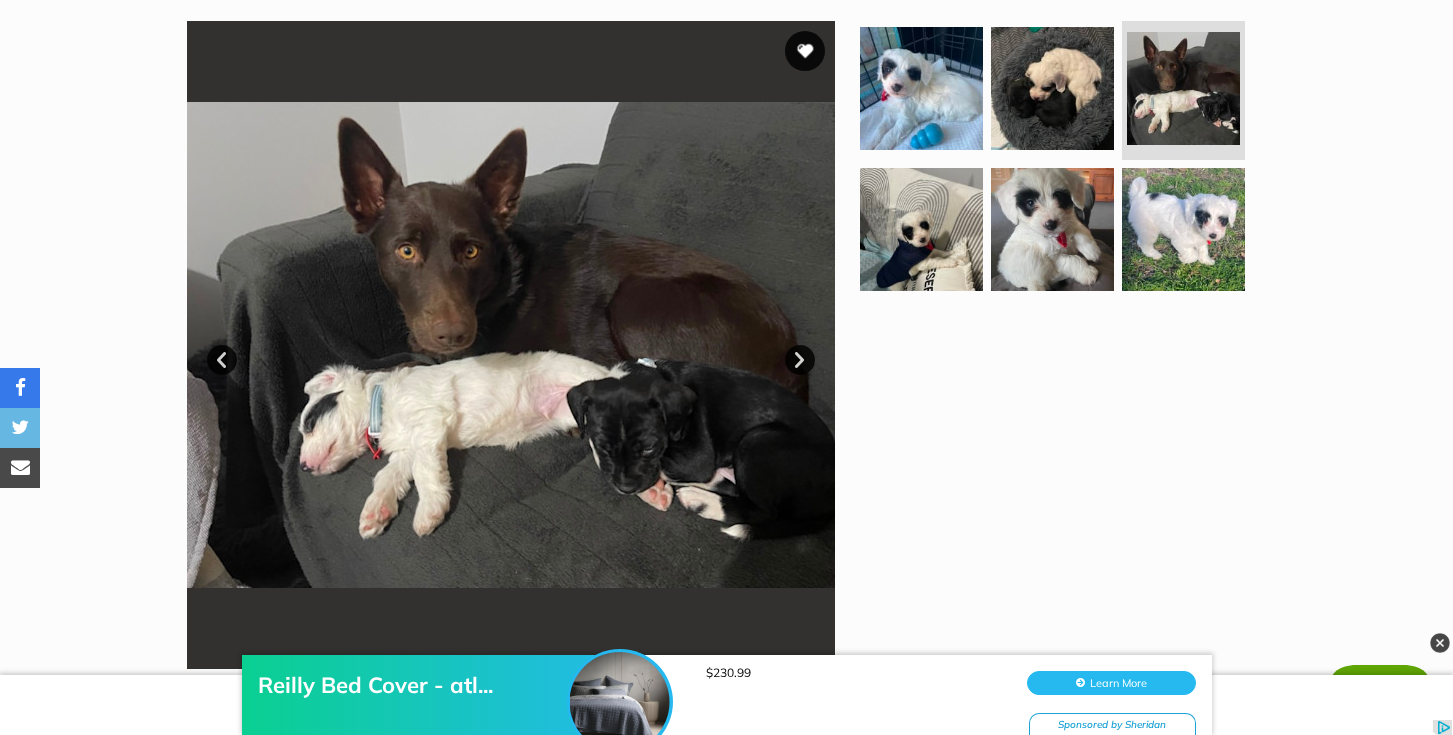 click on "Next" at bounding box center (800, 360) 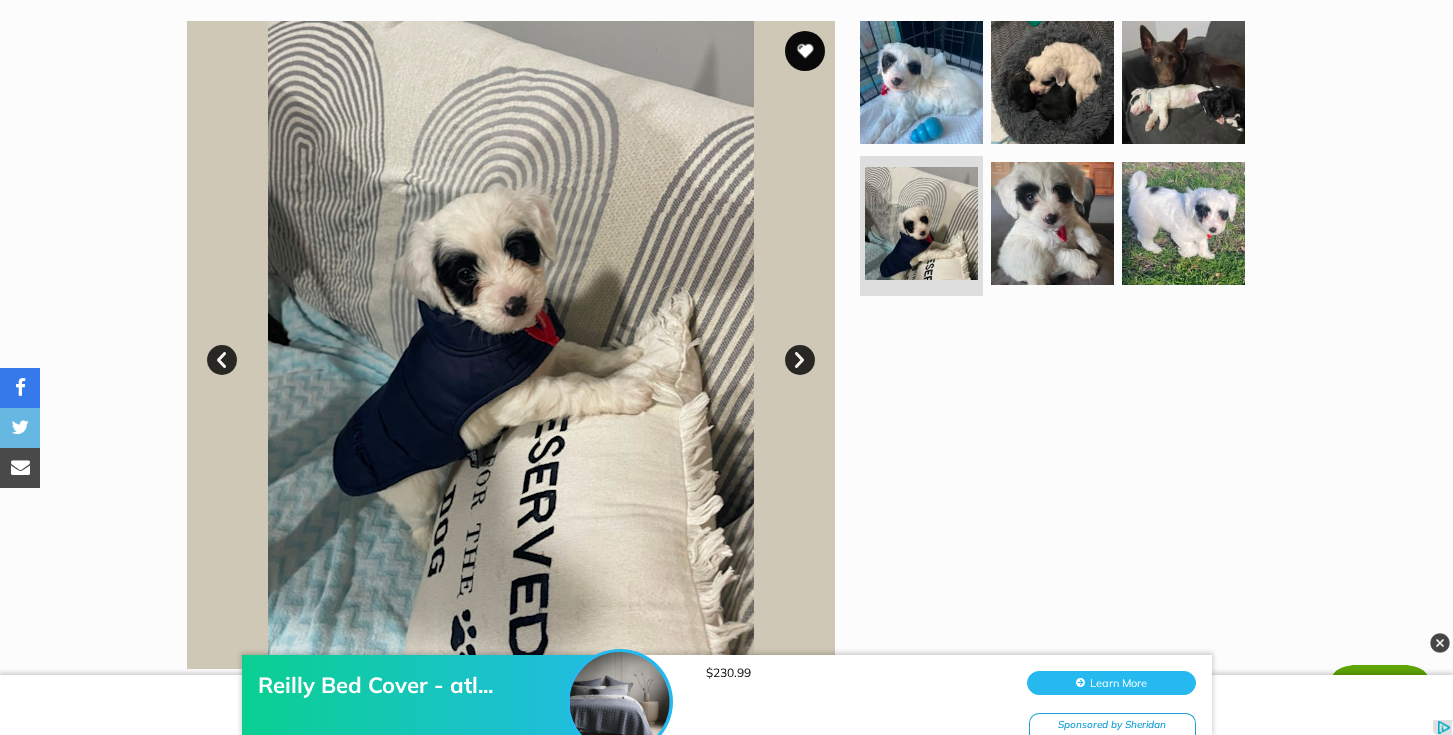 click on "Next" at bounding box center [800, 360] 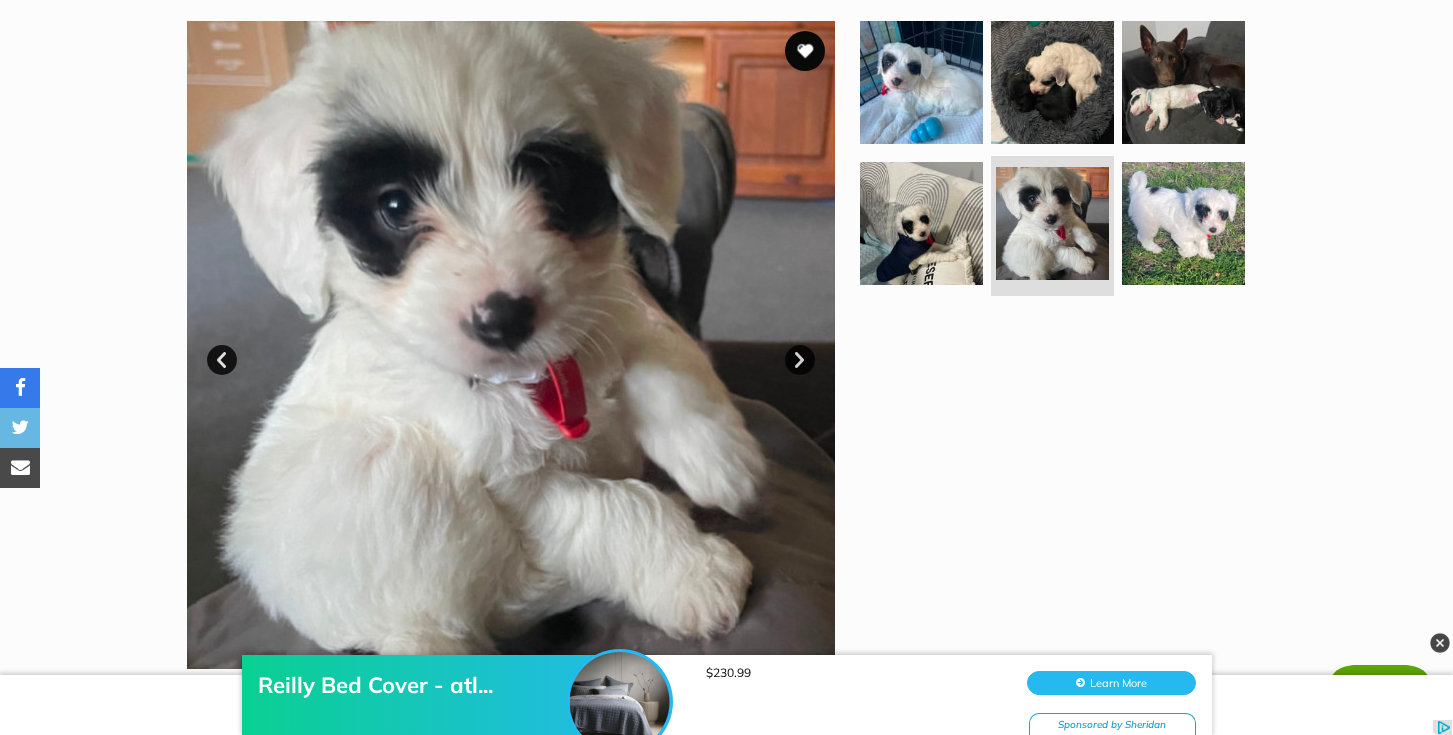 click on "Next" at bounding box center (800, 360) 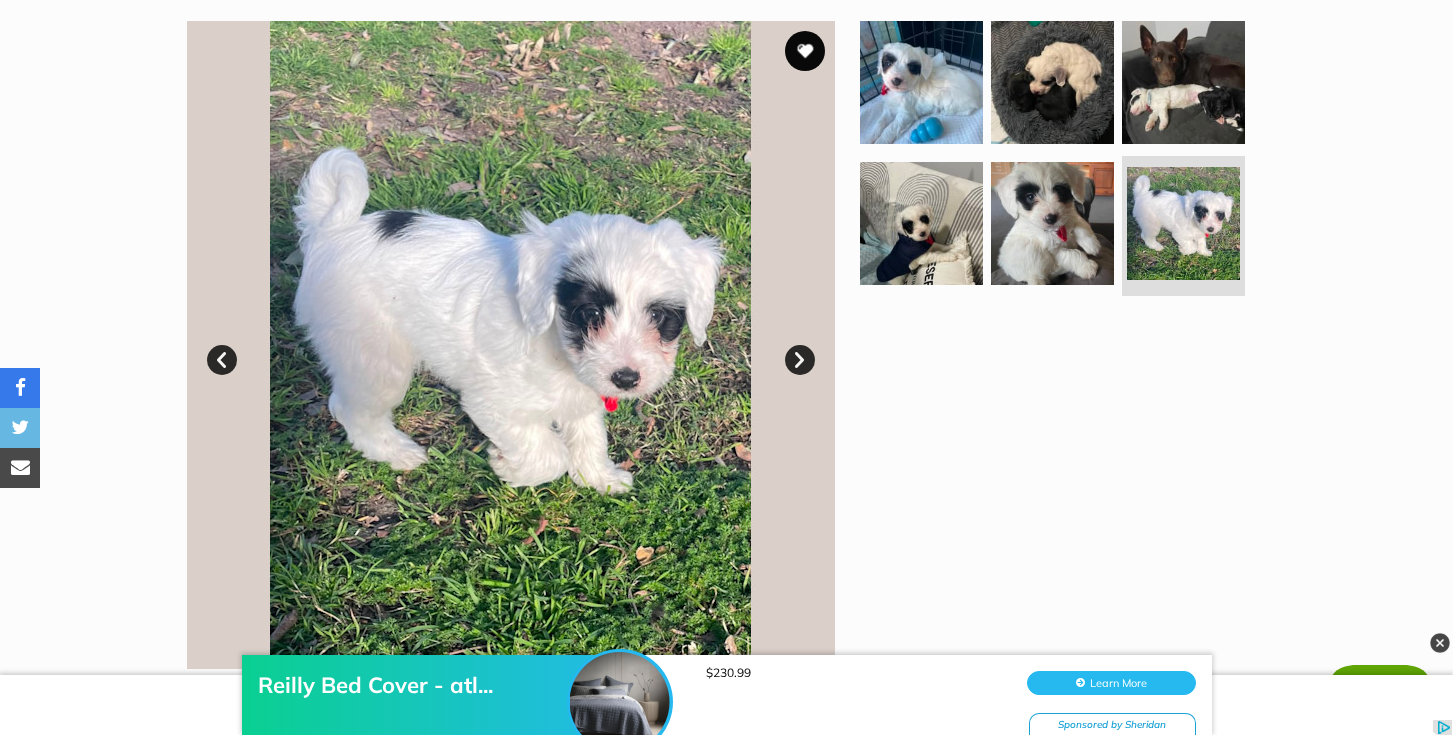 click at bounding box center (1061, 345) 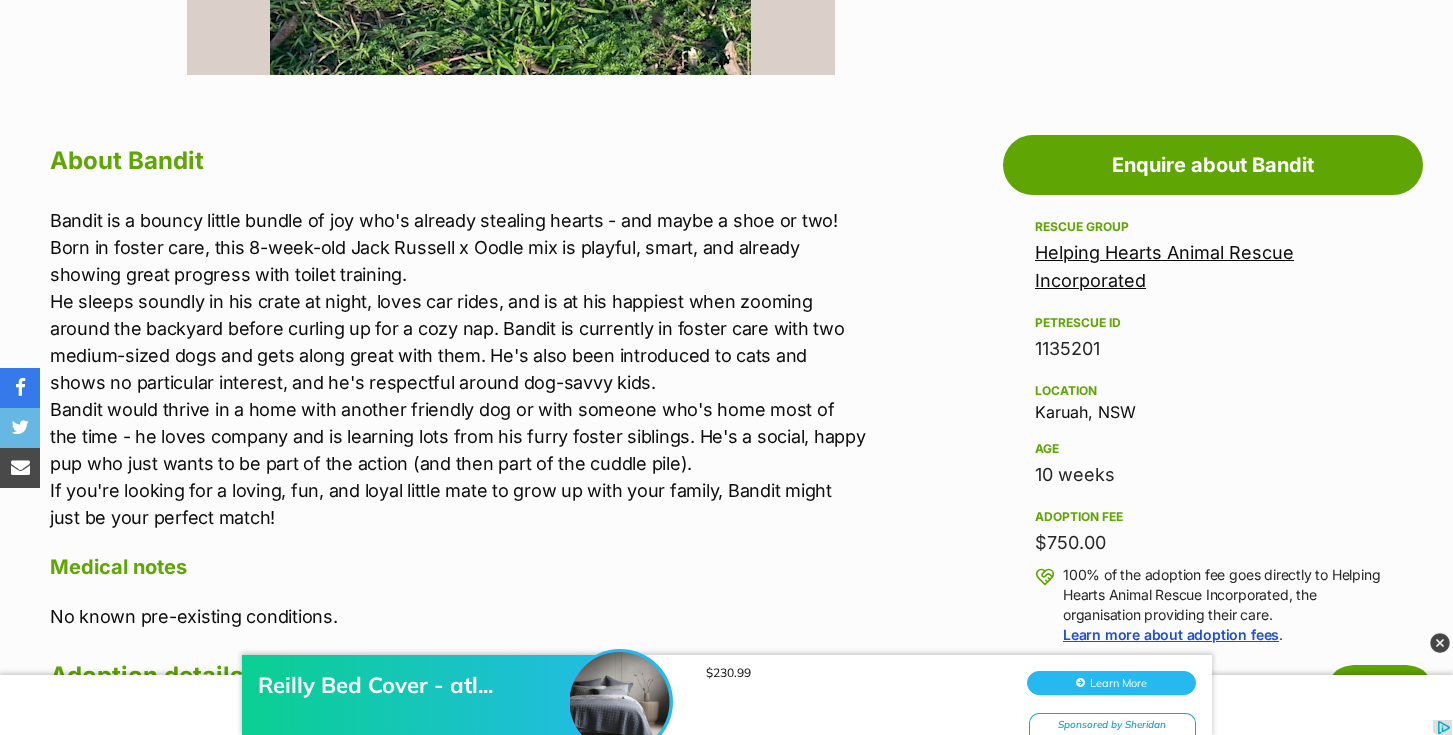 scroll, scrollTop: 988, scrollLeft: 0, axis: vertical 